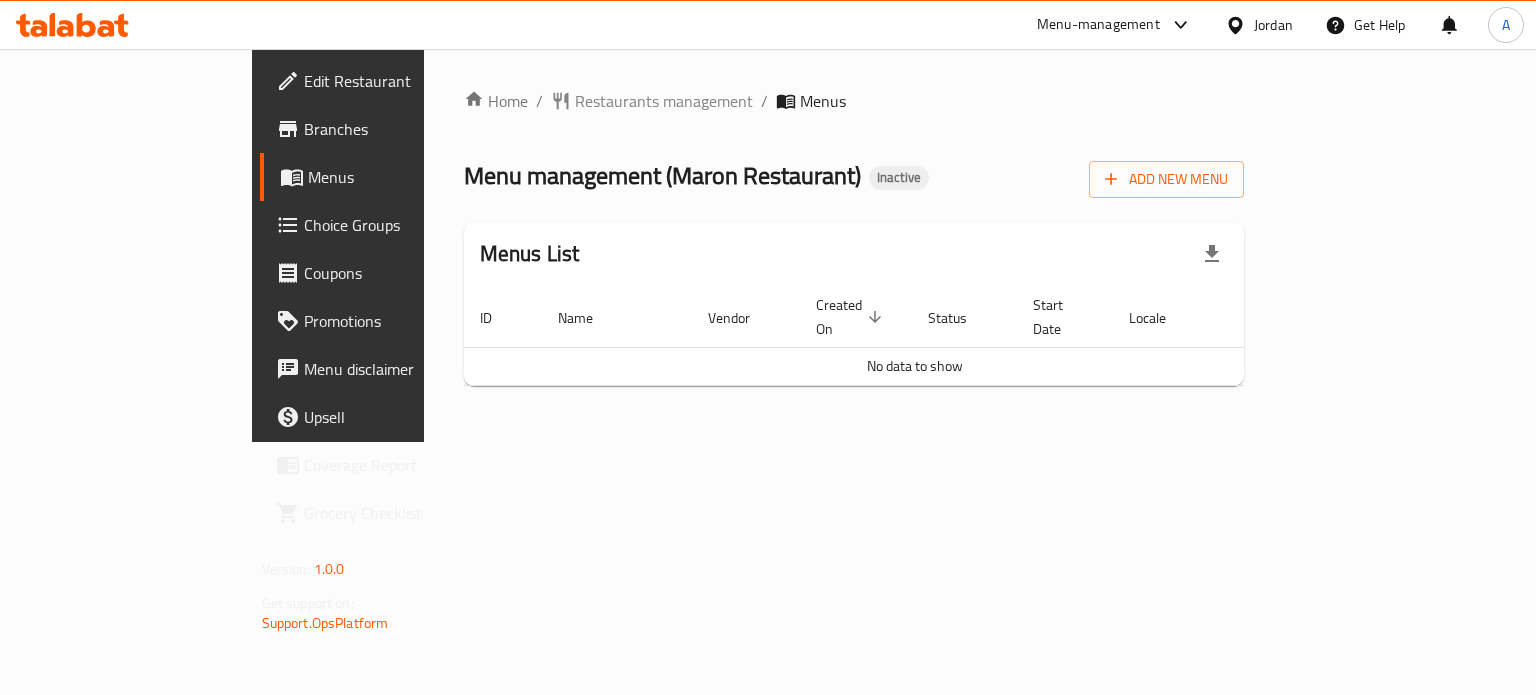 scroll, scrollTop: 0, scrollLeft: 0, axis: both 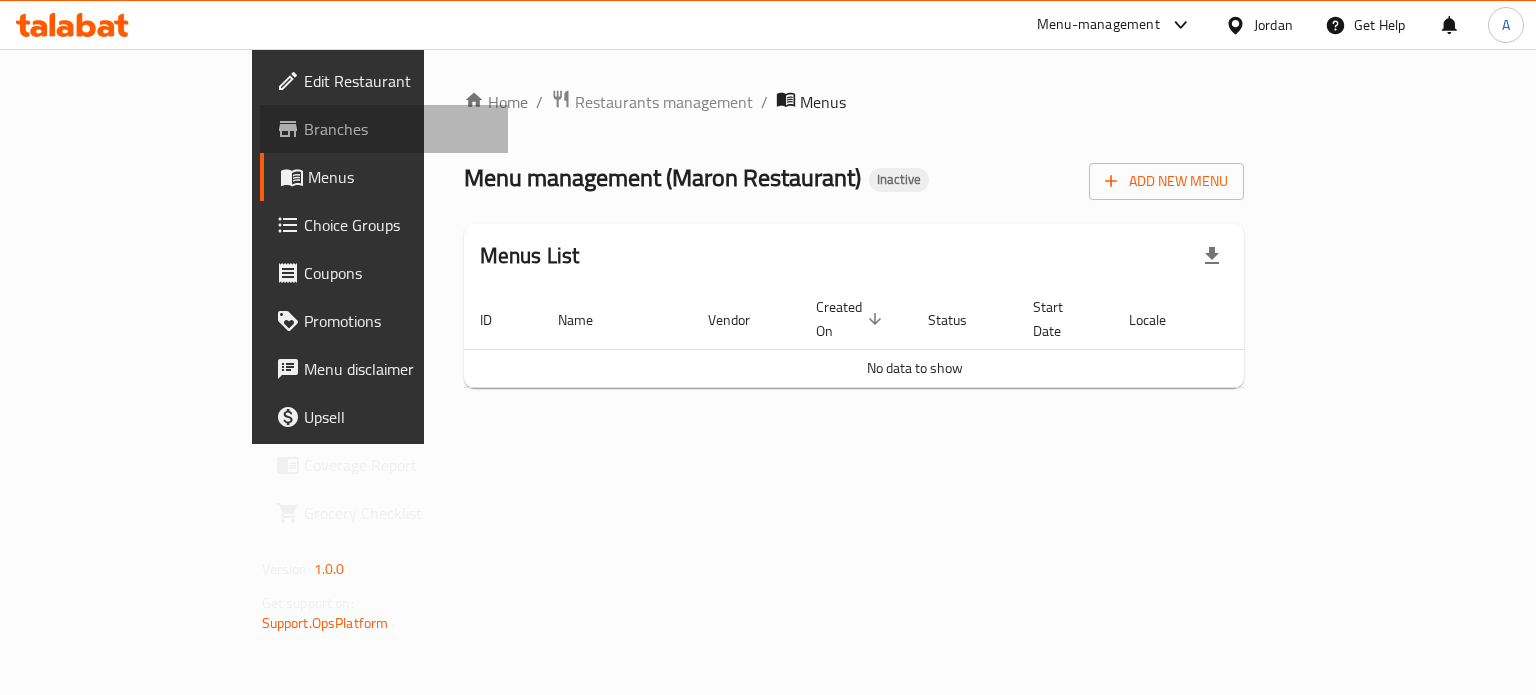 click on "Branches" at bounding box center (398, 129) 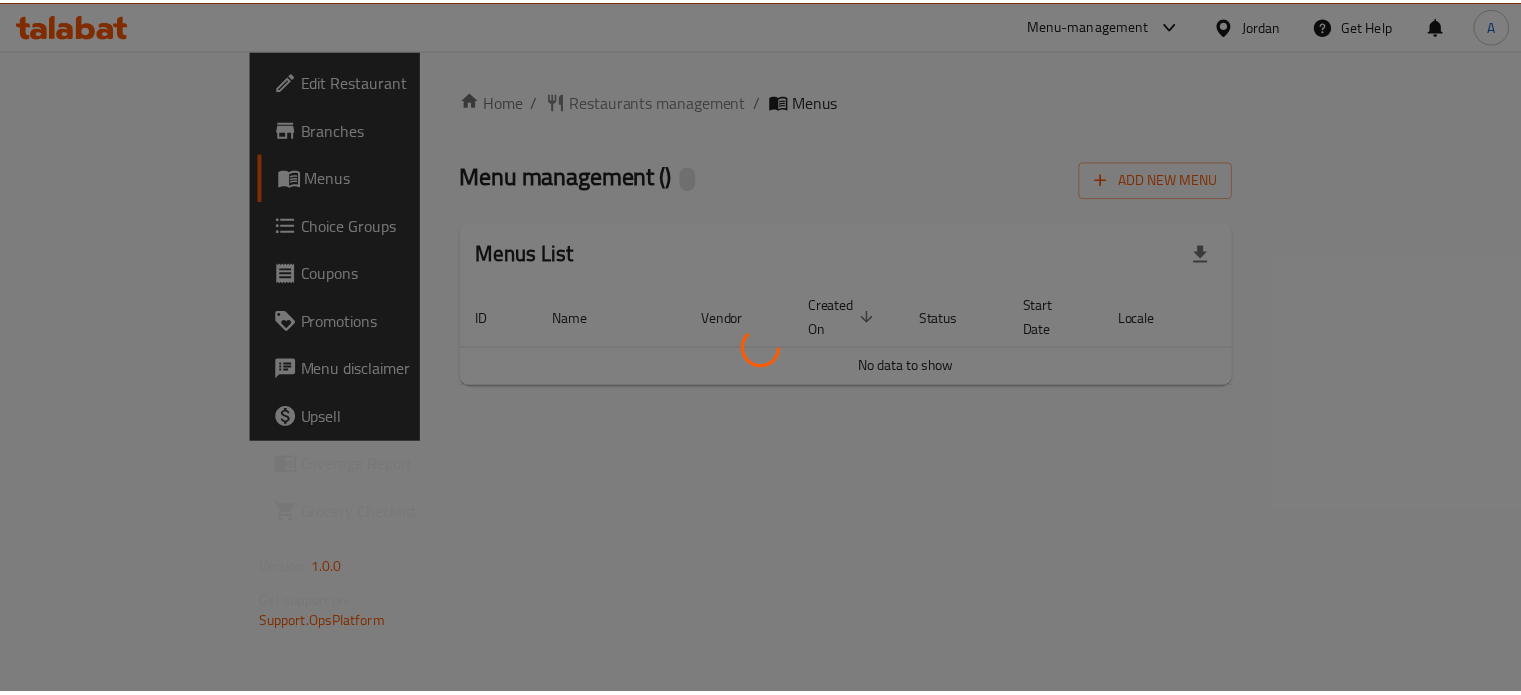 scroll, scrollTop: 0, scrollLeft: 0, axis: both 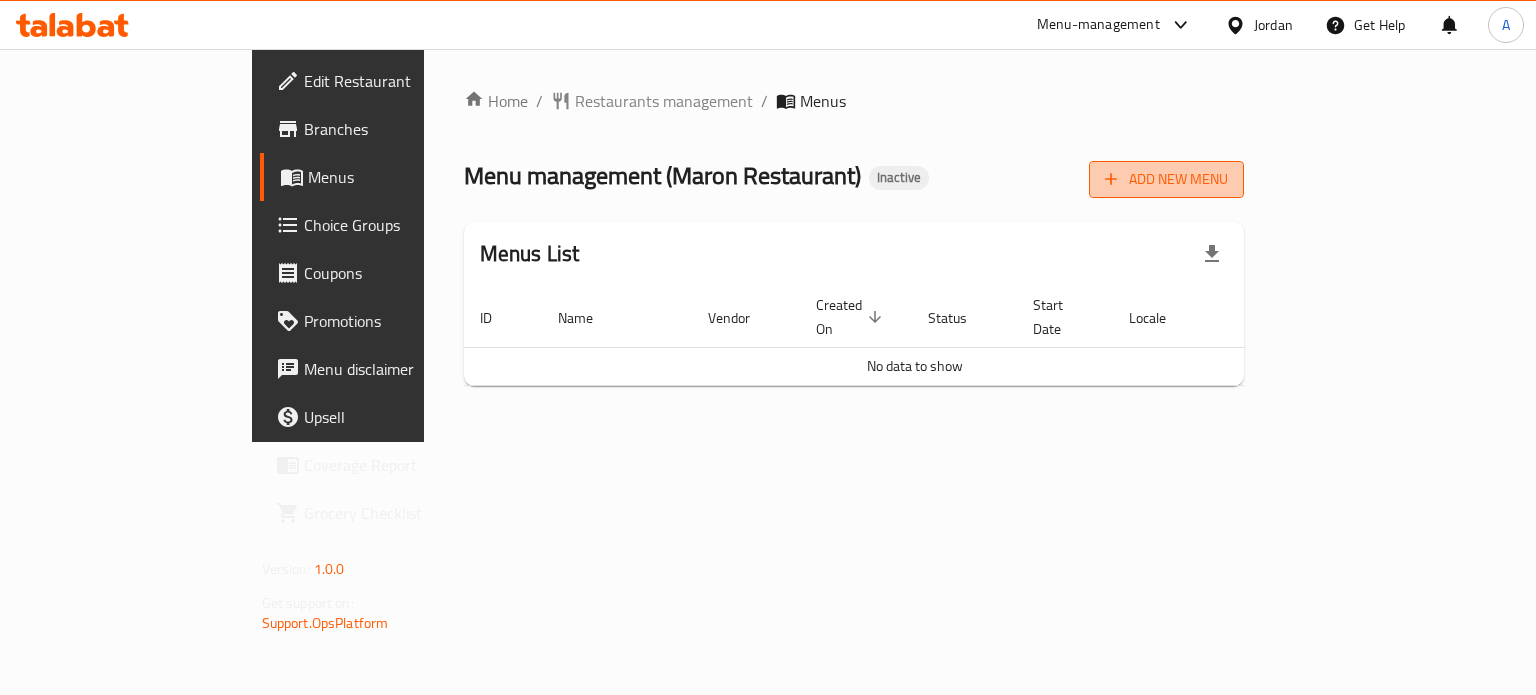 click on "Add New Menu" at bounding box center (1166, 179) 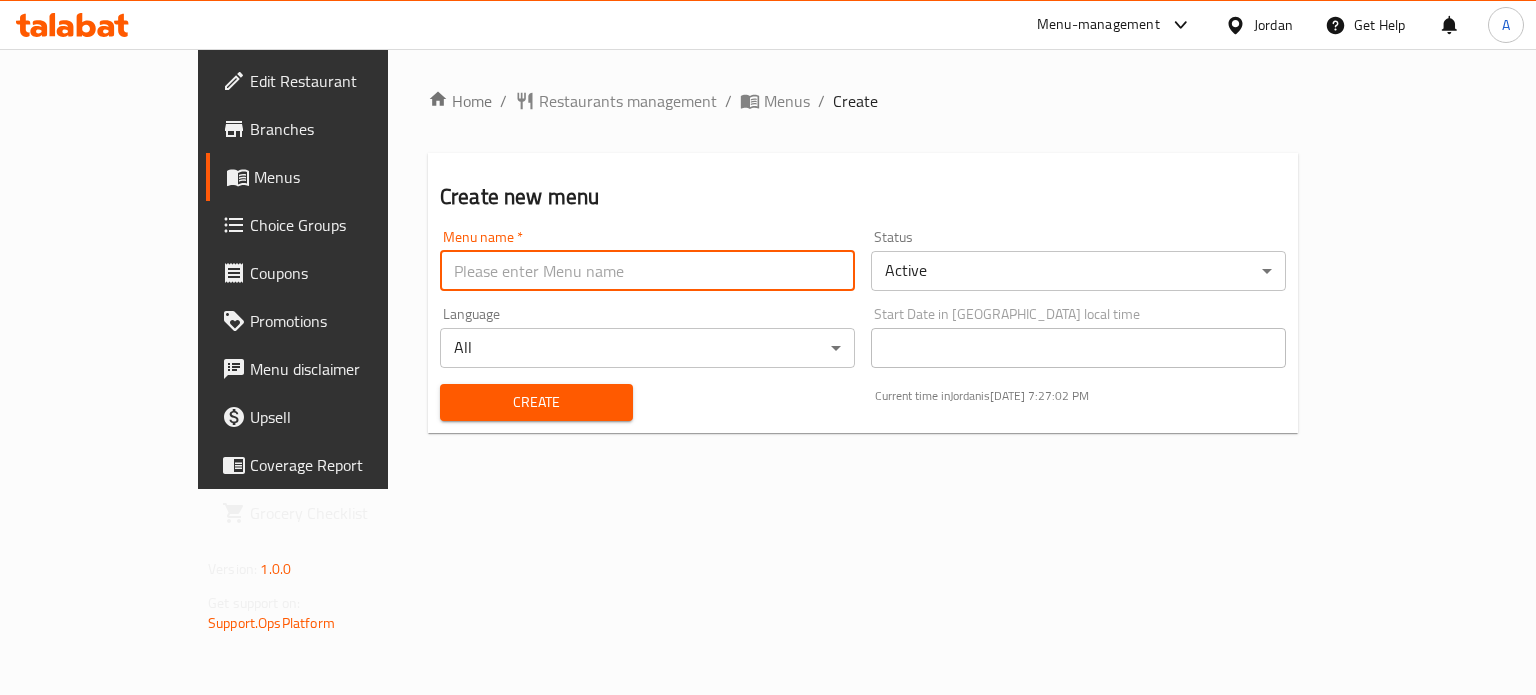 click at bounding box center (647, 271) 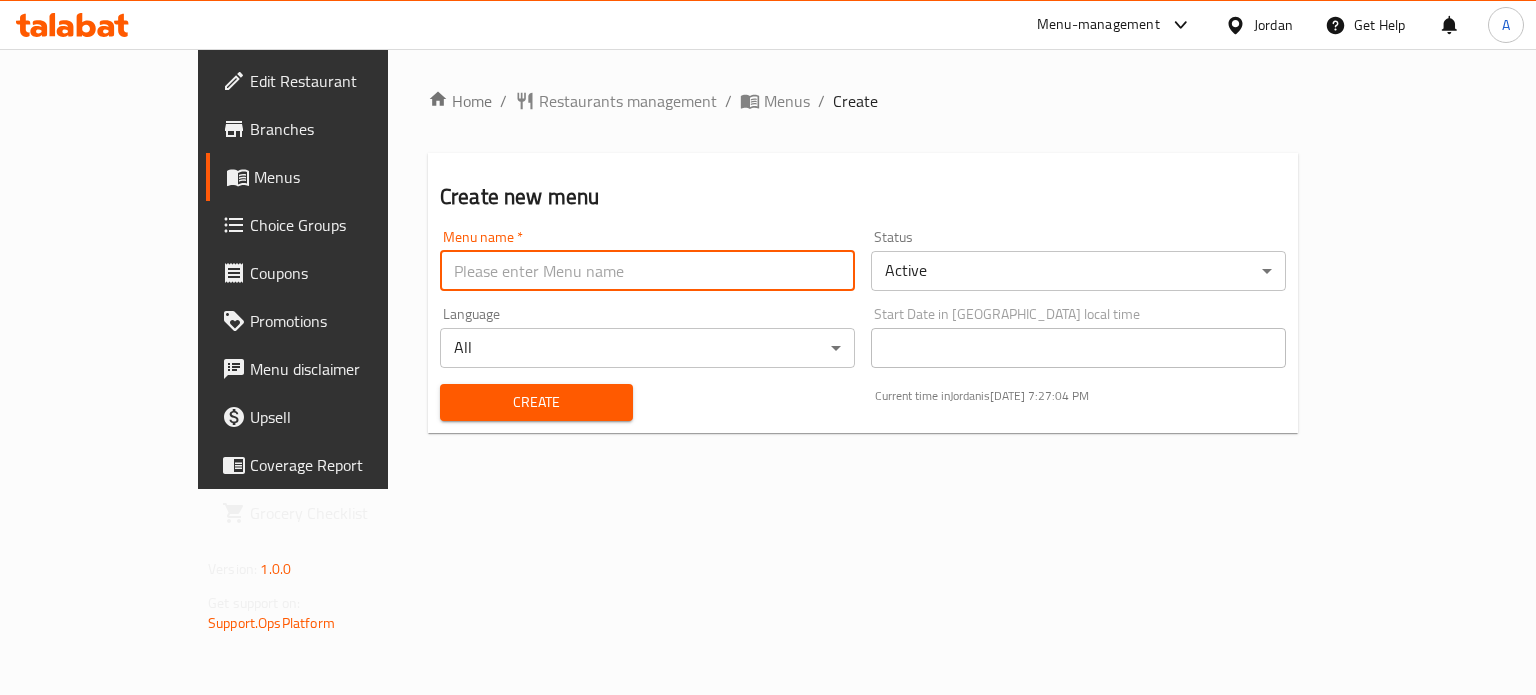 click at bounding box center (647, 271) 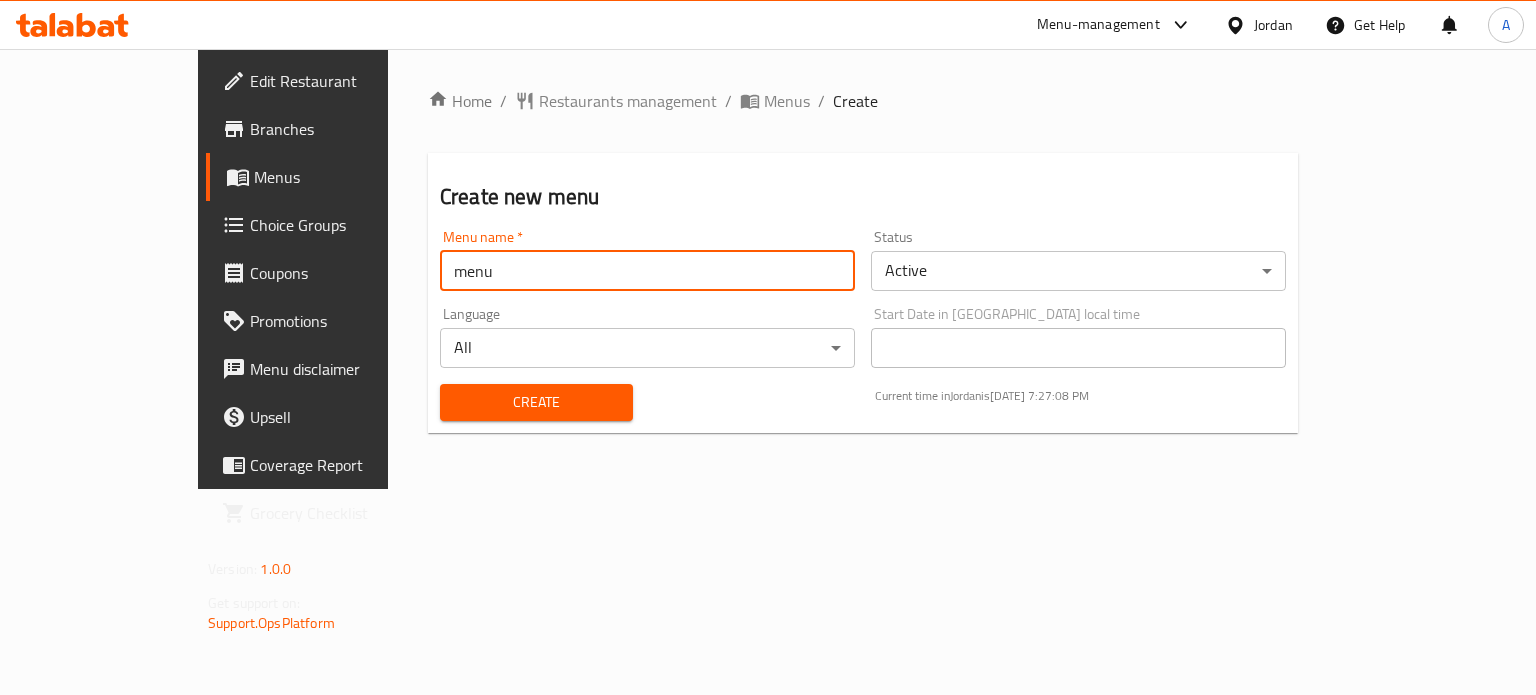 type on "menu" 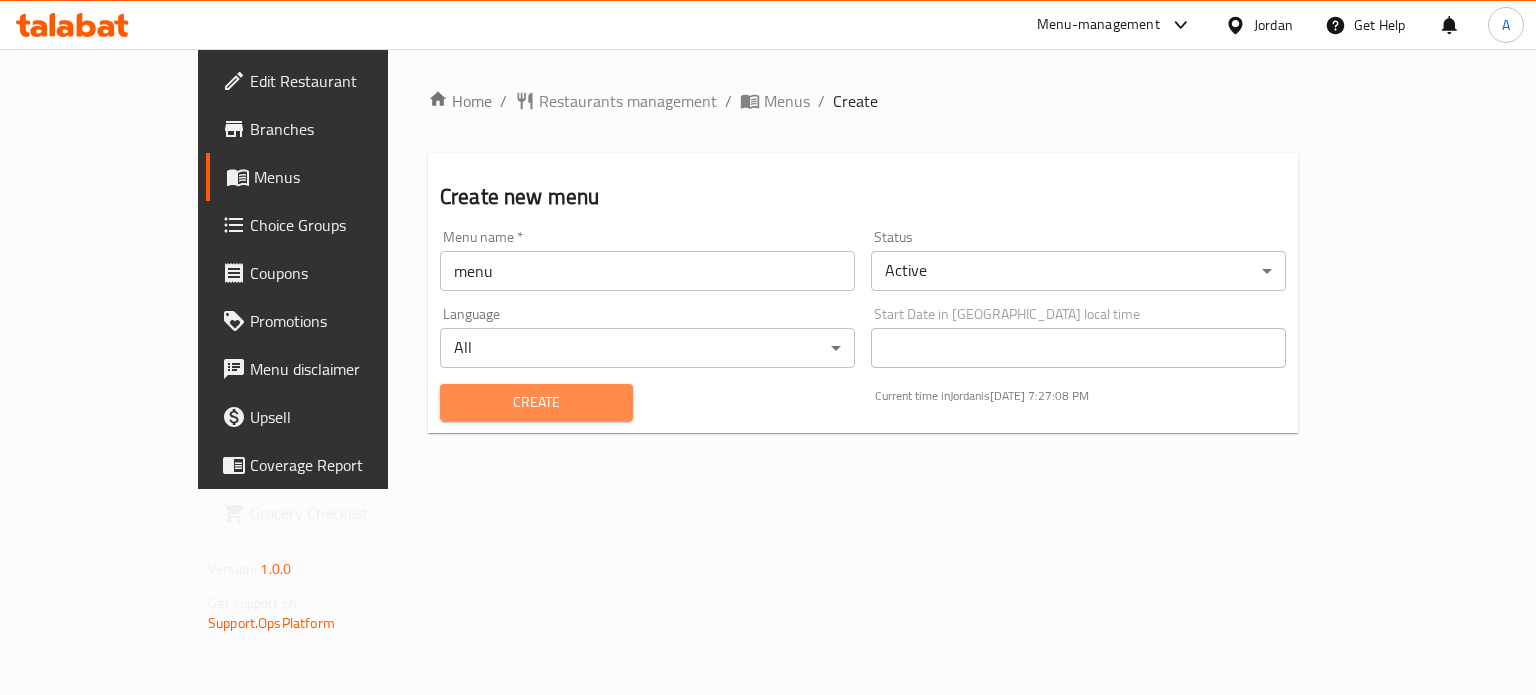 click on "Create" at bounding box center (536, 402) 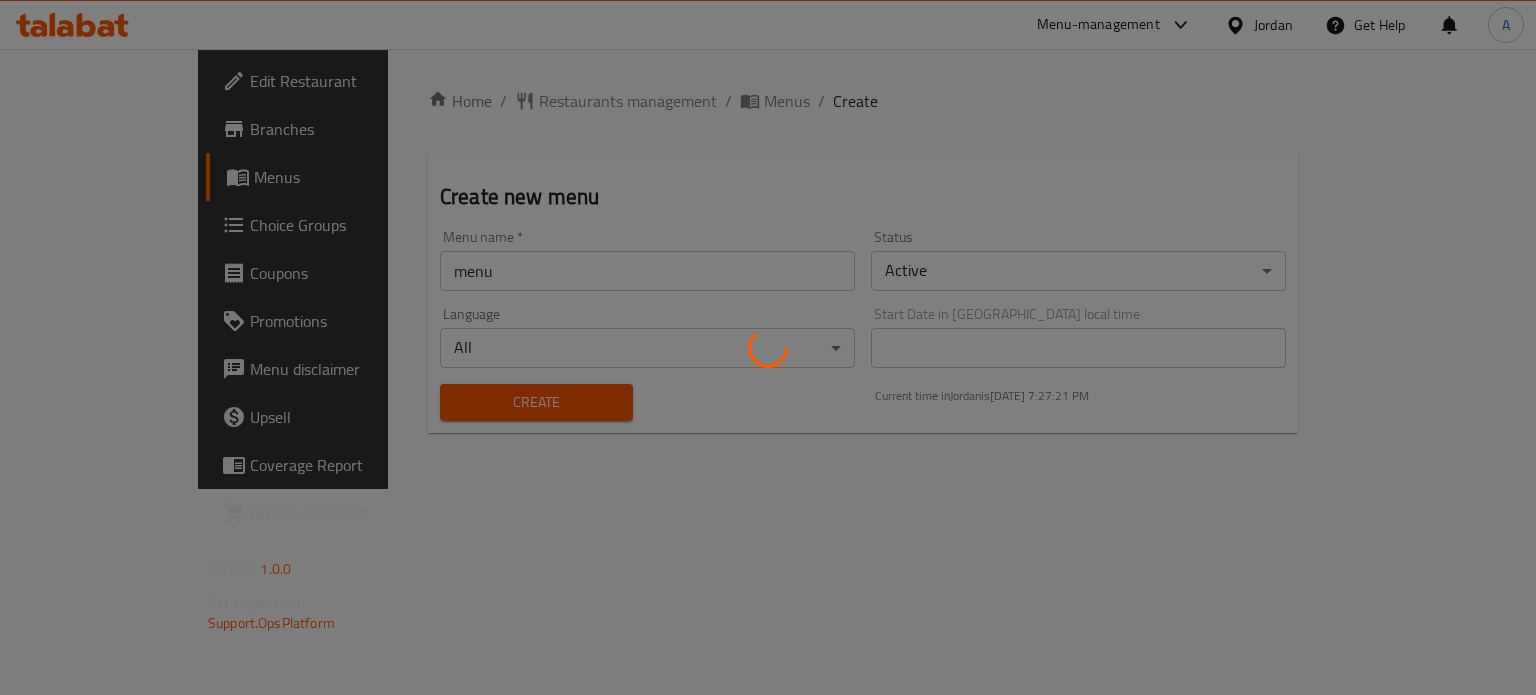 type 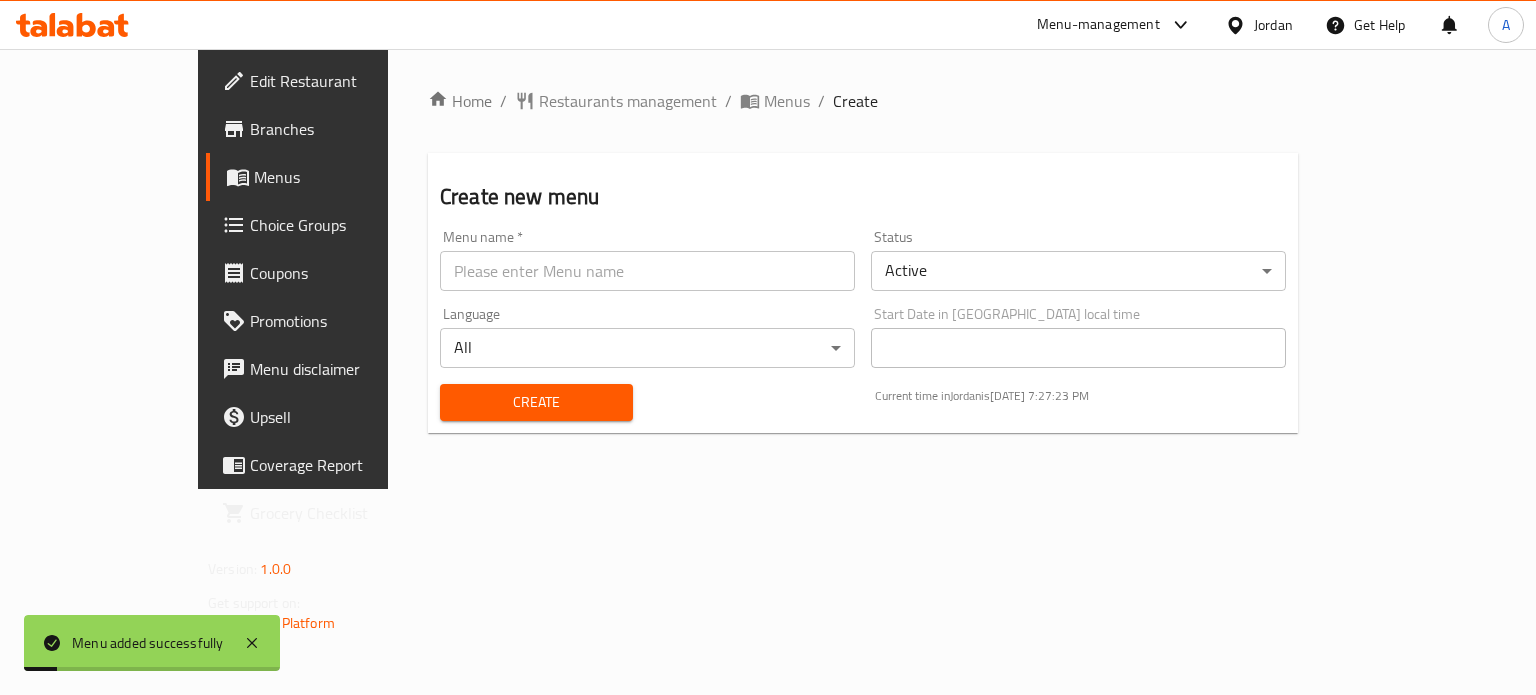 click on "Menus" at bounding box center [787, 101] 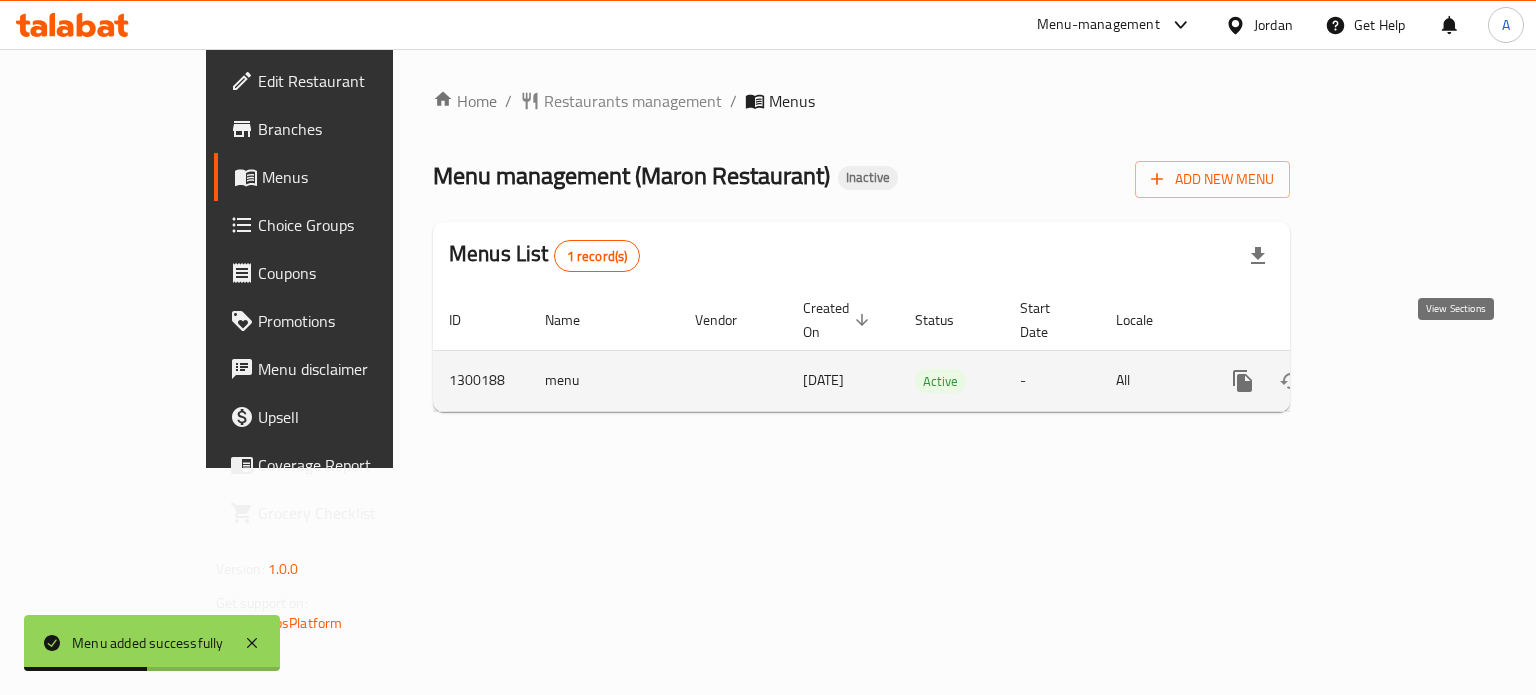 click 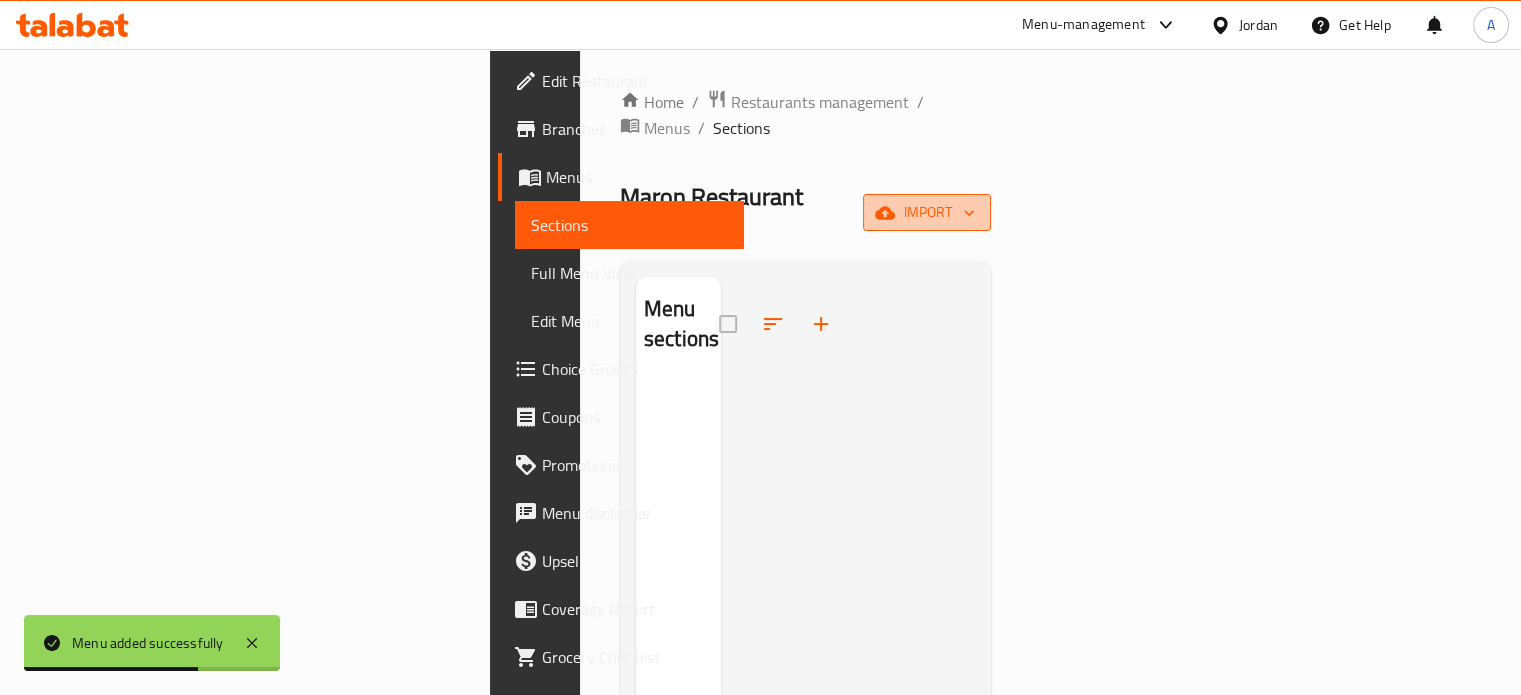 click on "import" at bounding box center (927, 212) 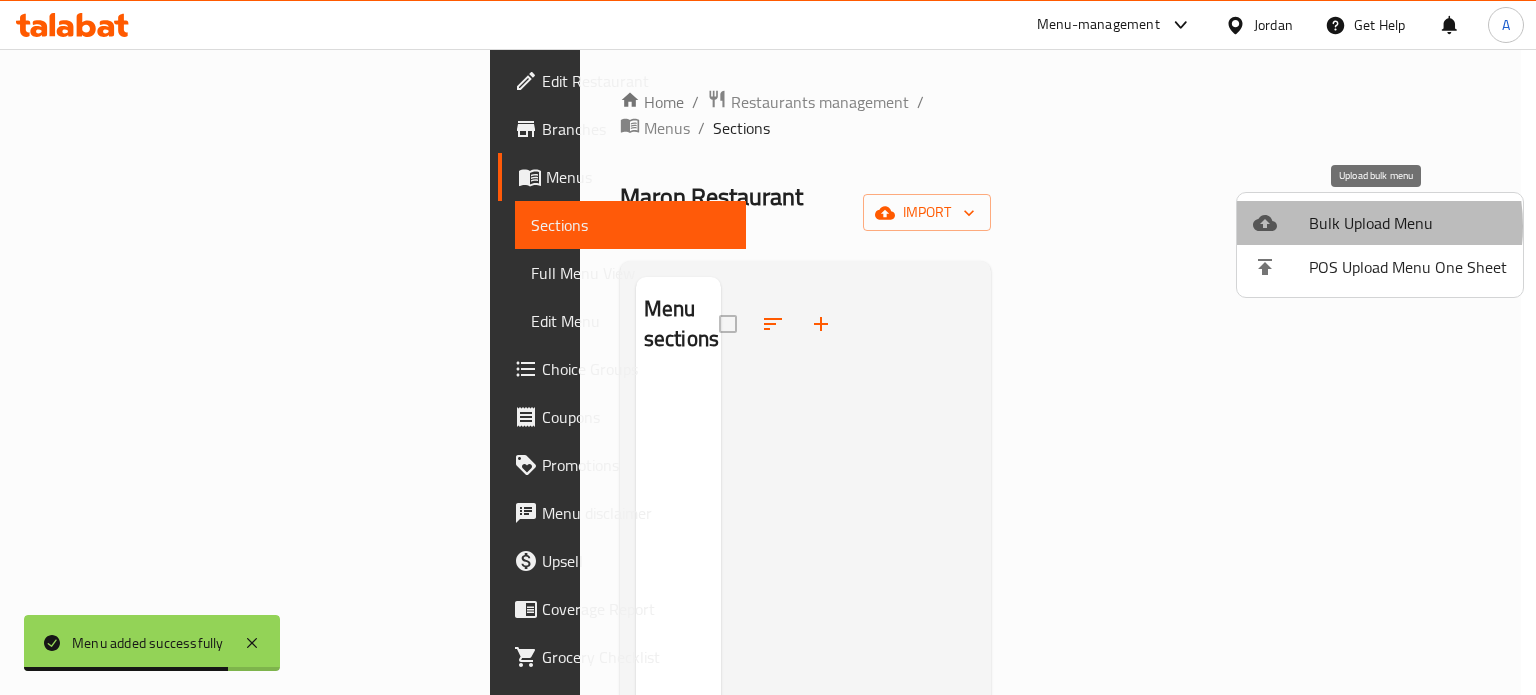 click on "Bulk Upload Menu" at bounding box center (1408, 223) 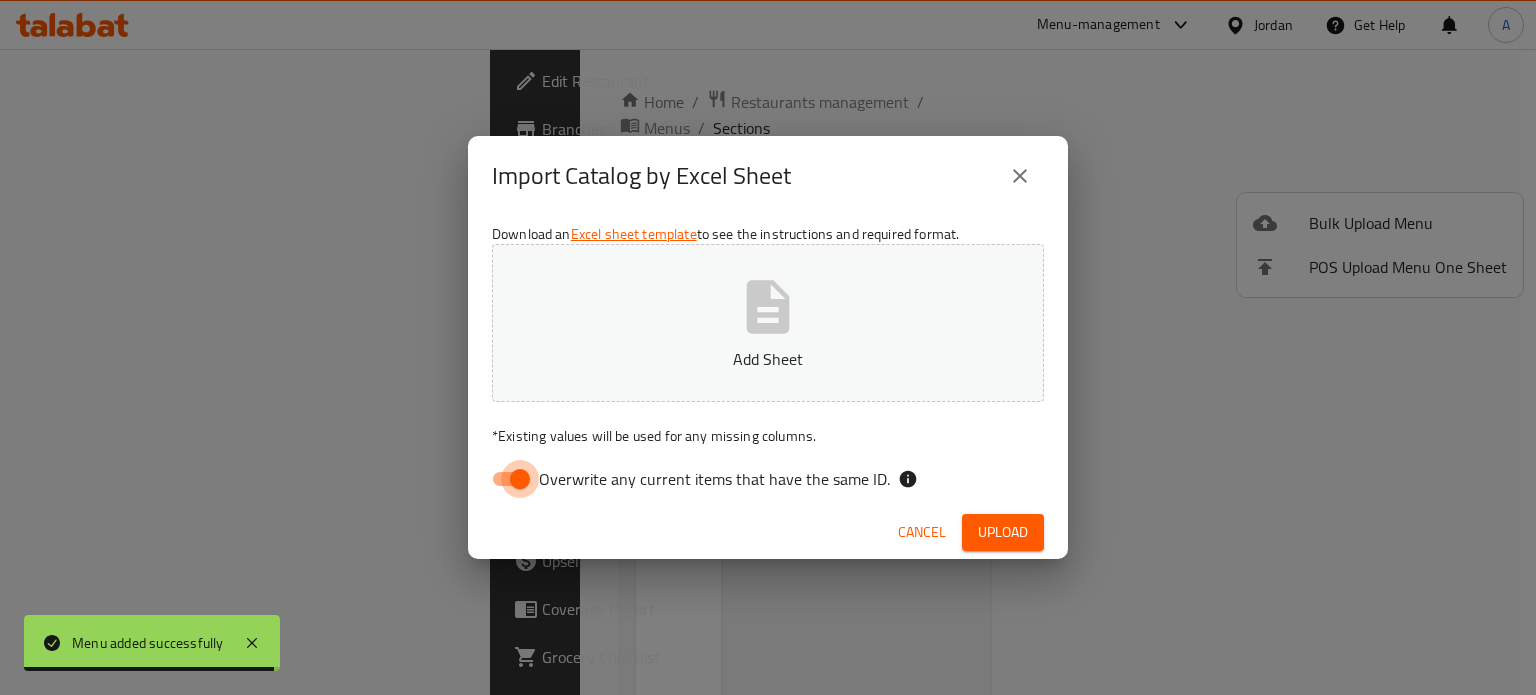 click on "Overwrite any current items that have the same ID." at bounding box center (520, 479) 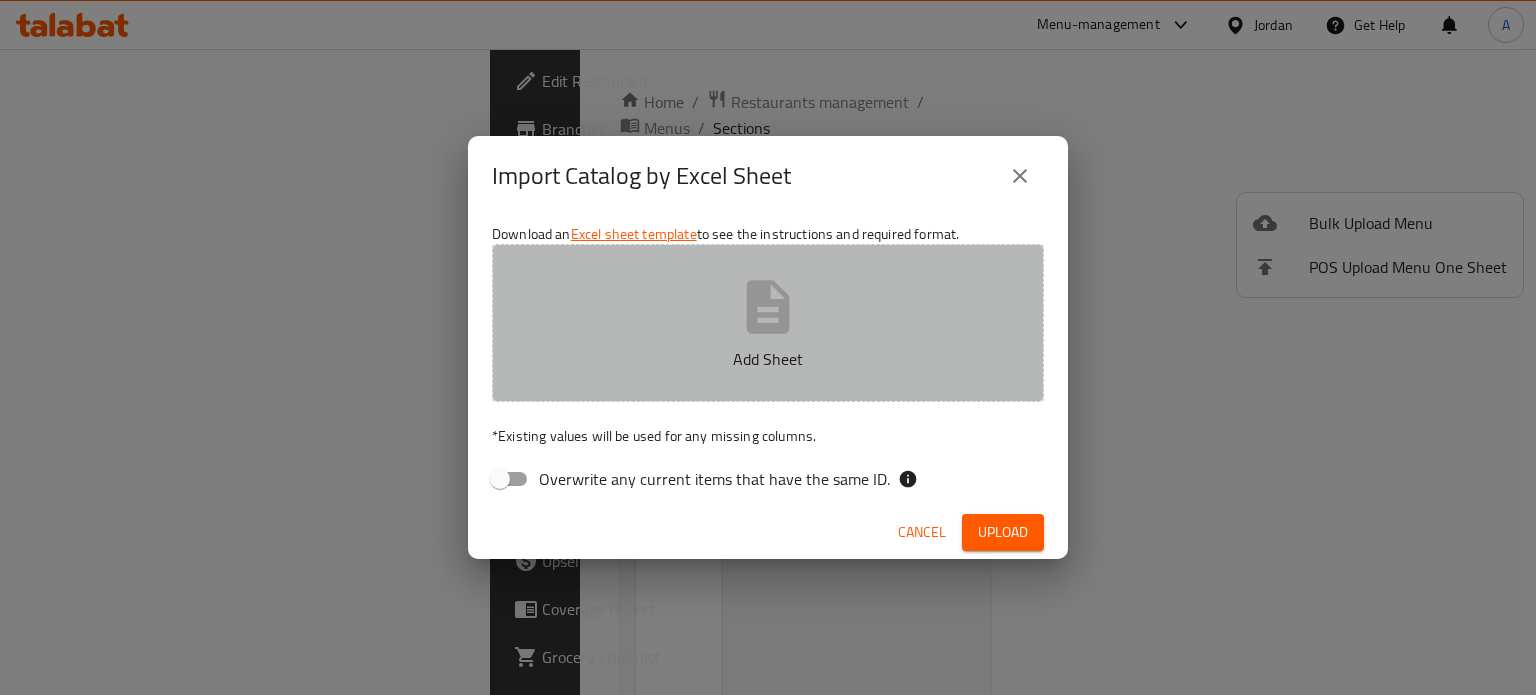 click 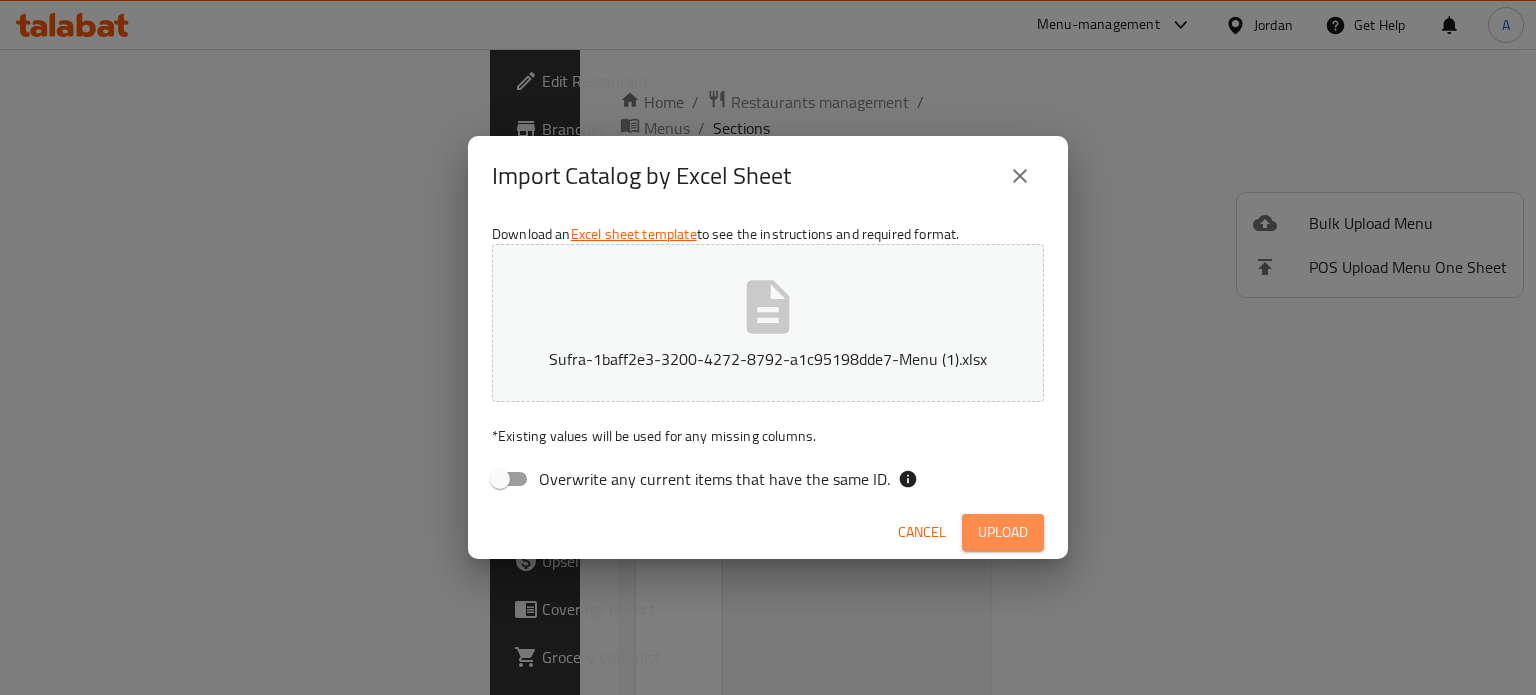 click on "Upload" at bounding box center (1003, 532) 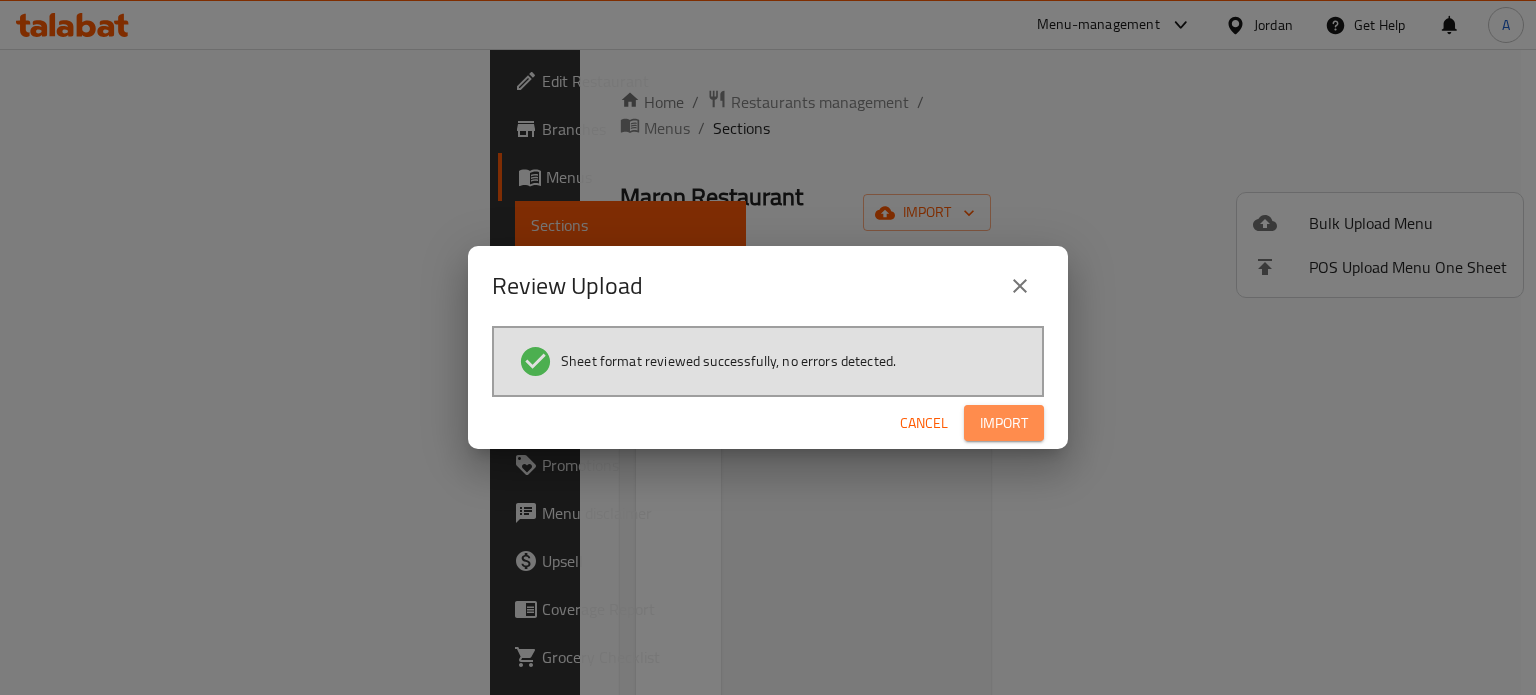 click on "Import" at bounding box center [1004, 423] 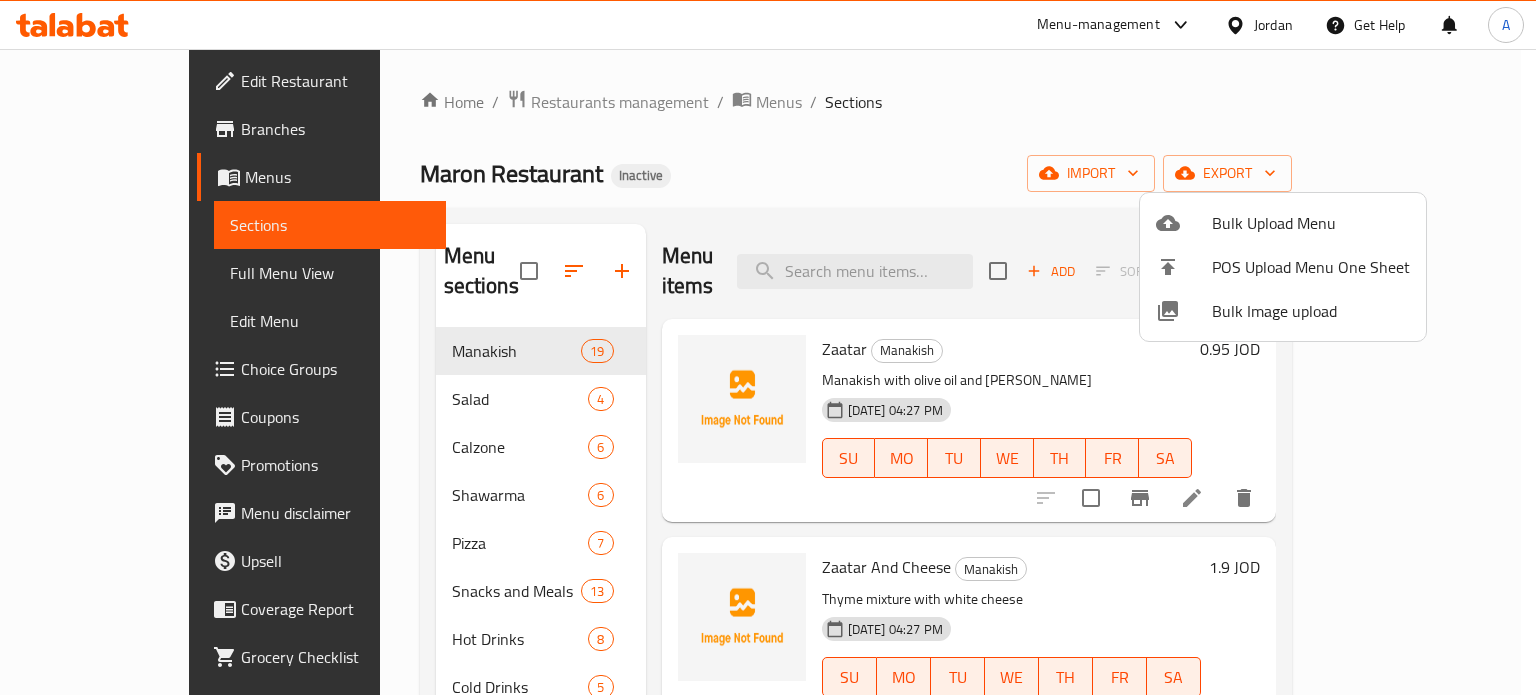 click at bounding box center [768, 347] 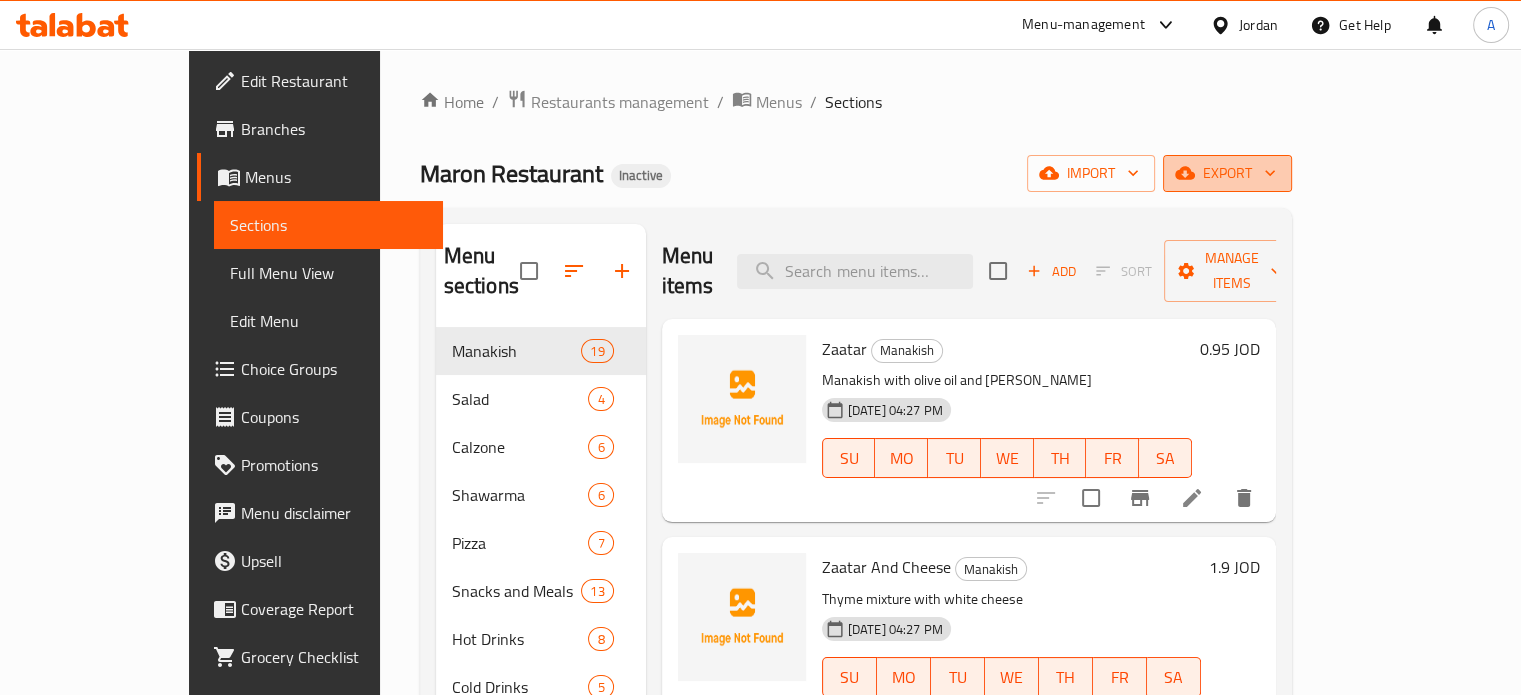 click on "export" at bounding box center (1227, 173) 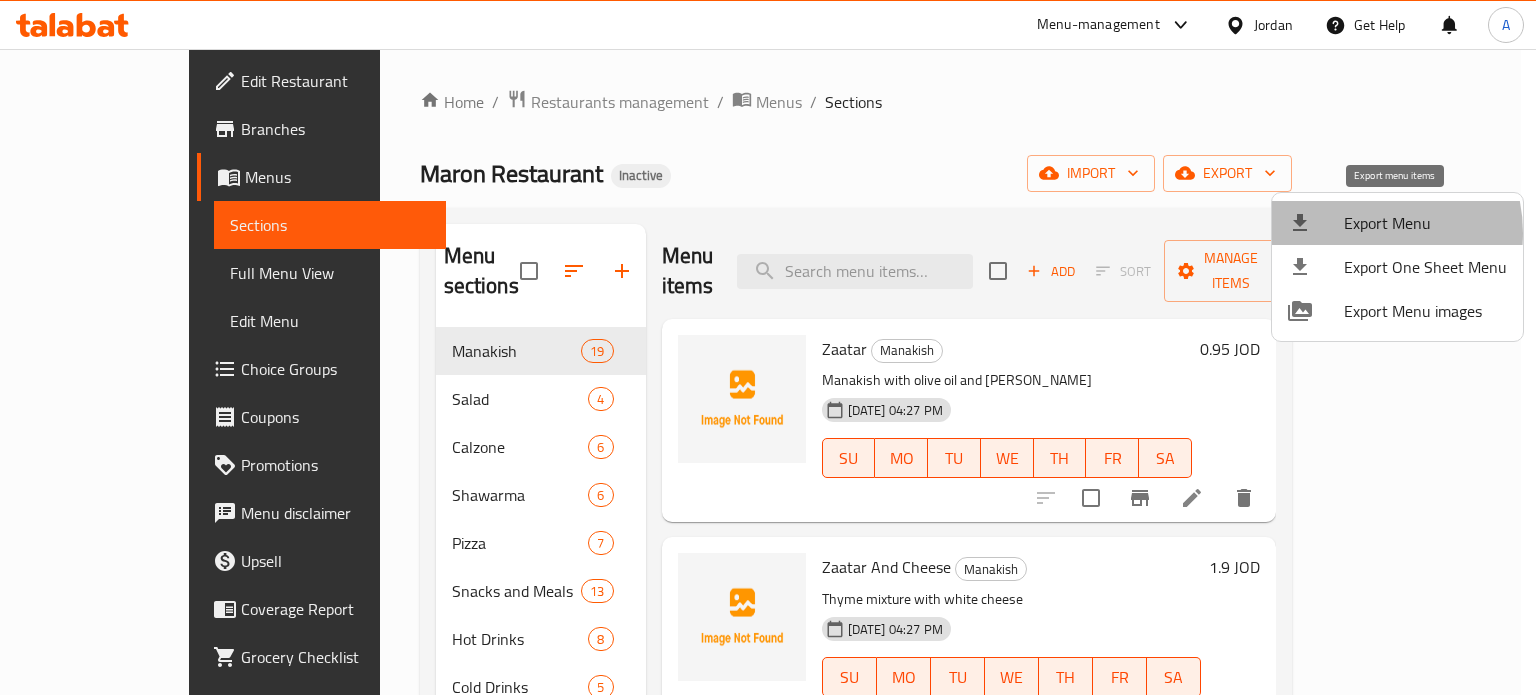 click on "Export Menu" at bounding box center [1425, 223] 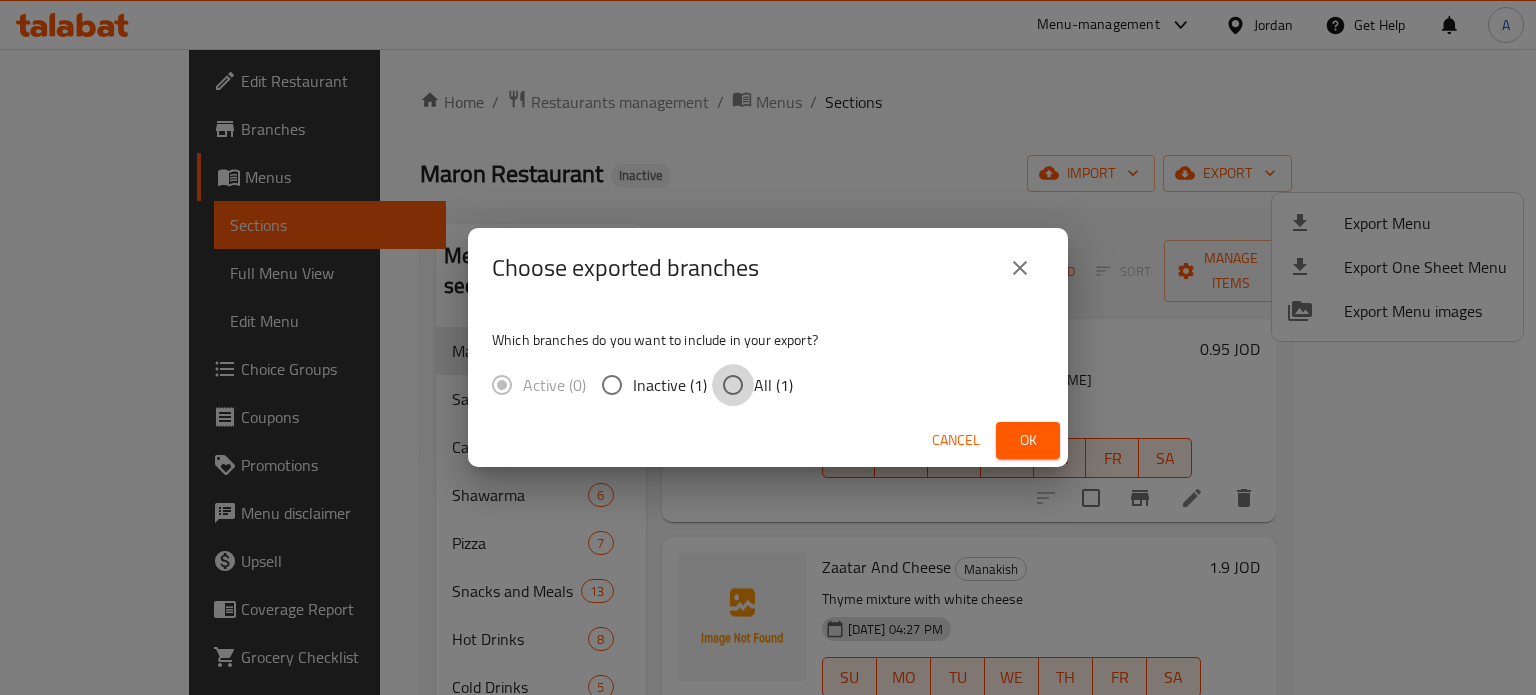 click on "All (1)" at bounding box center [733, 385] 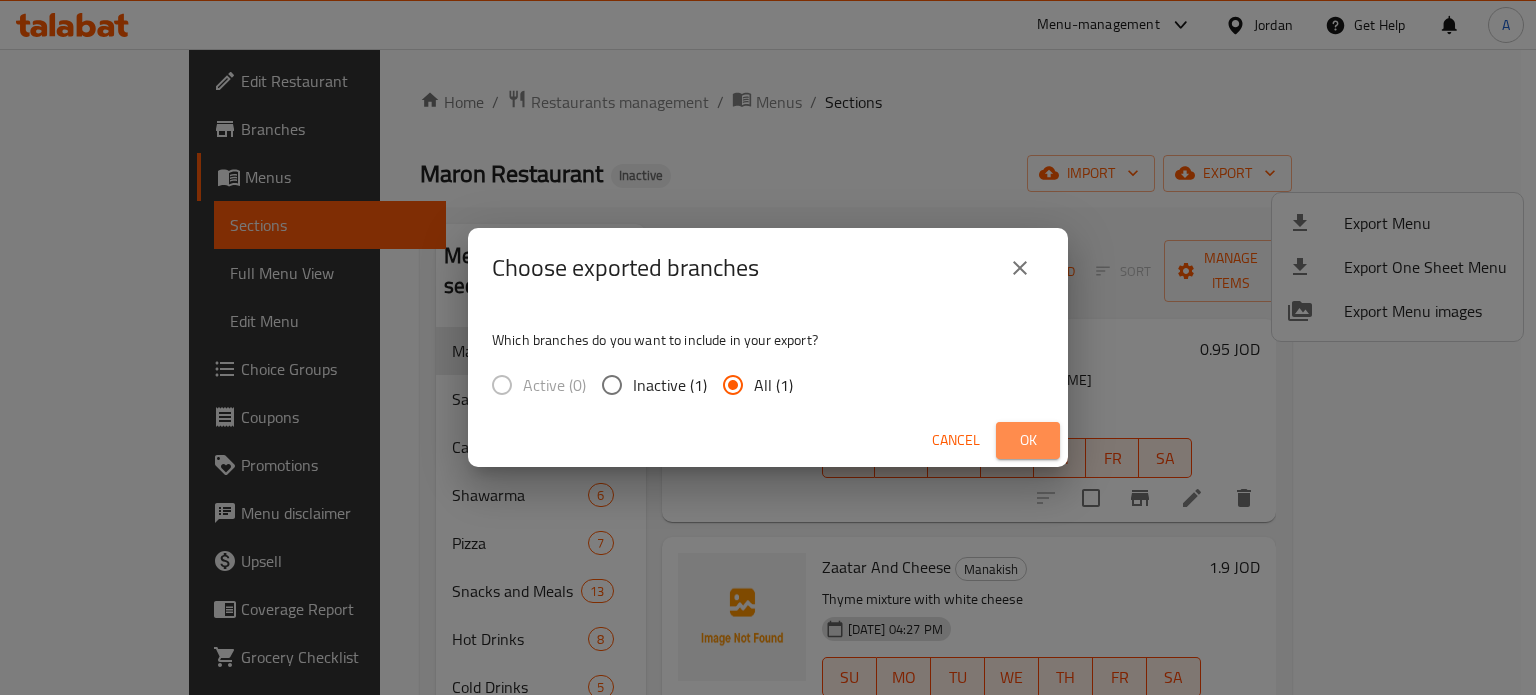 click on "Ok" at bounding box center [1028, 440] 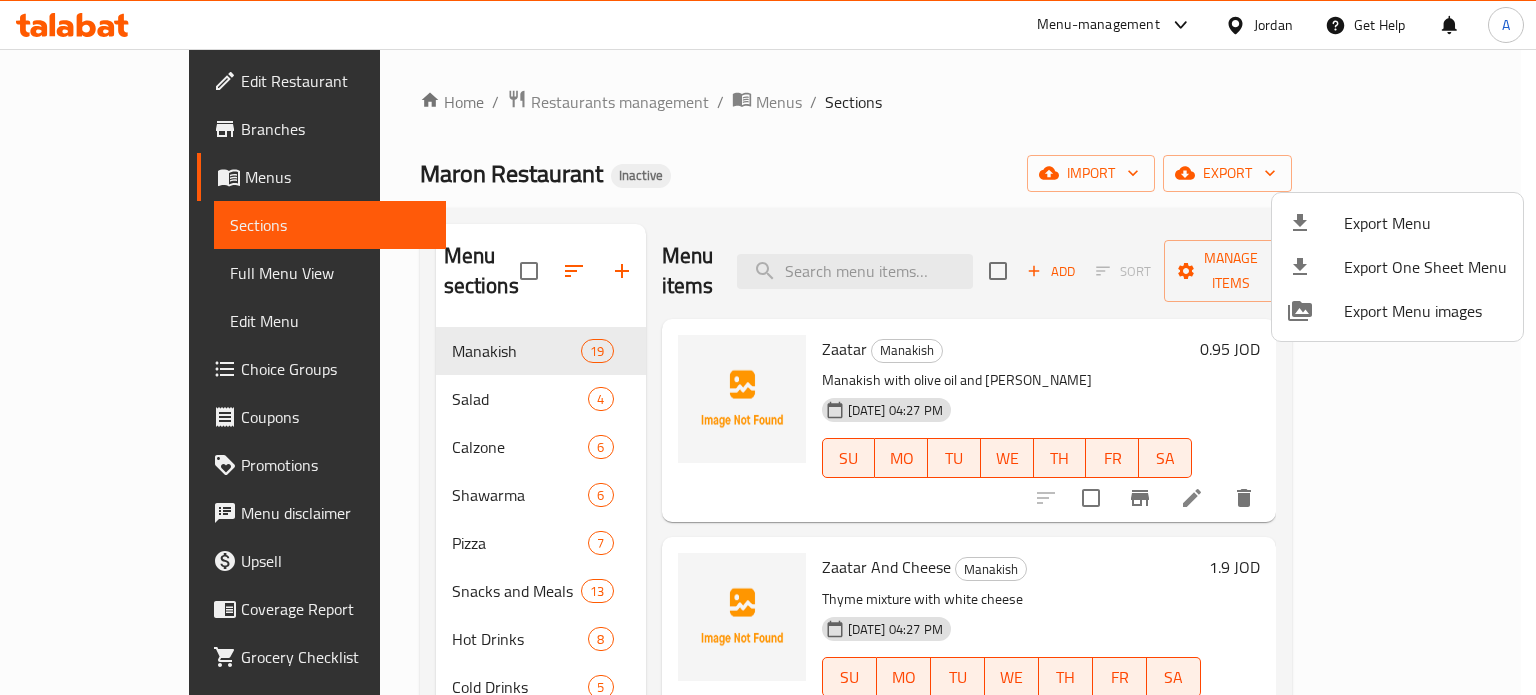 type 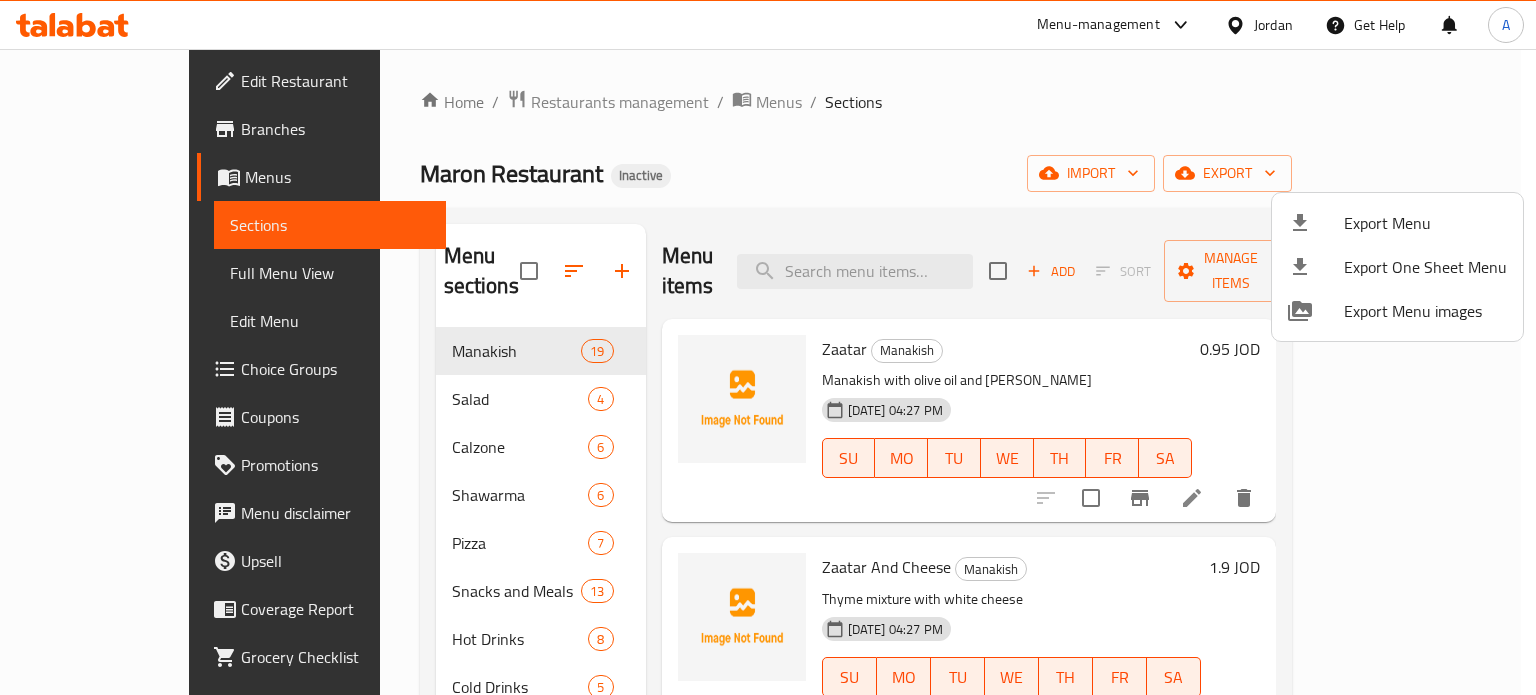 click at bounding box center (768, 347) 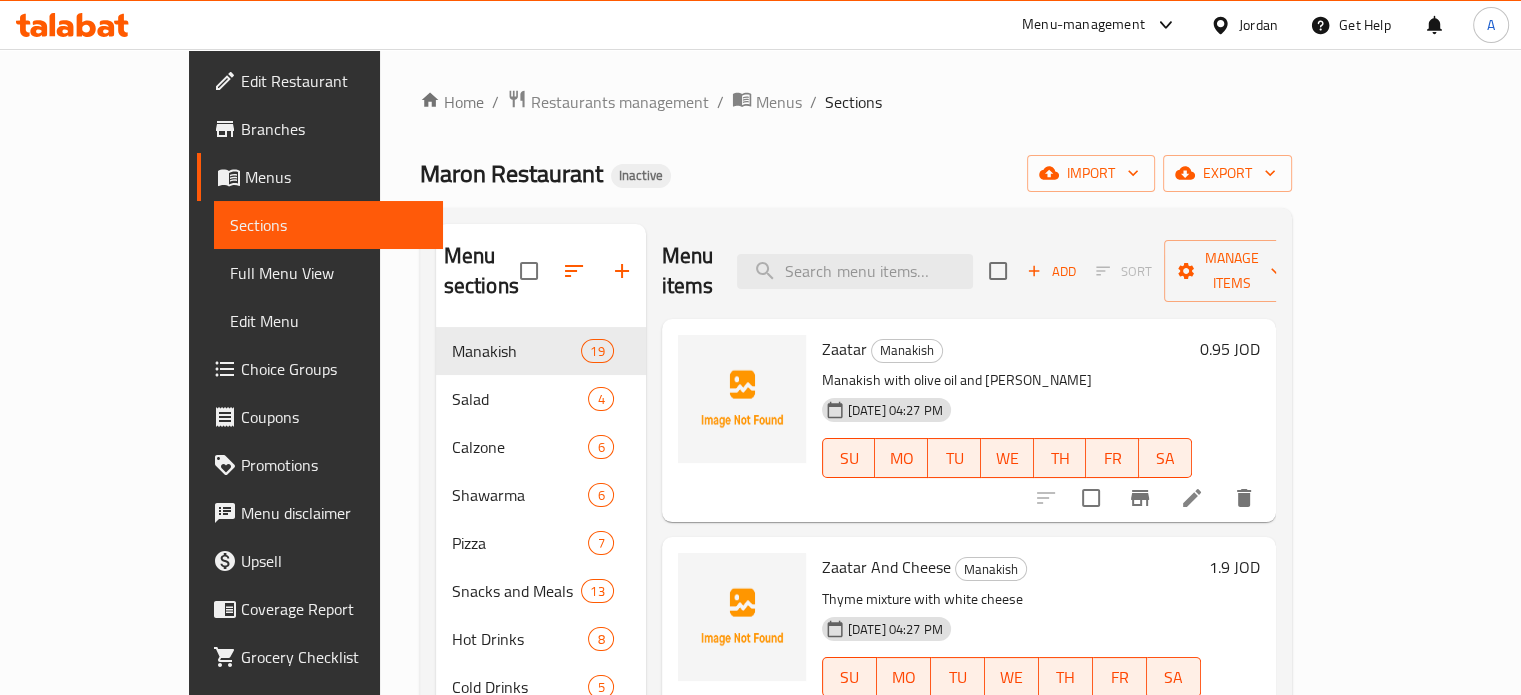 click on "Full Menu View" at bounding box center [328, 273] 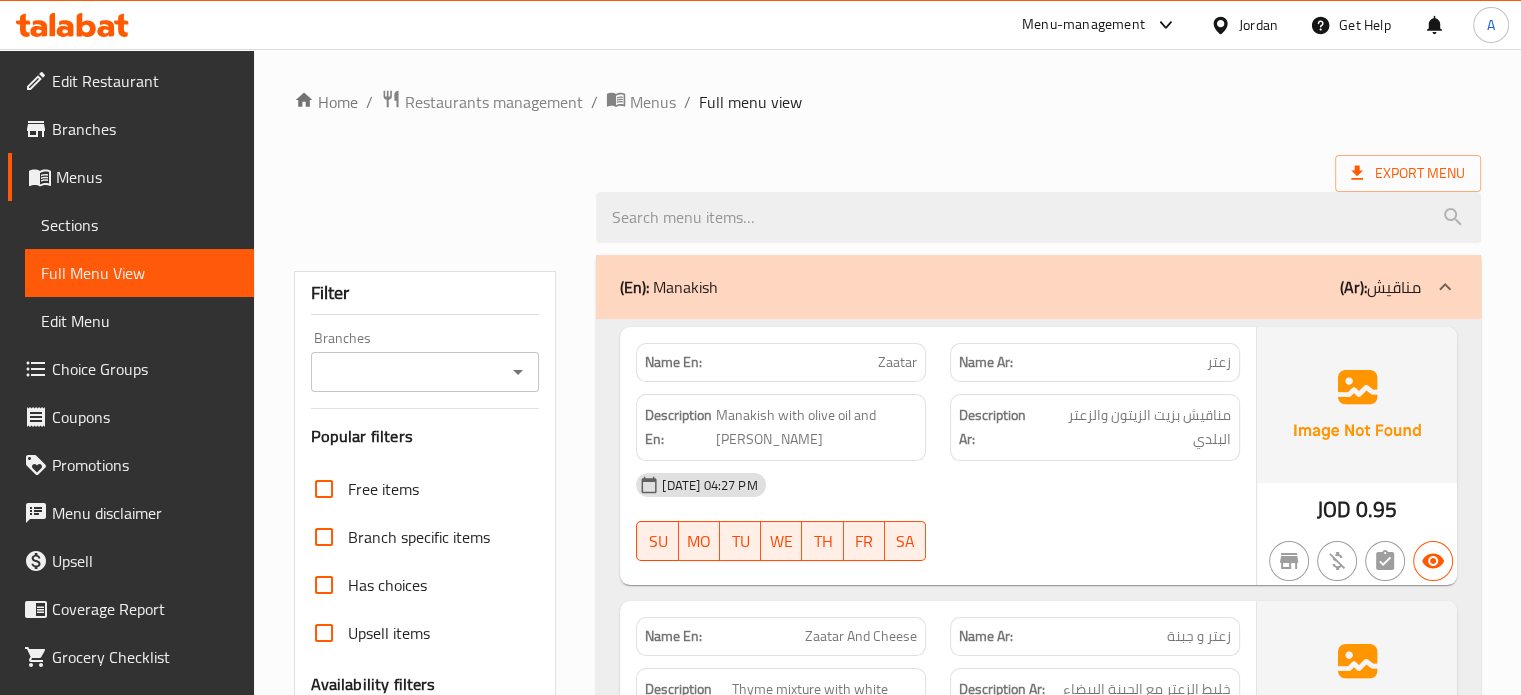 scroll, scrollTop: 344, scrollLeft: 0, axis: vertical 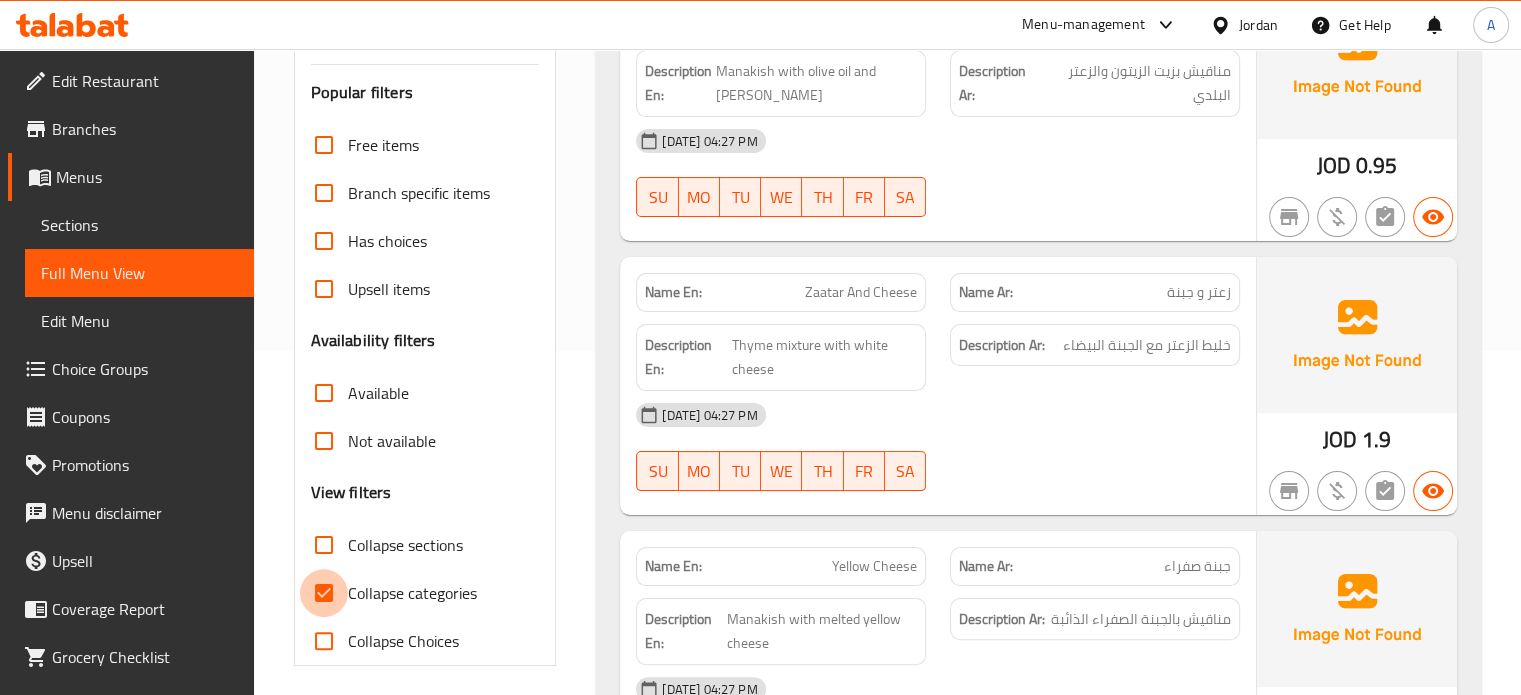 click on "Collapse categories" at bounding box center (324, 593) 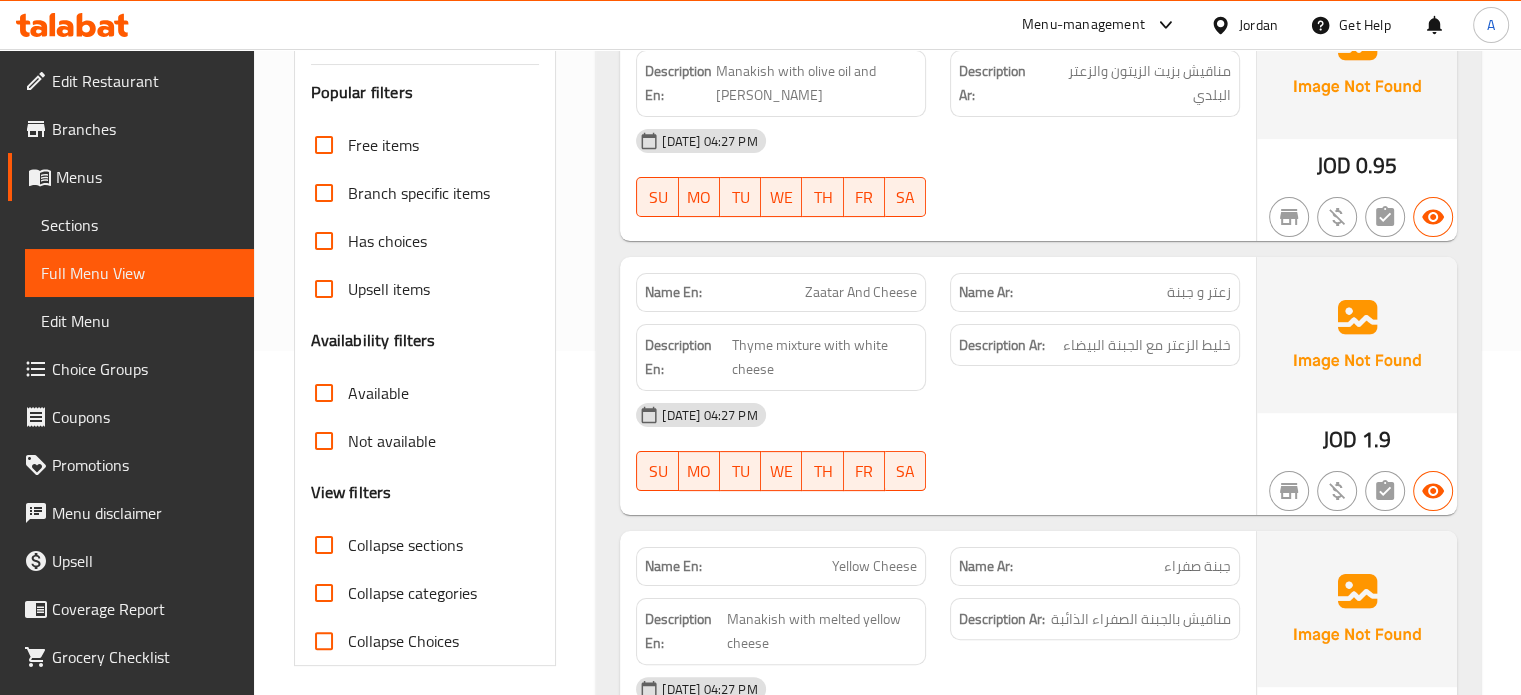 click on "Filter Branches Branches Popular filters Free items Branch specific items Has choices Upsell items Availability filters Available Not available View filters Collapse sections Collapse categories Collapse Choices" at bounding box center (433, 12045) 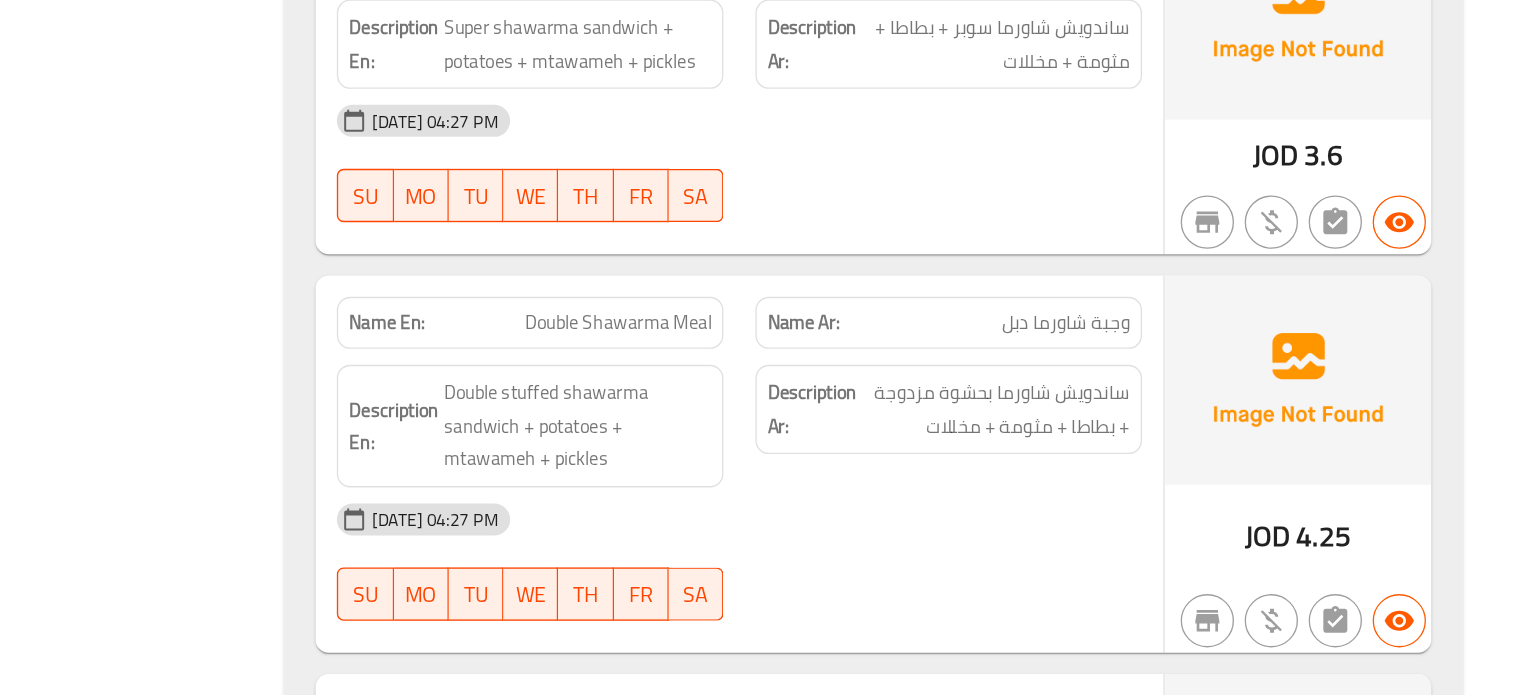 scroll, scrollTop: 10023, scrollLeft: 0, axis: vertical 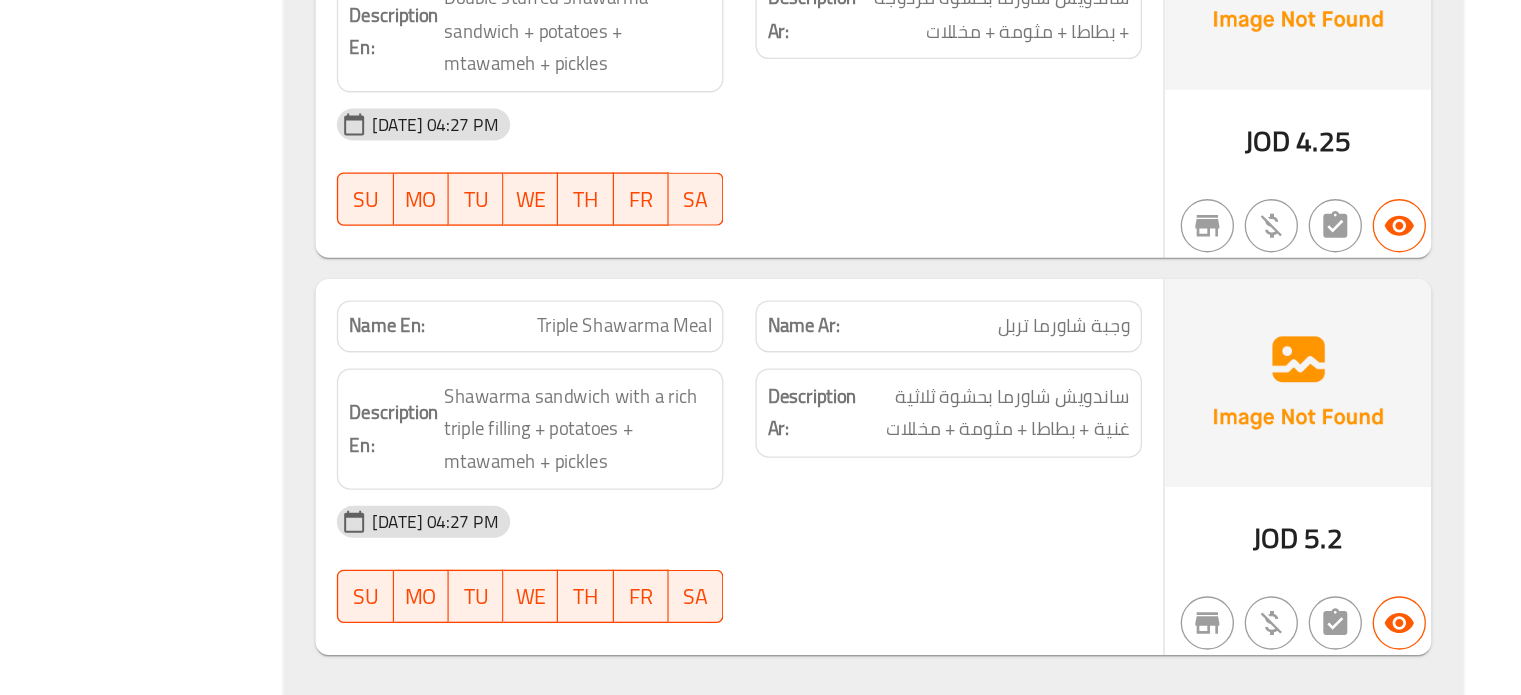 click on "Filter Branches Branches Popular filters Free items Branch specific items Has choices Upsell items Availability filters Available Not available View filters Collapse sections Collapse categories Collapse Choices" at bounding box center (433, 2380) 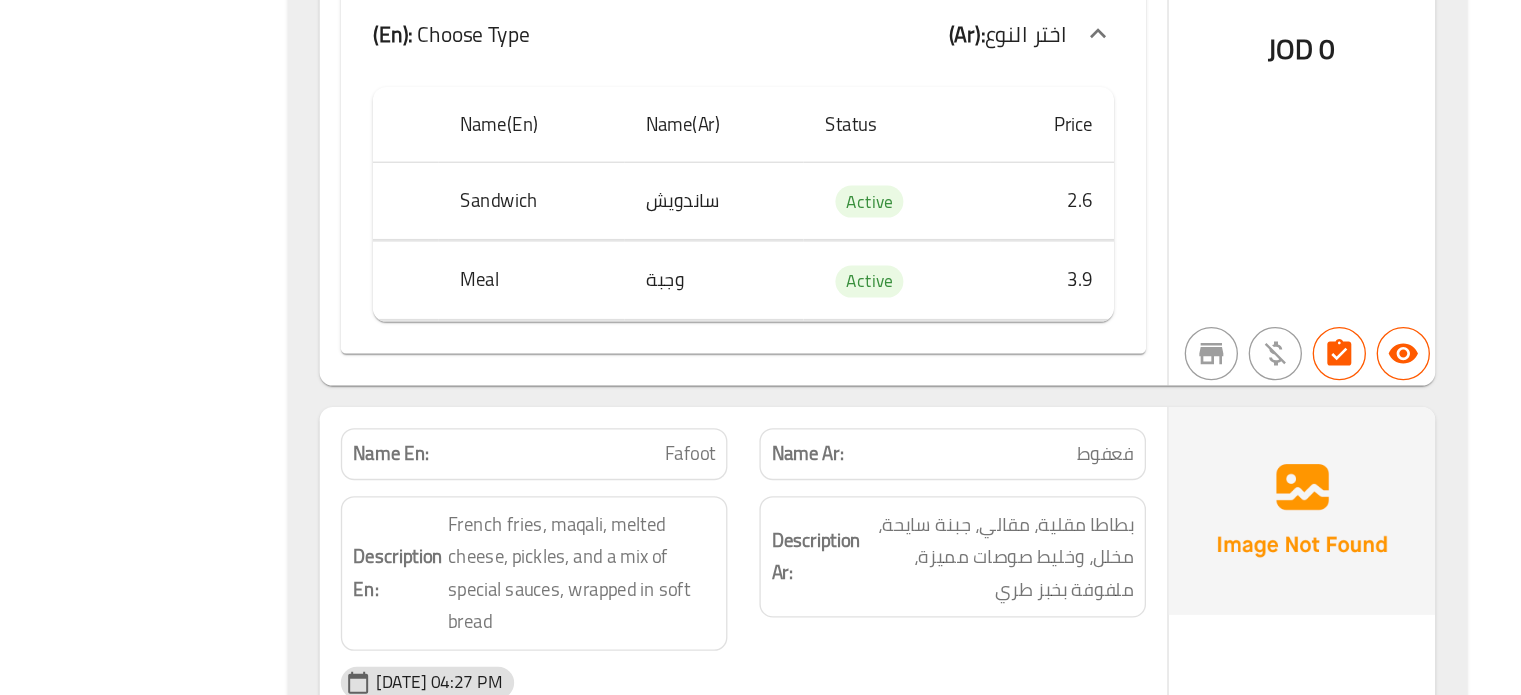 scroll, scrollTop: 18796, scrollLeft: 0, axis: vertical 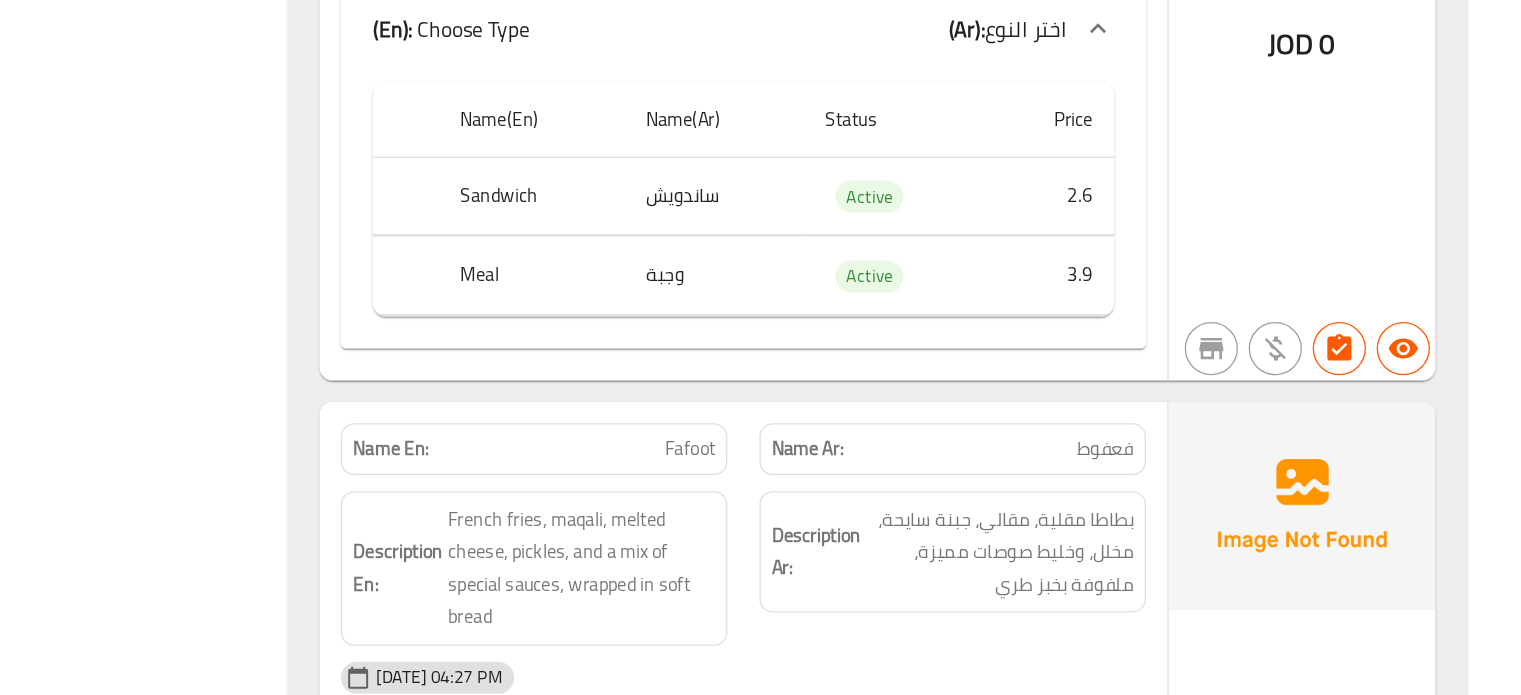 click on "فعفوط" at bounding box center (1185, -15635) 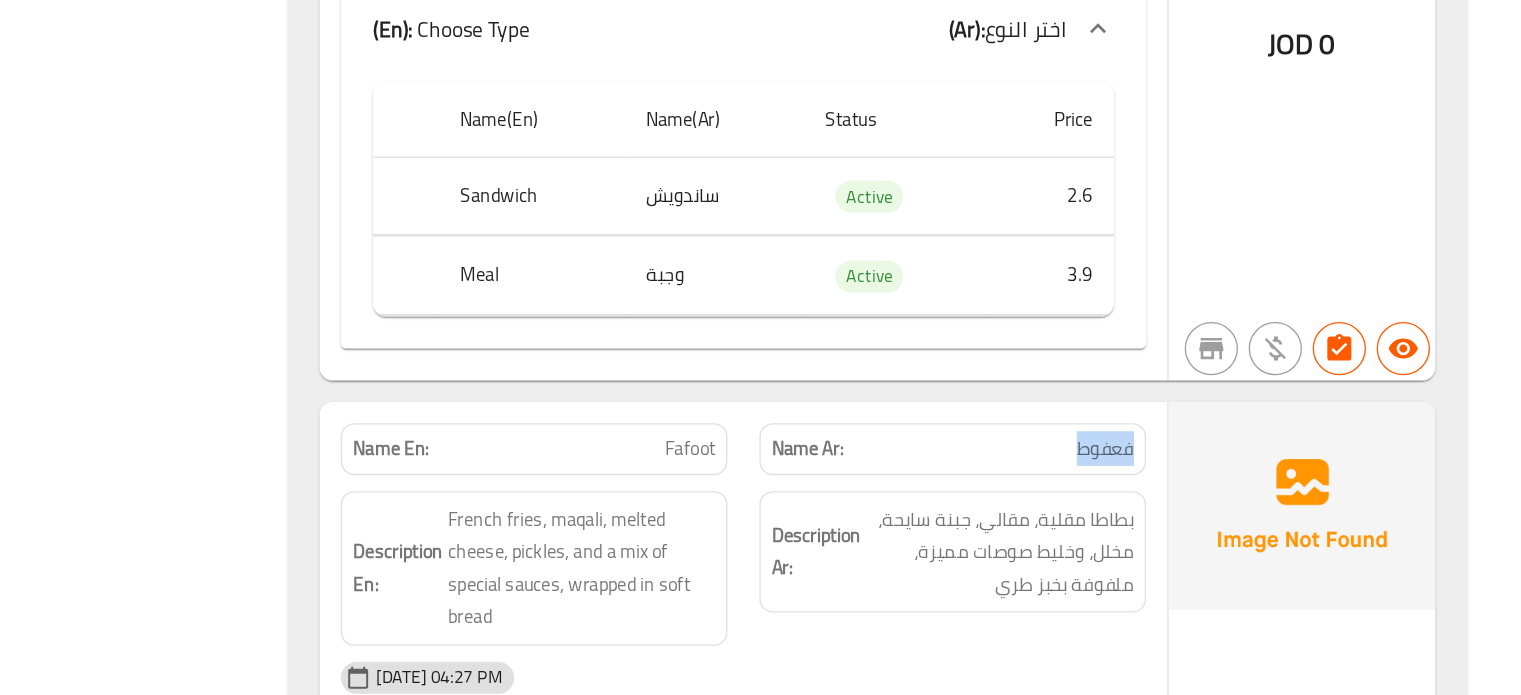 click on "فعفوط" at bounding box center [1185, -15635] 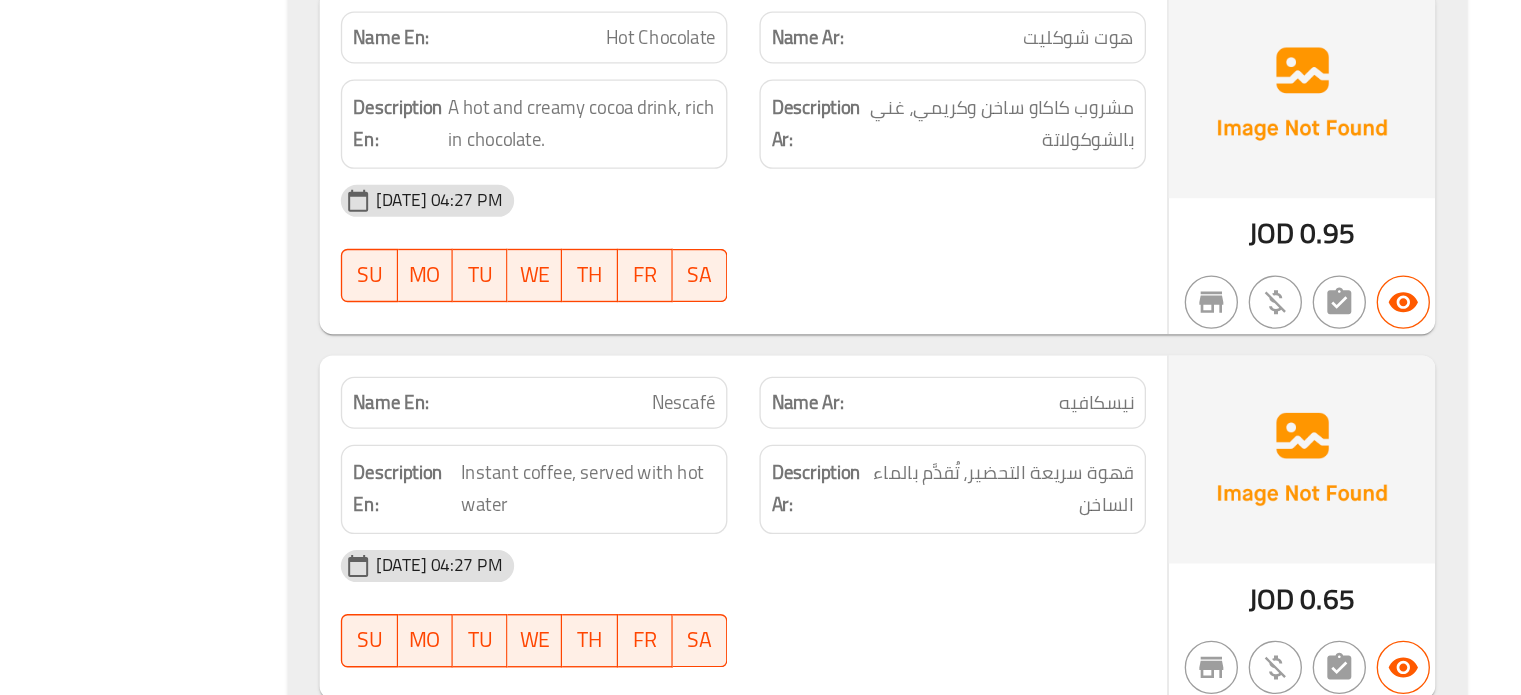 scroll, scrollTop: 21869, scrollLeft: 0, axis: vertical 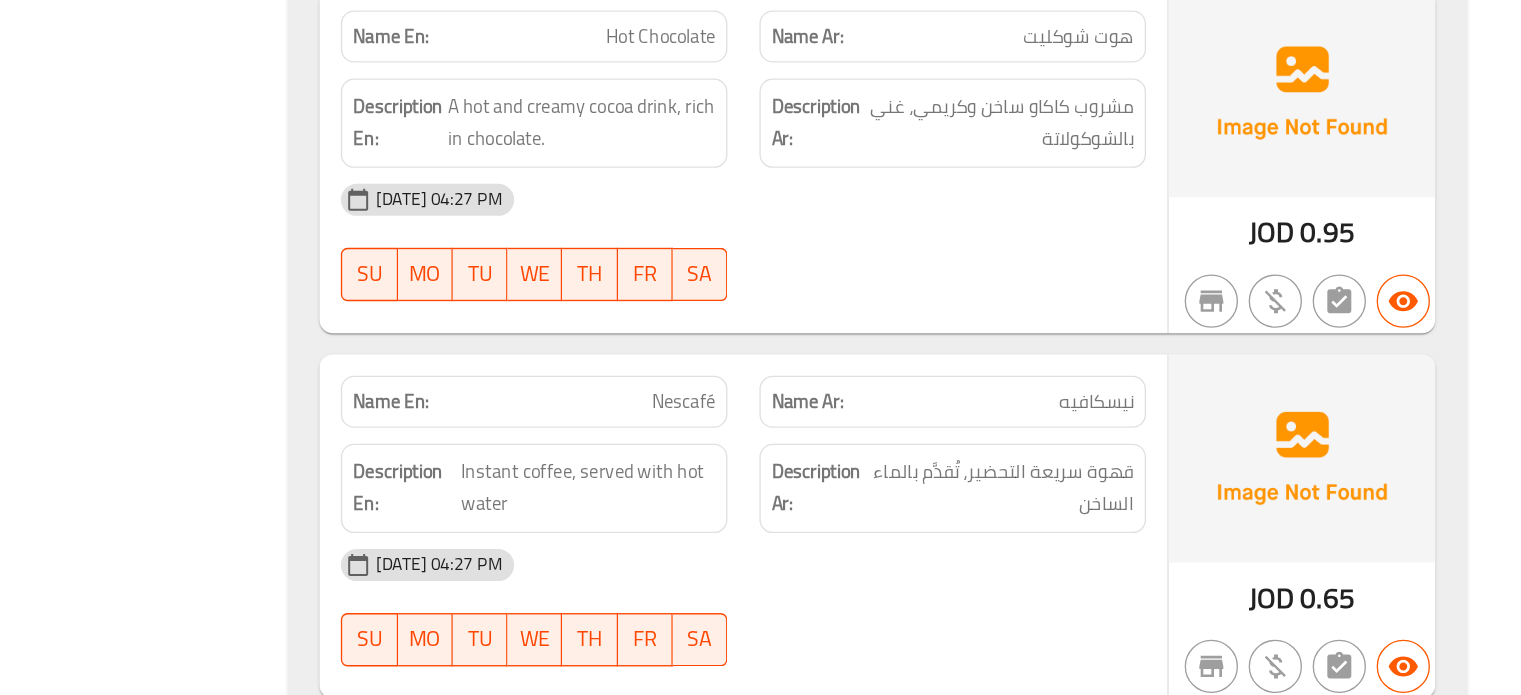 click on "نيسكافيه" at bounding box center (1191, -20123) 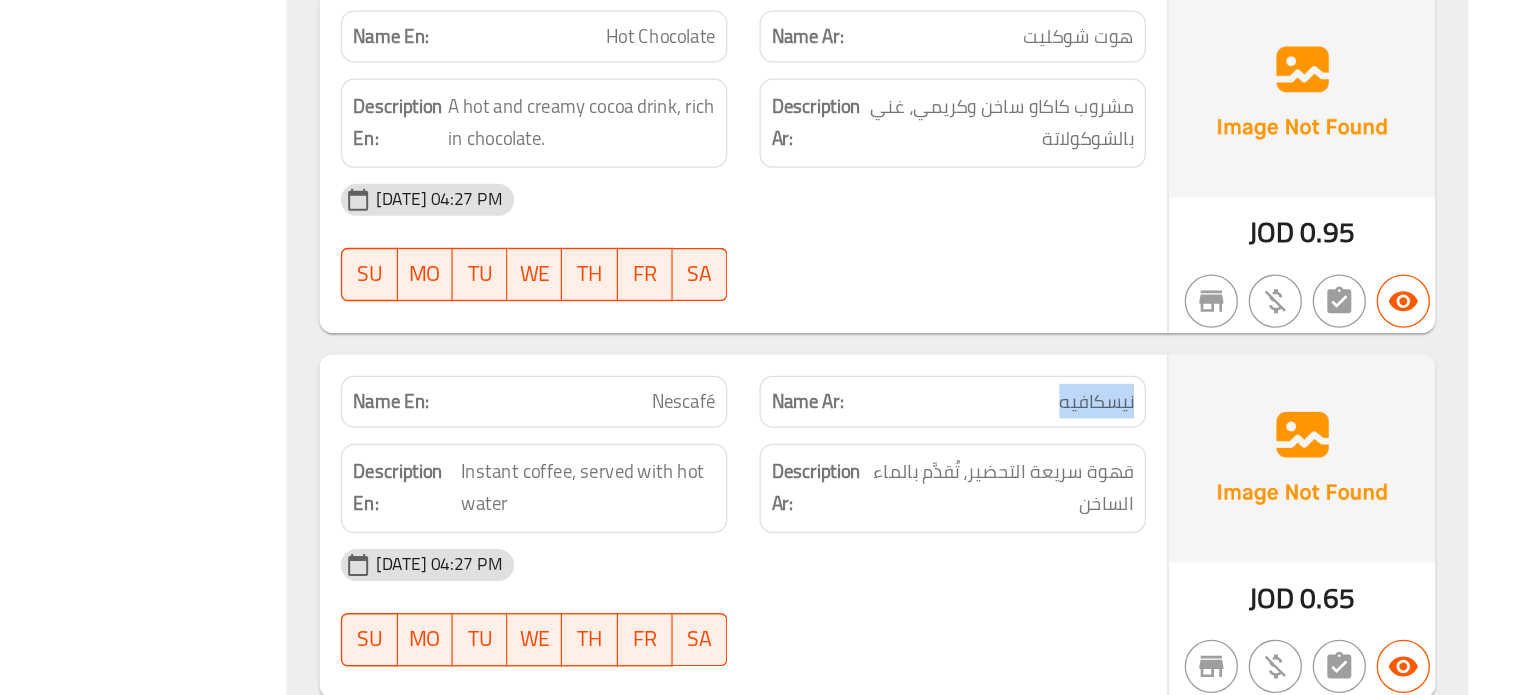 copy on "نيسكافيه" 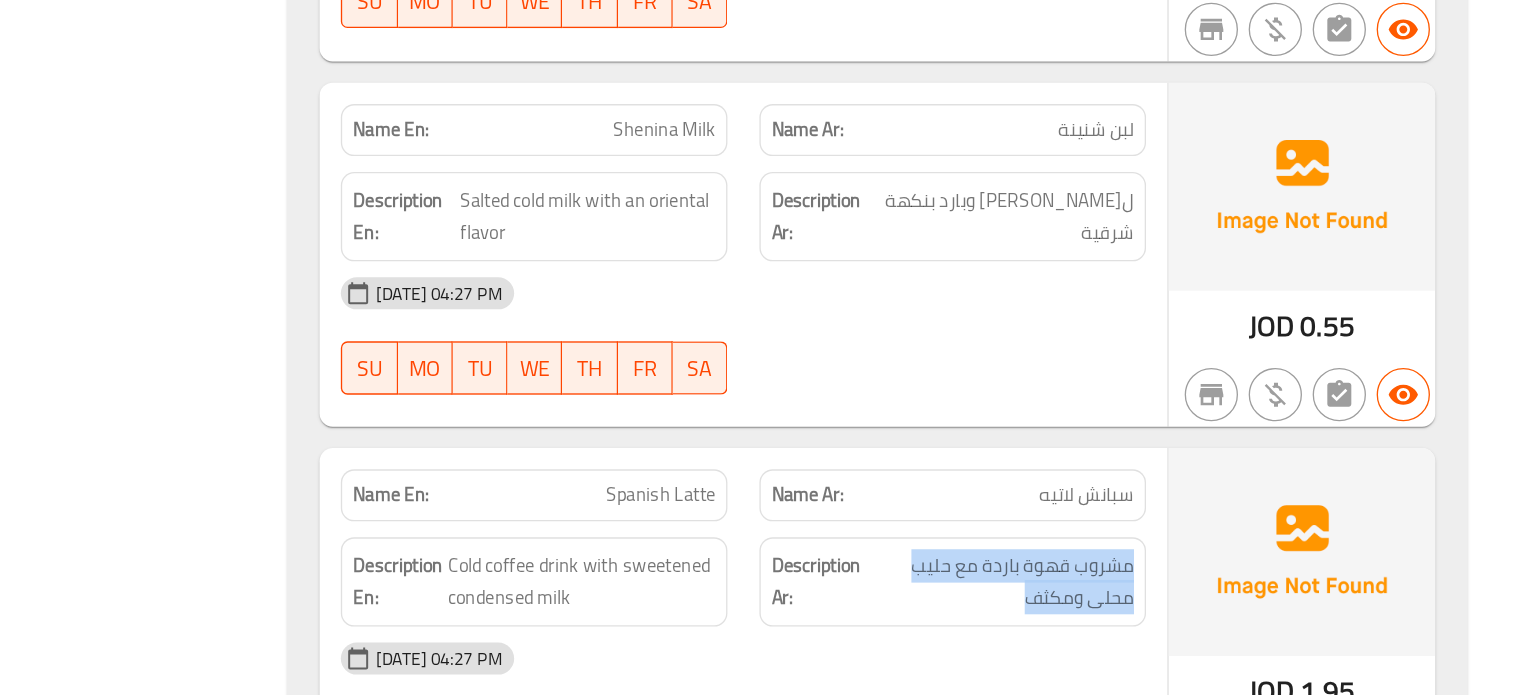 scroll, scrollTop: 23814, scrollLeft: 0, axis: vertical 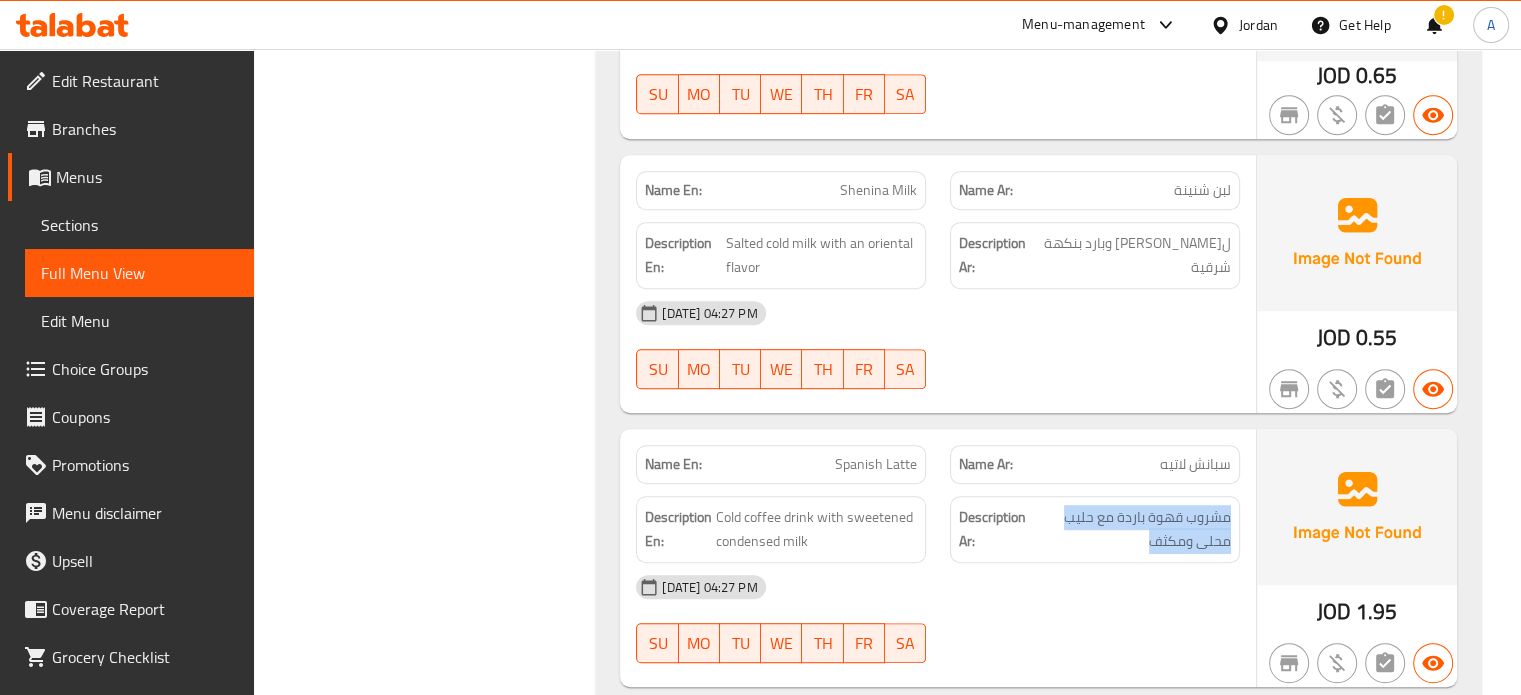 click on "Sections" at bounding box center (139, 225) 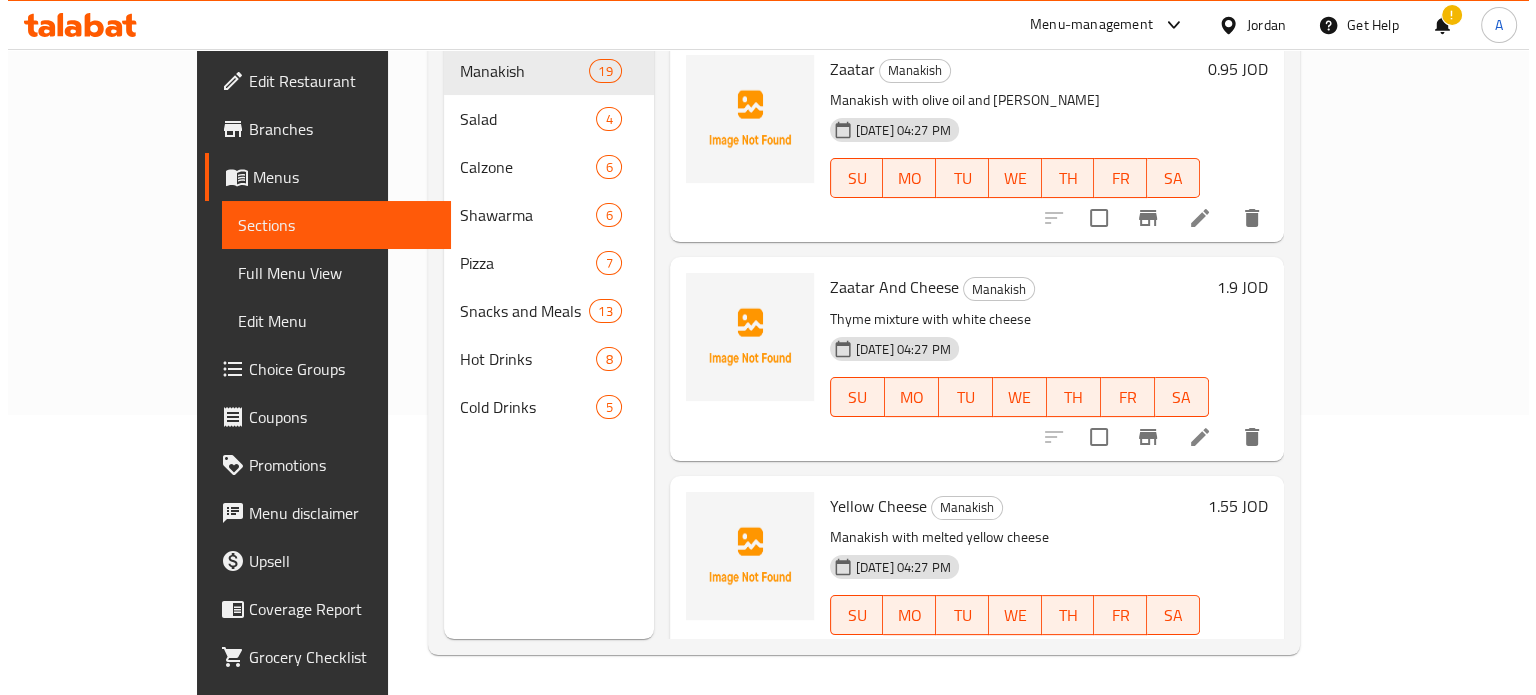 scroll, scrollTop: 0, scrollLeft: 0, axis: both 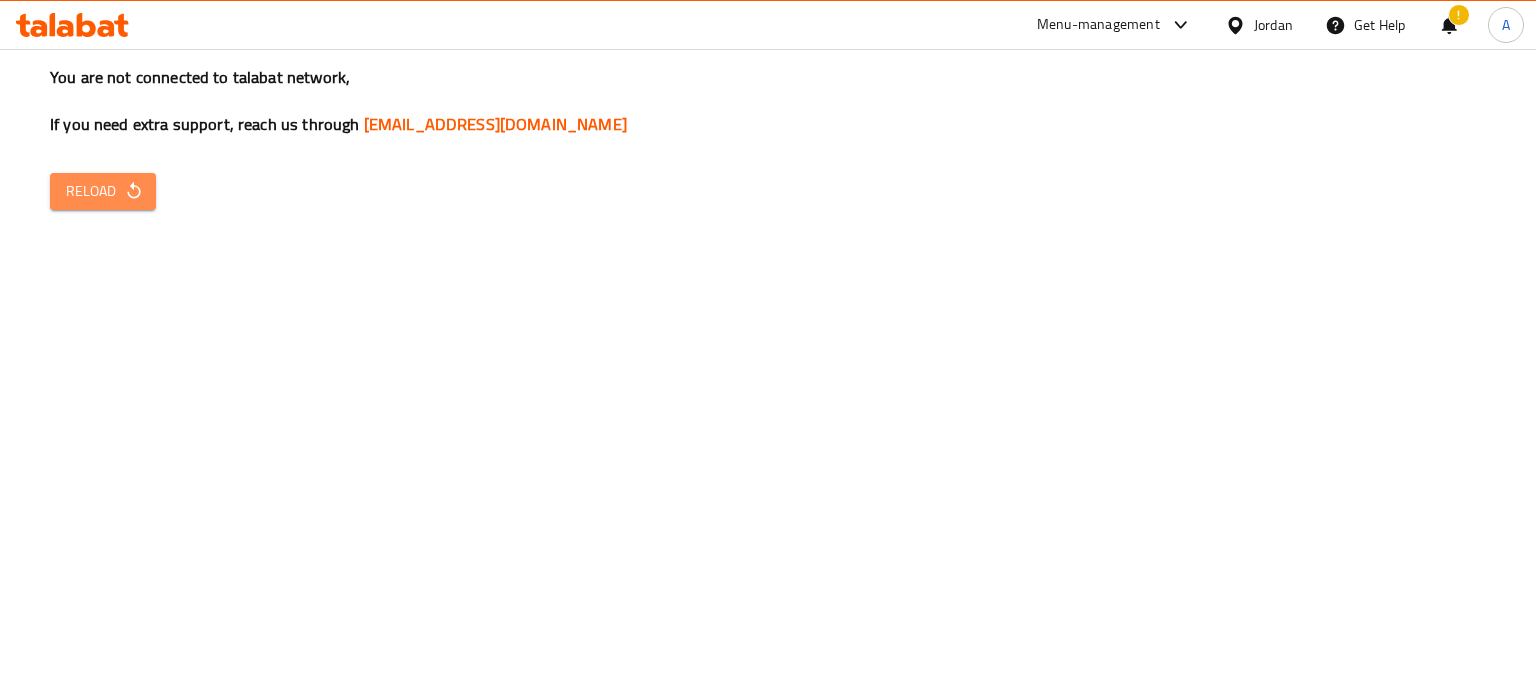 click on "Reload" at bounding box center (103, 191) 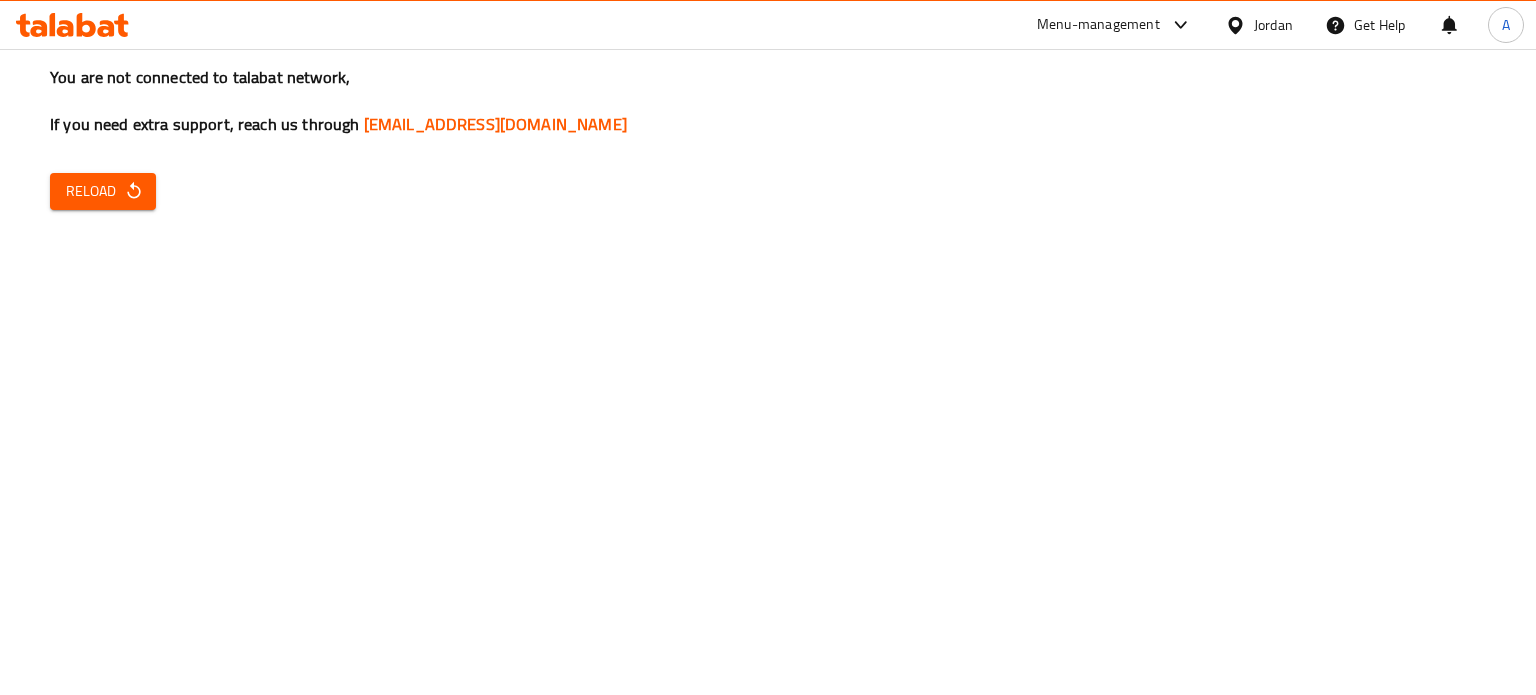 scroll, scrollTop: 0, scrollLeft: 0, axis: both 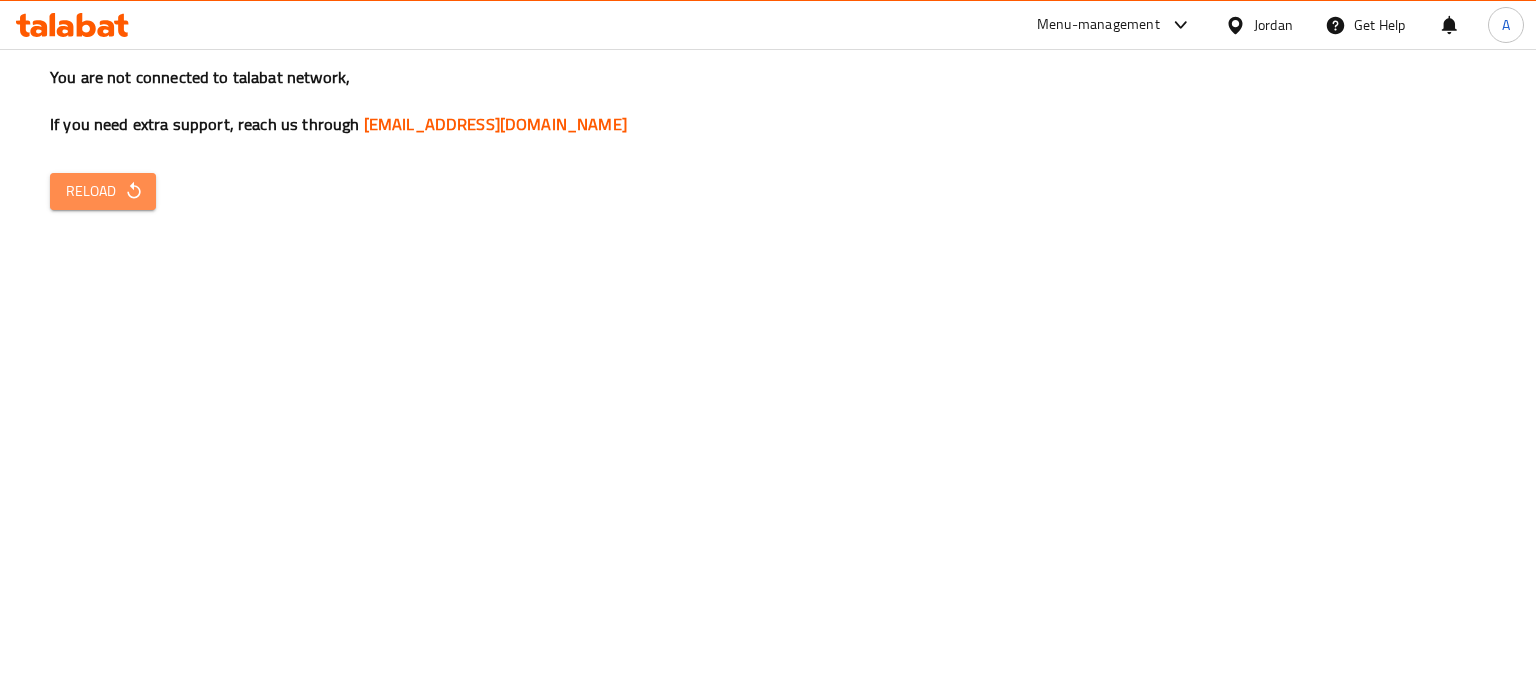 click on "Reload" at bounding box center (103, 191) 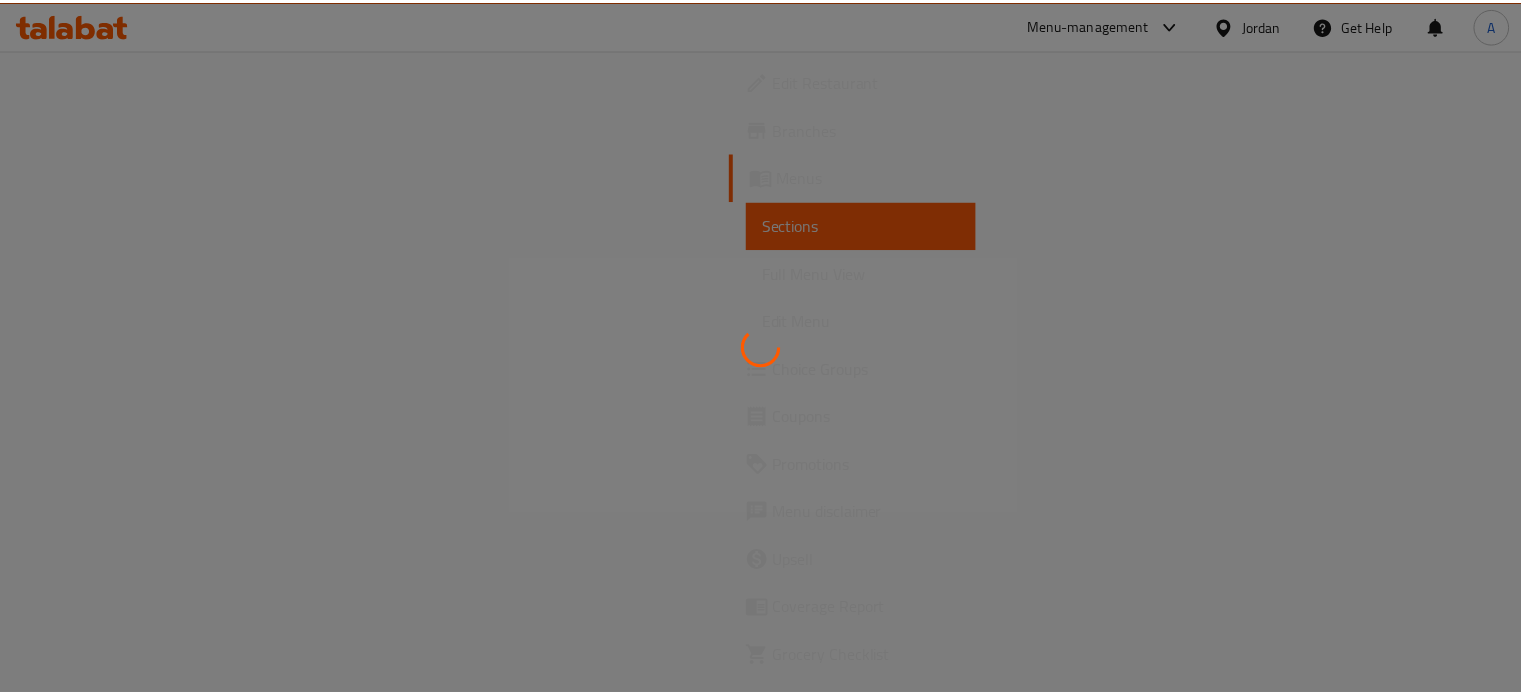 scroll, scrollTop: 0, scrollLeft: 0, axis: both 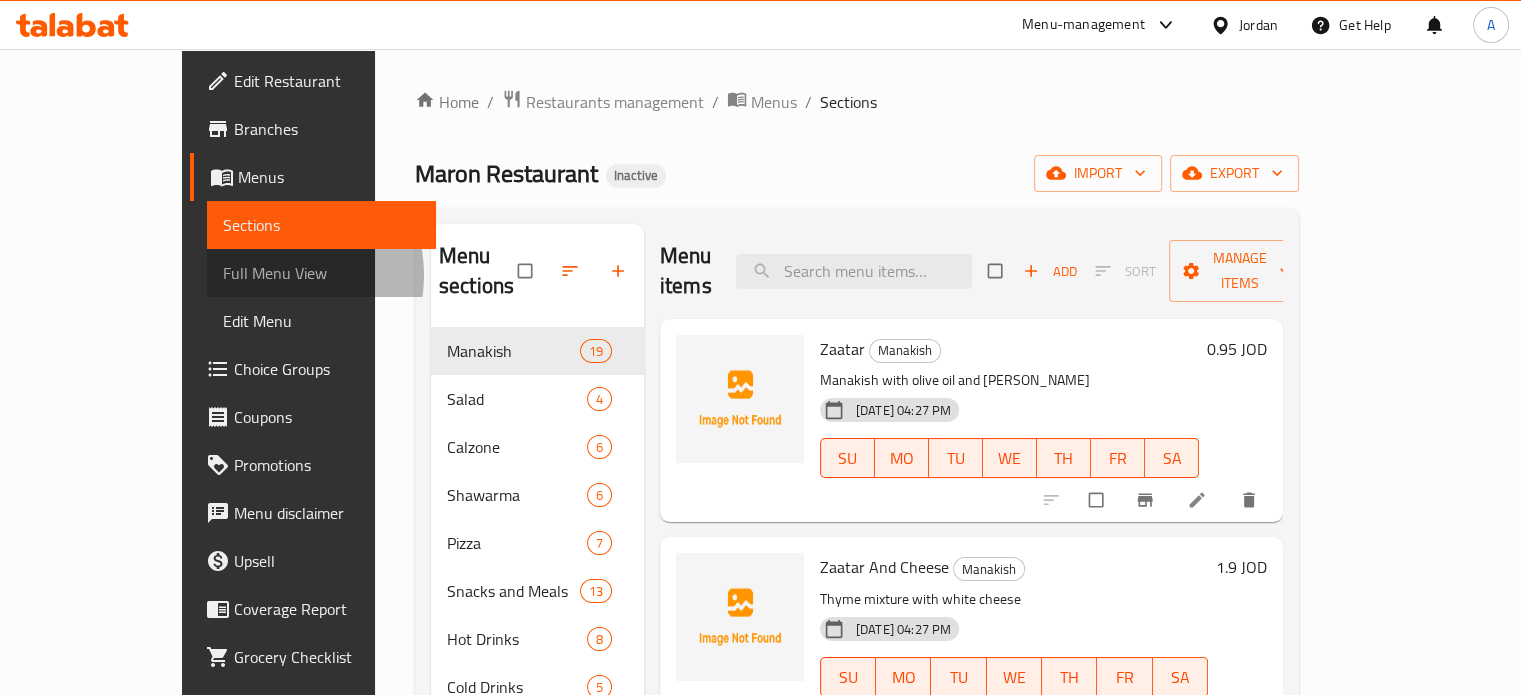 click on "Full Menu View" at bounding box center [321, 273] 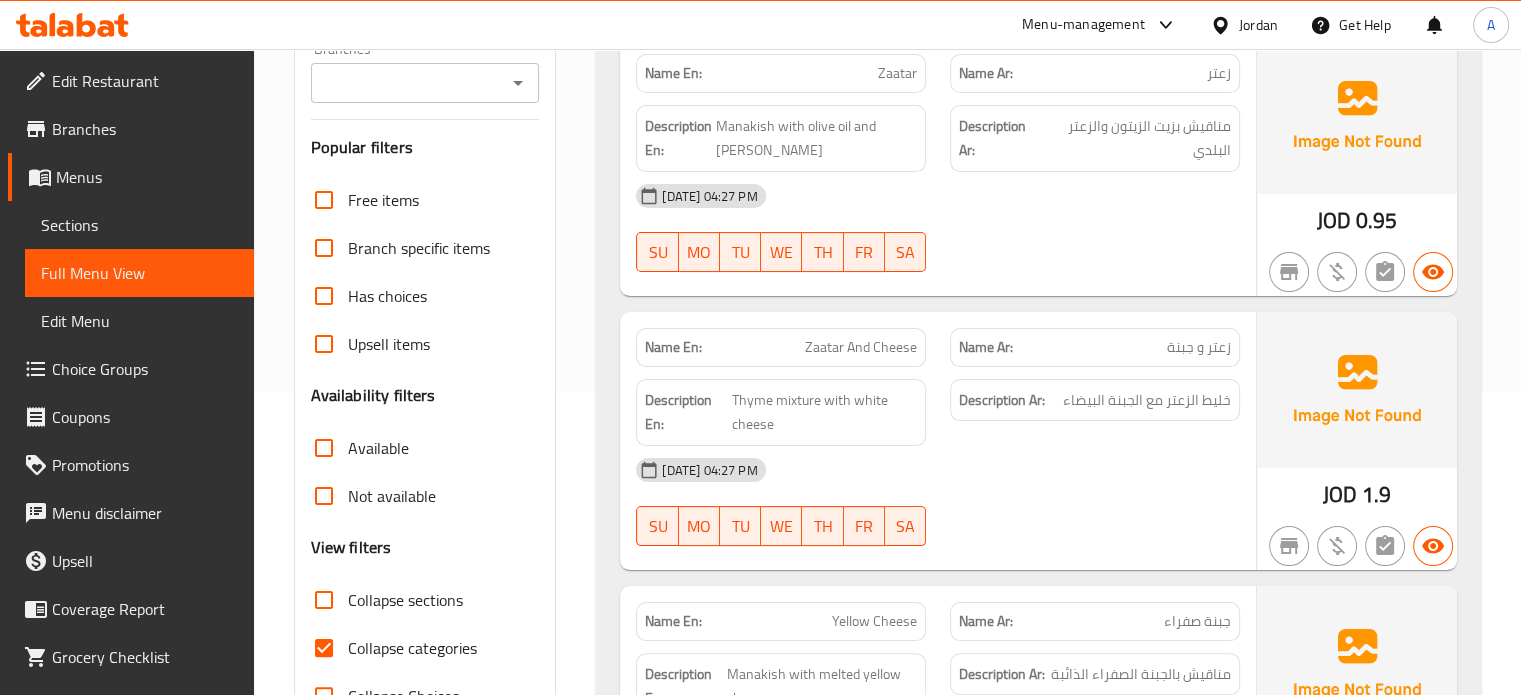 scroll, scrollTop: 304, scrollLeft: 0, axis: vertical 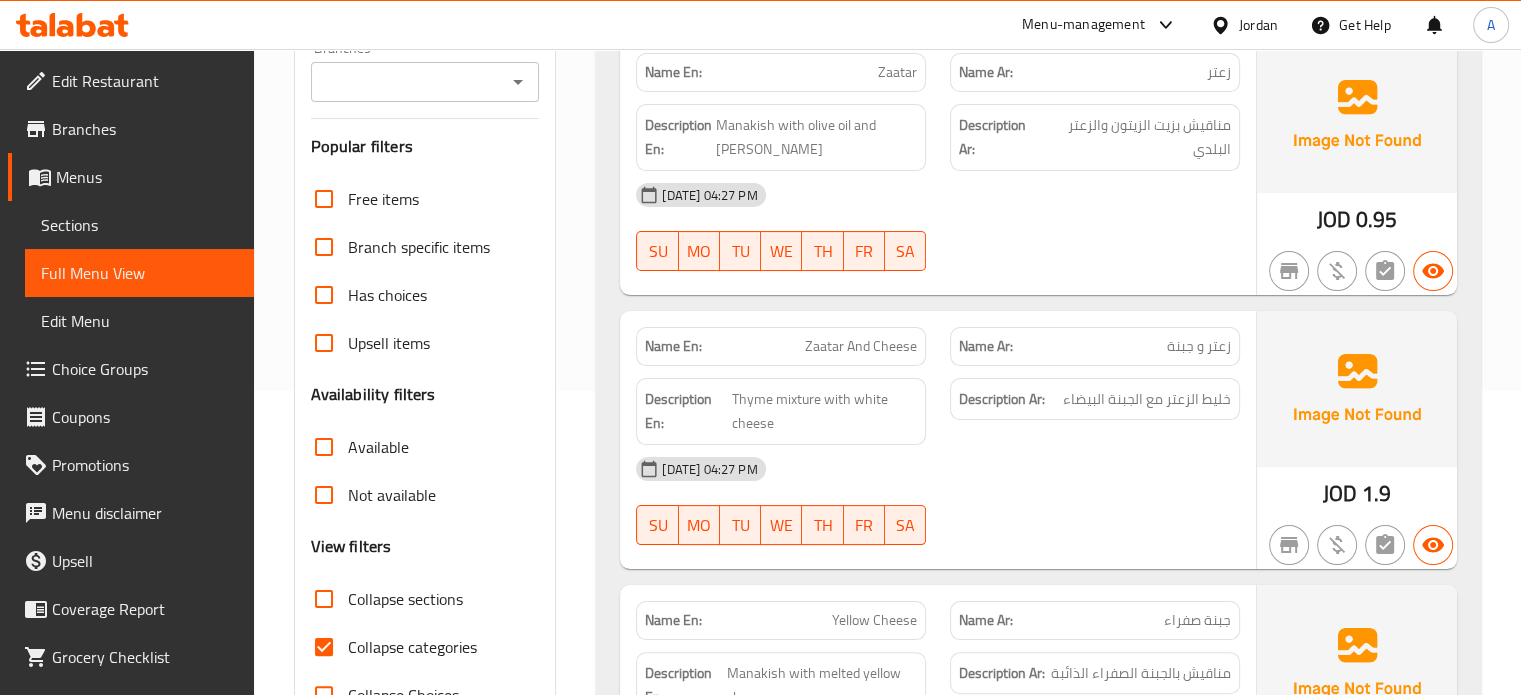 click on "Collapse categories" at bounding box center [324, 647] 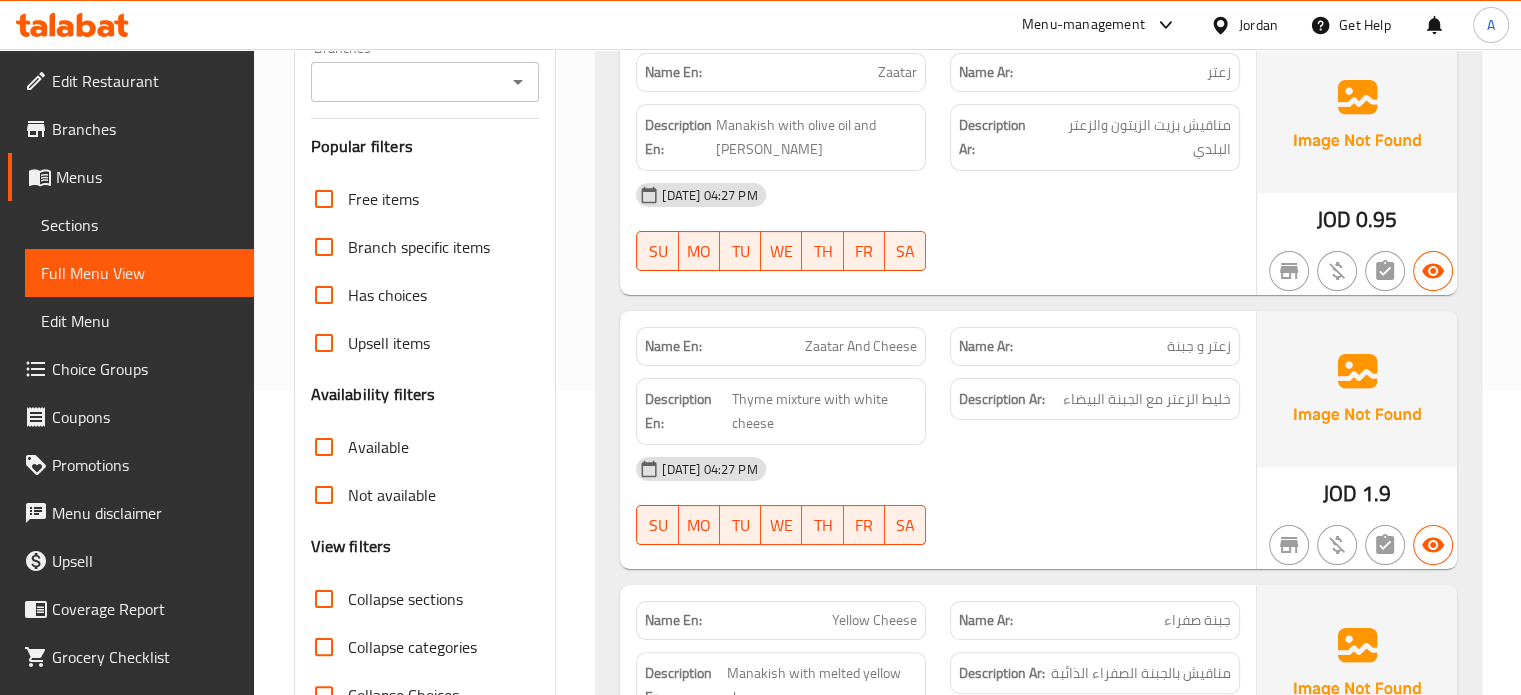 click on "Name En: Zaatar Name Ar: زعتر Description En: Manakish with olive oil and baladi zaatar Description Ar: مناقيش بزيت الزيتون والزعتر البلدي 14-07-2025 04:27 PM SU MO TU WE TH FR SA JOD 0.95 Name En: Zaatar And Cheese Name Ar: زعتر و جبنة Description En: Thyme mixture with white cheese Description Ar: خليط الزعتر مع الجبنة البيضاء 14-07-2025 04:27 PM SU MO TU WE TH FR SA JOD 1.9 Name En: Yellow Cheese Name Ar: جبنة صفراء Description En: Manakish with melted yellow cheese Description Ar: مناقيش بالجبنة الصفراء الذائبة 14-07-2025 04:27 PM SU MO TU WE TH FR SA JOD 1.55 Name En: Akkawi Cheese Name Ar: جبنة عكاوي Description En: Salty Akkawi cheese baked on thin dough until melted. Description Ar: جبنة عكاوي المالحة تُخبز على عجينة رقيقة حتى الذوبان 14-07-2025 04:27 PM SU MO TU WE TH FR SA JOD 1.9 Name En: Cheese With Turkey Name Ar: جبنة مع تيركي SU" at bounding box center (1038, 2671) 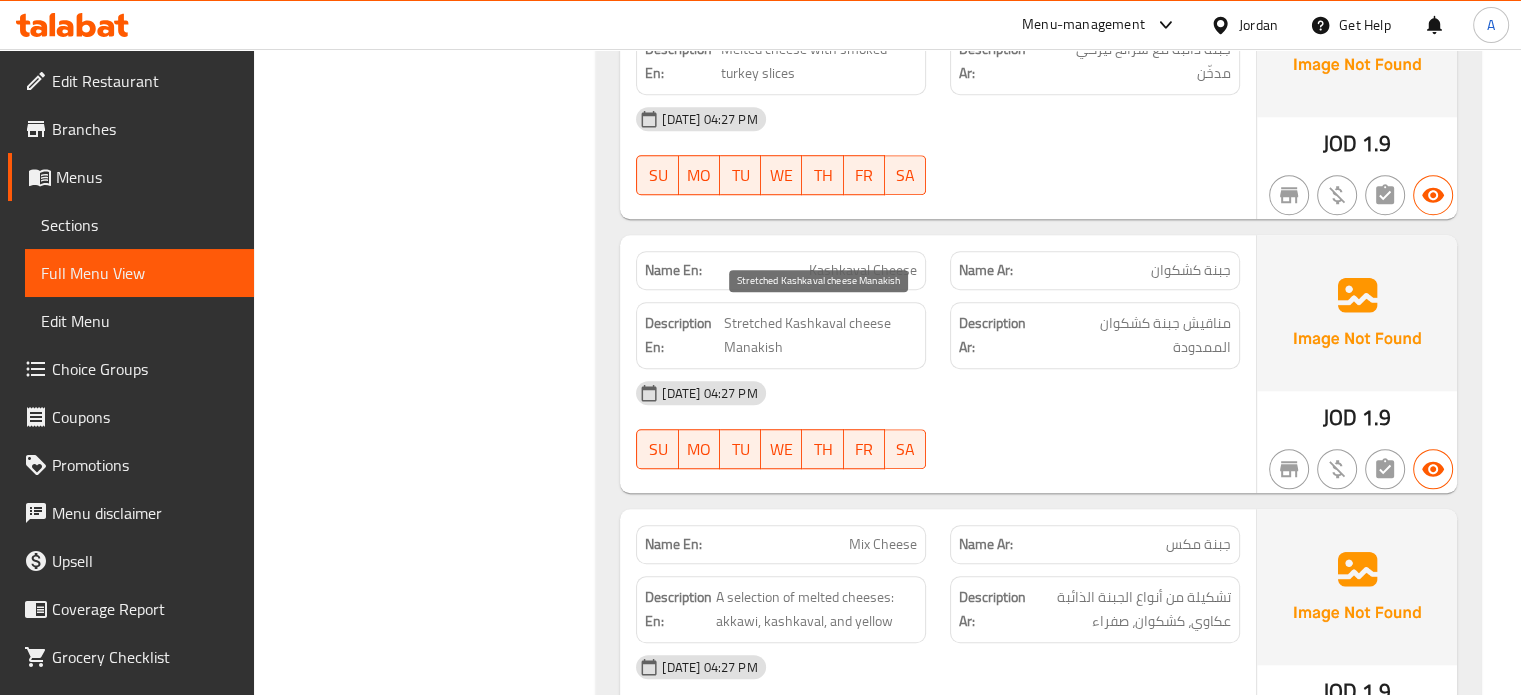 scroll, scrollTop: 1548, scrollLeft: 0, axis: vertical 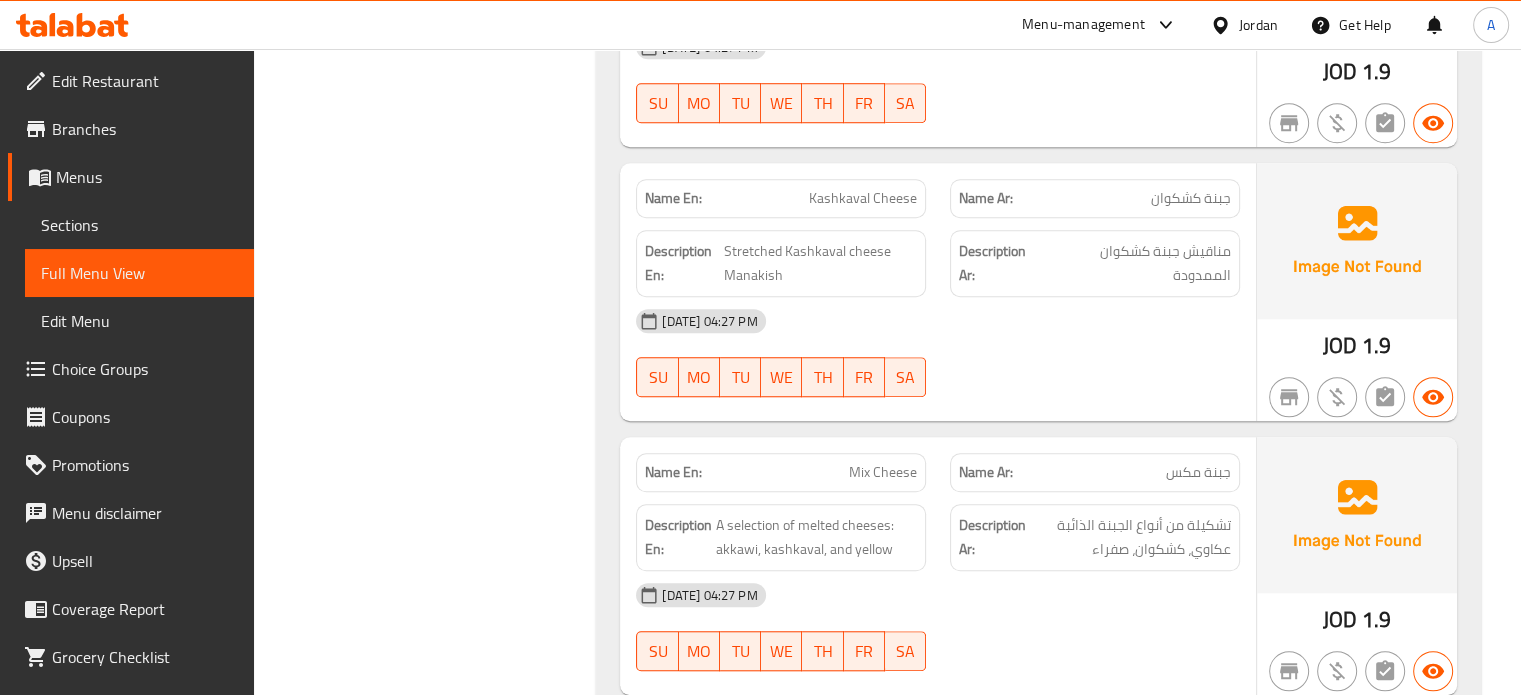 click on "Kashkaval Cheese" at bounding box center [863, 198] 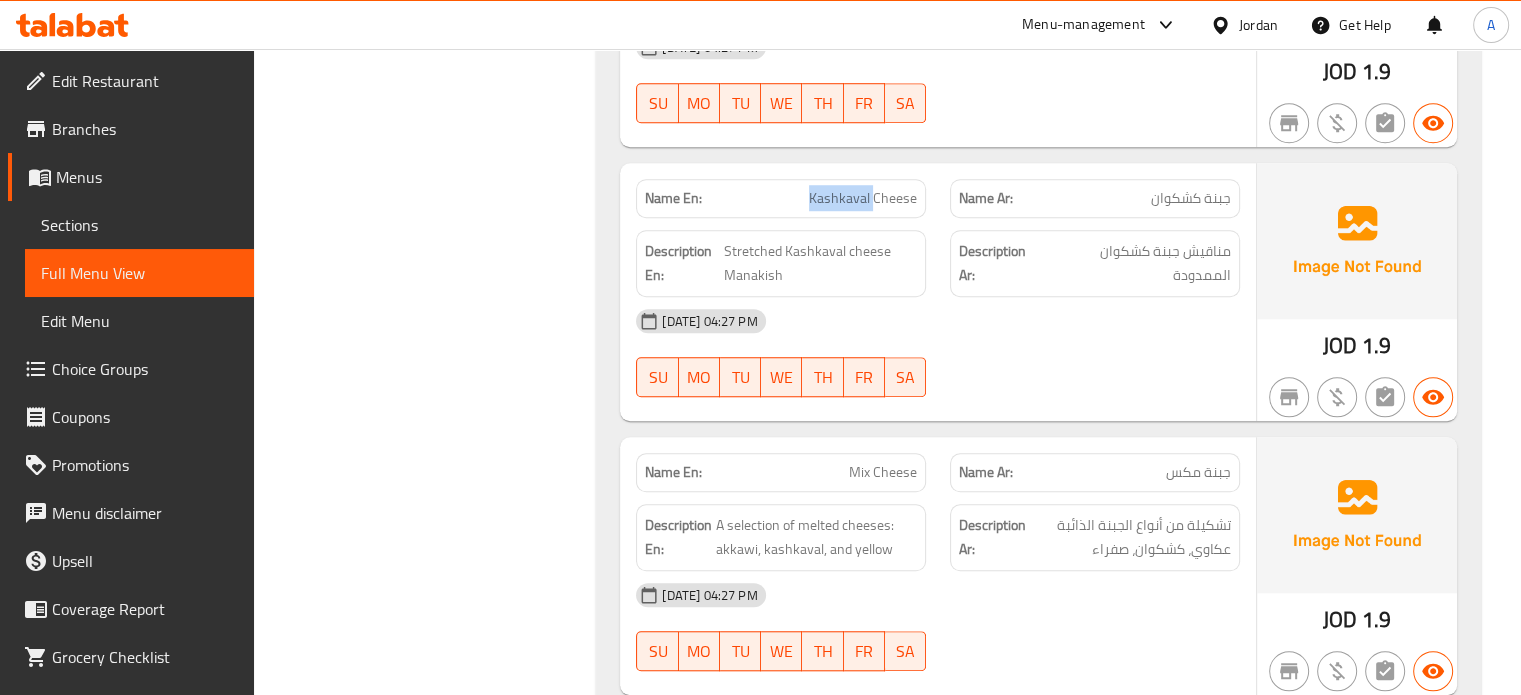 click on "Kashkaval Cheese" at bounding box center (863, 198) 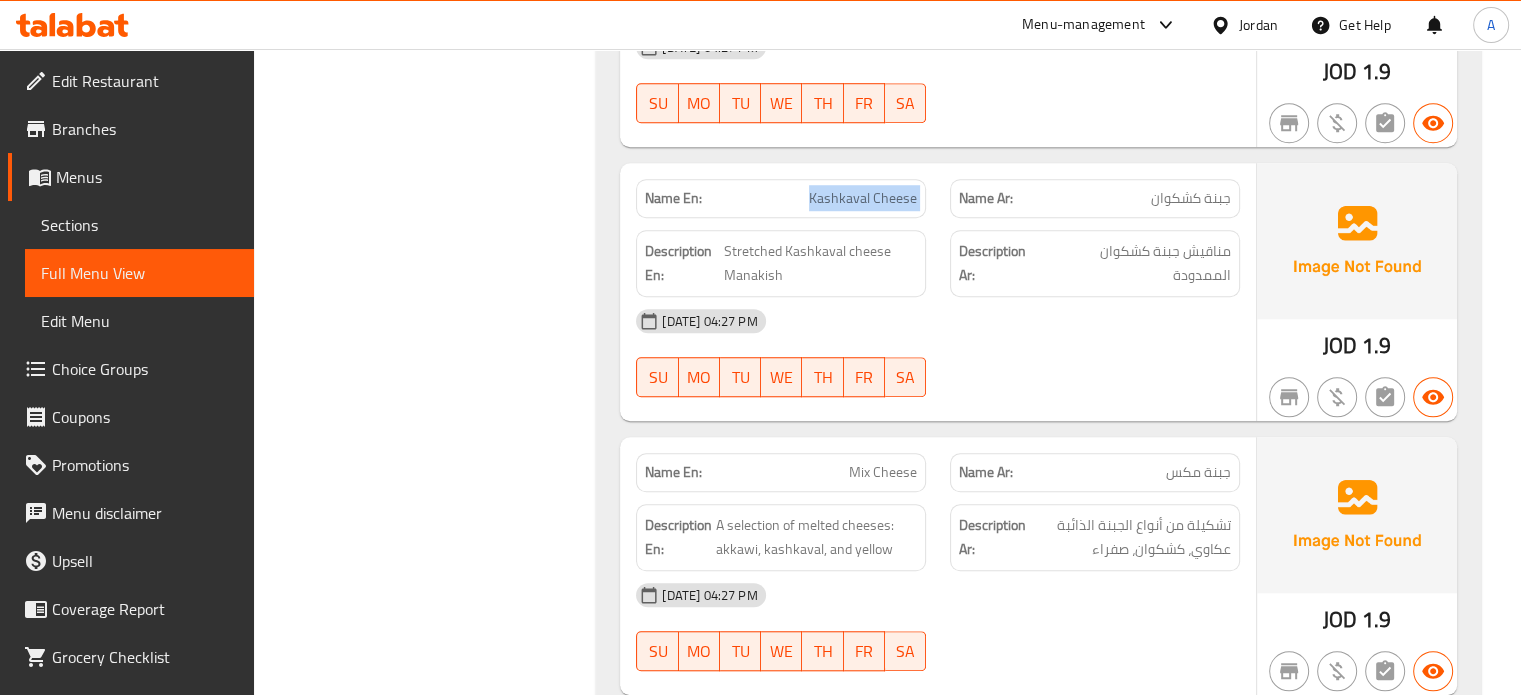 copy on "Kashkaval Cheese" 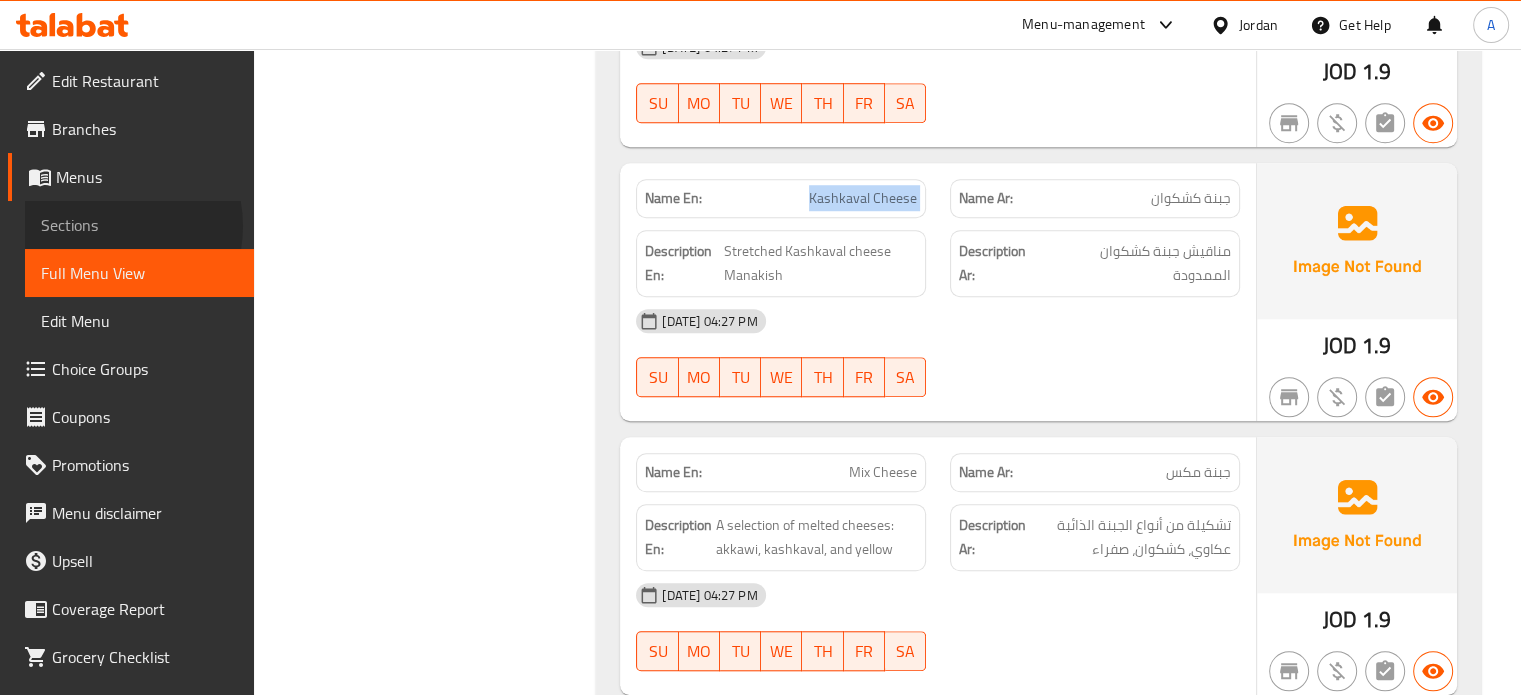click on "Sections" at bounding box center (139, 225) 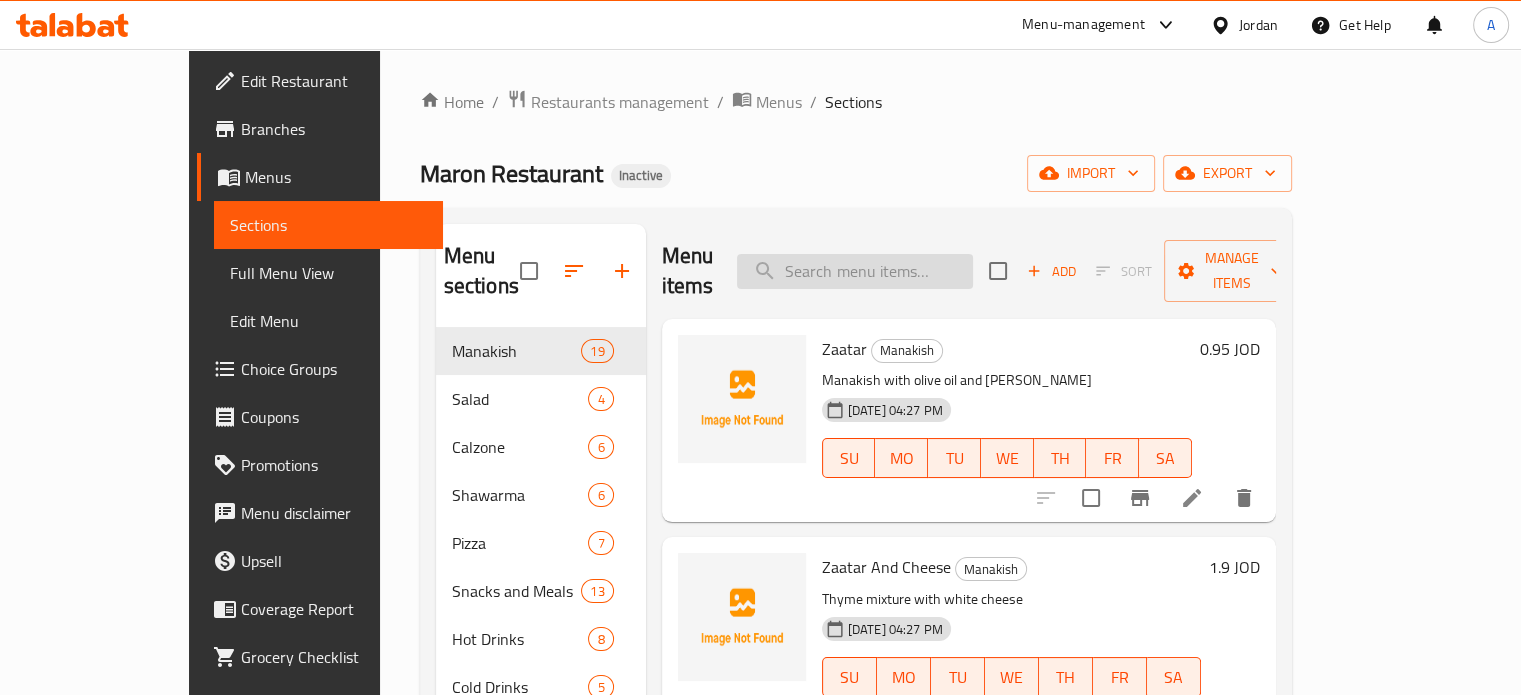 scroll, scrollTop: 0, scrollLeft: 0, axis: both 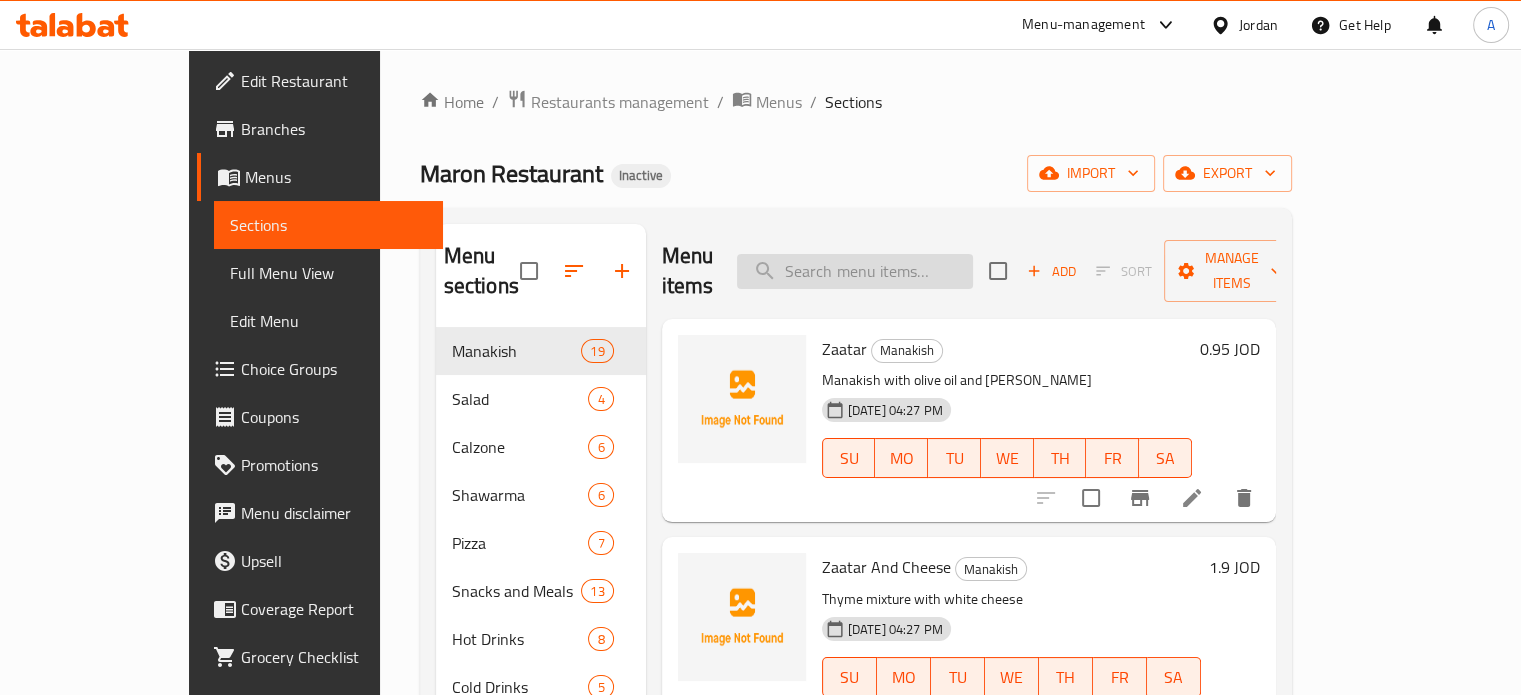 paste on "Kashkaval Cheese" 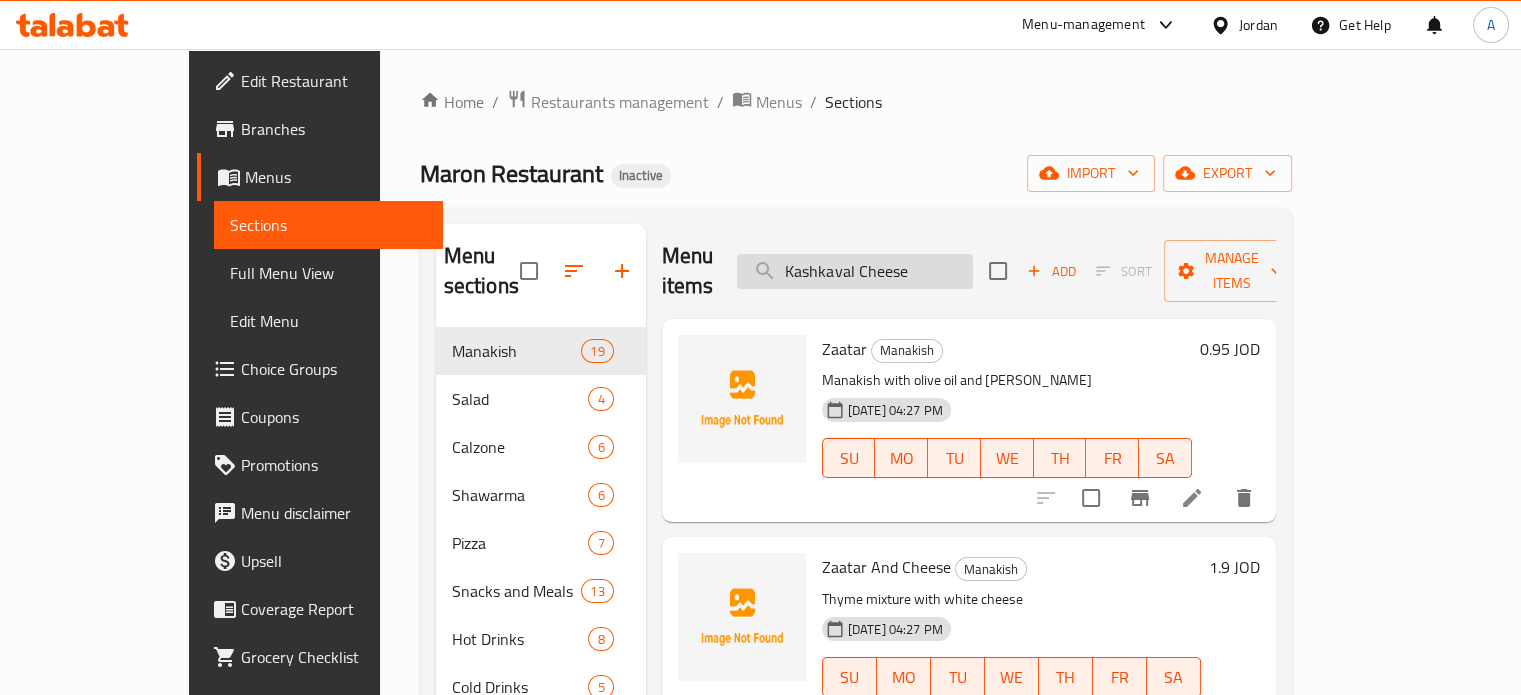 click on "Kashkaval Cheese" at bounding box center (855, 271) 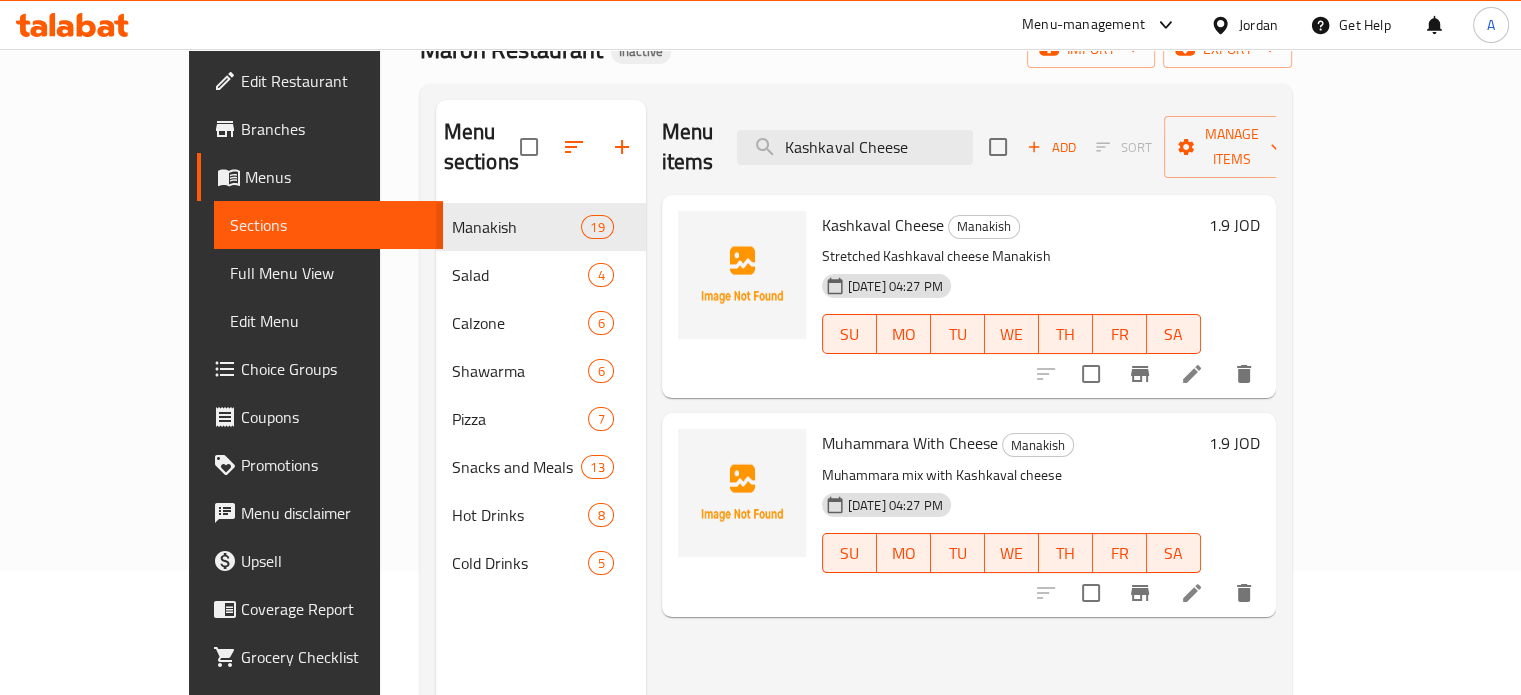 type on "Kashkaval Cheese" 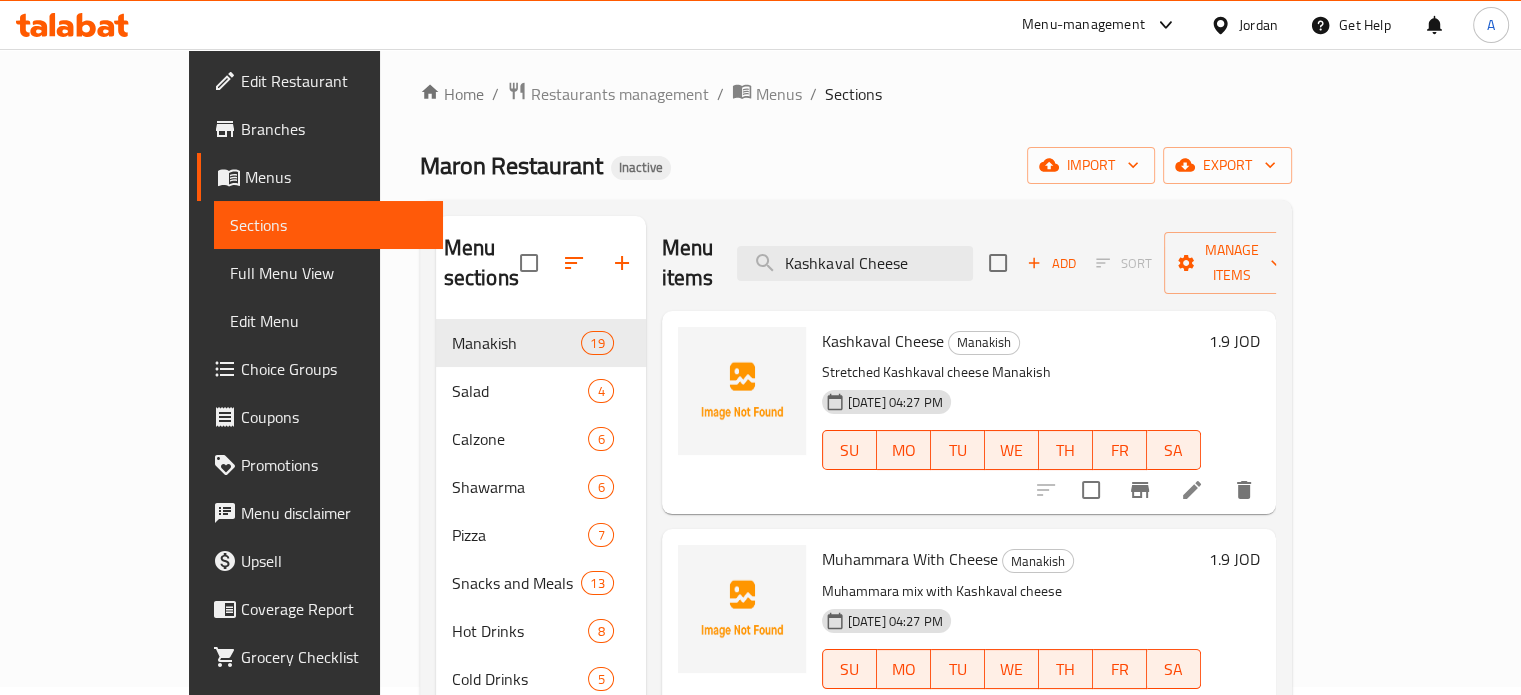 scroll, scrollTop: 0, scrollLeft: 0, axis: both 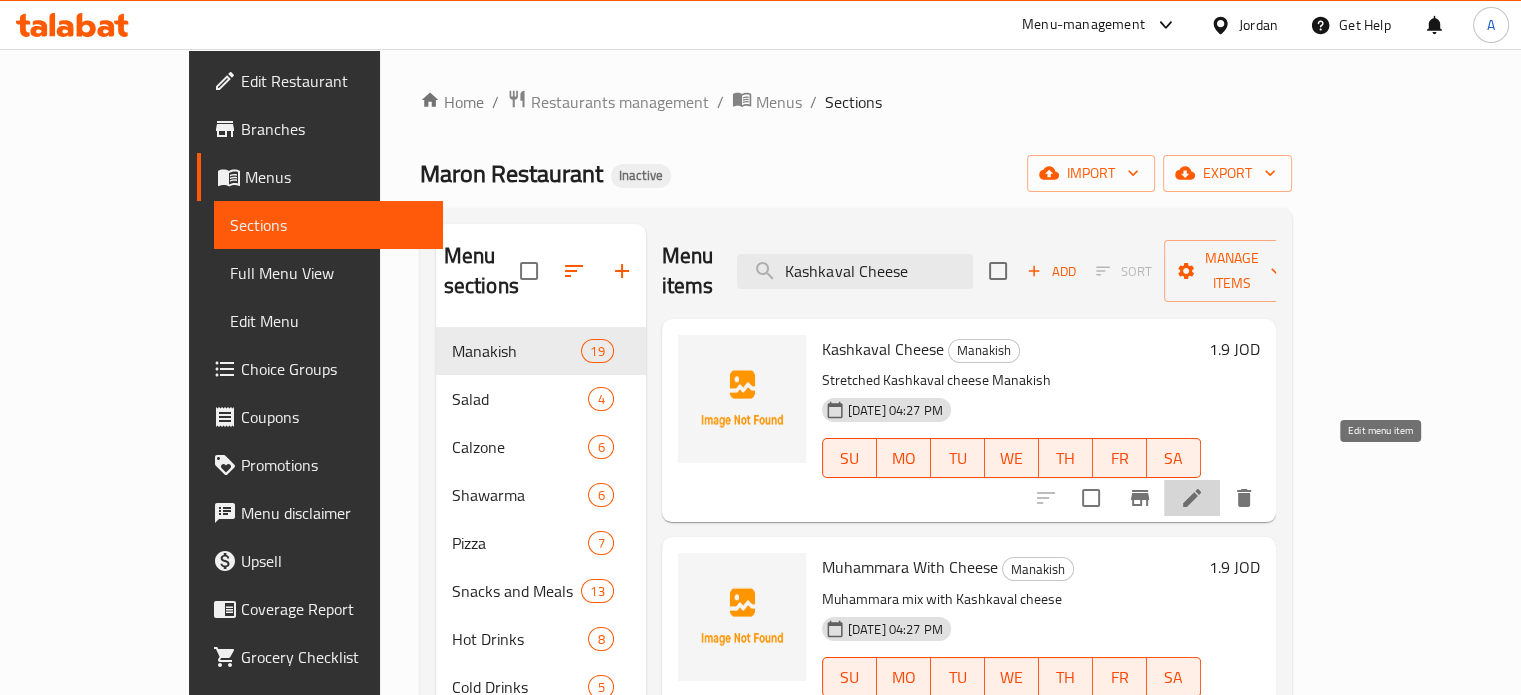 click 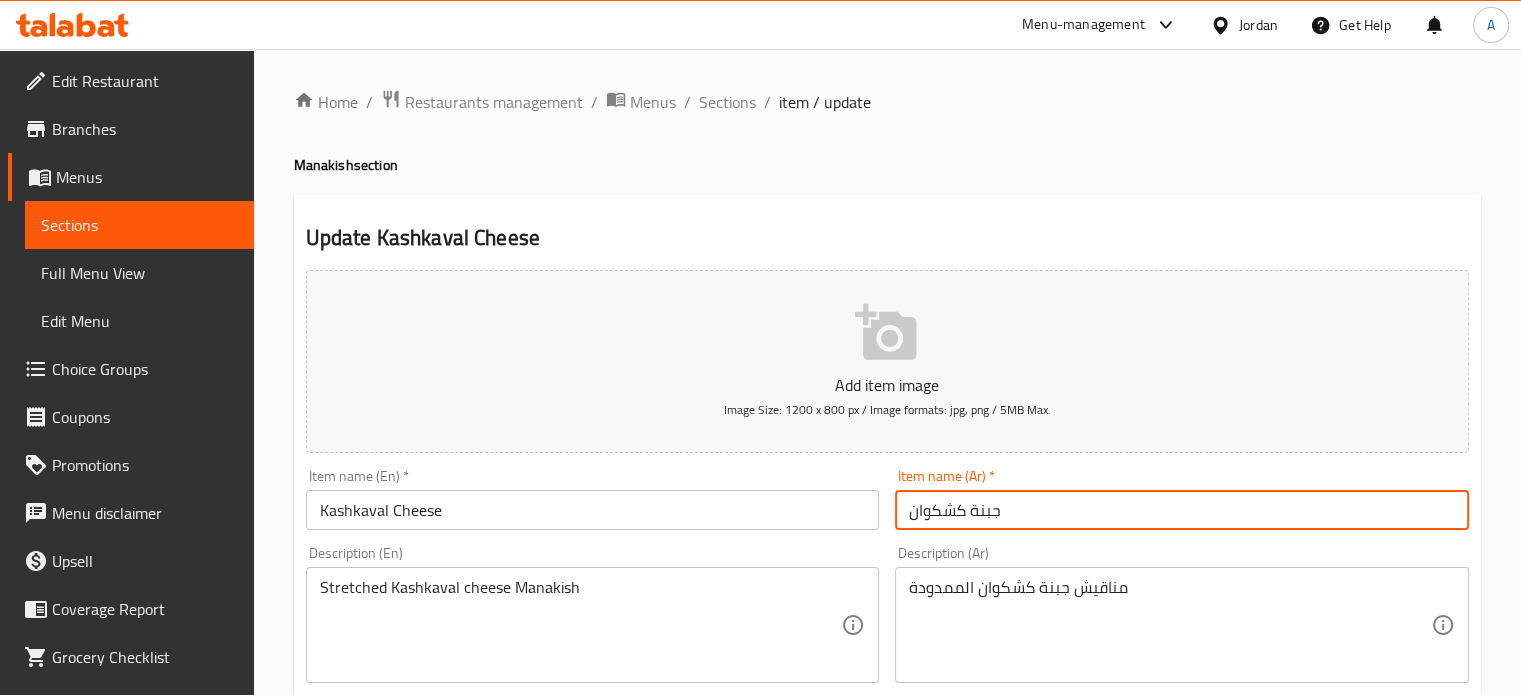 click on "جبنة كشكوان" at bounding box center (1182, 510) 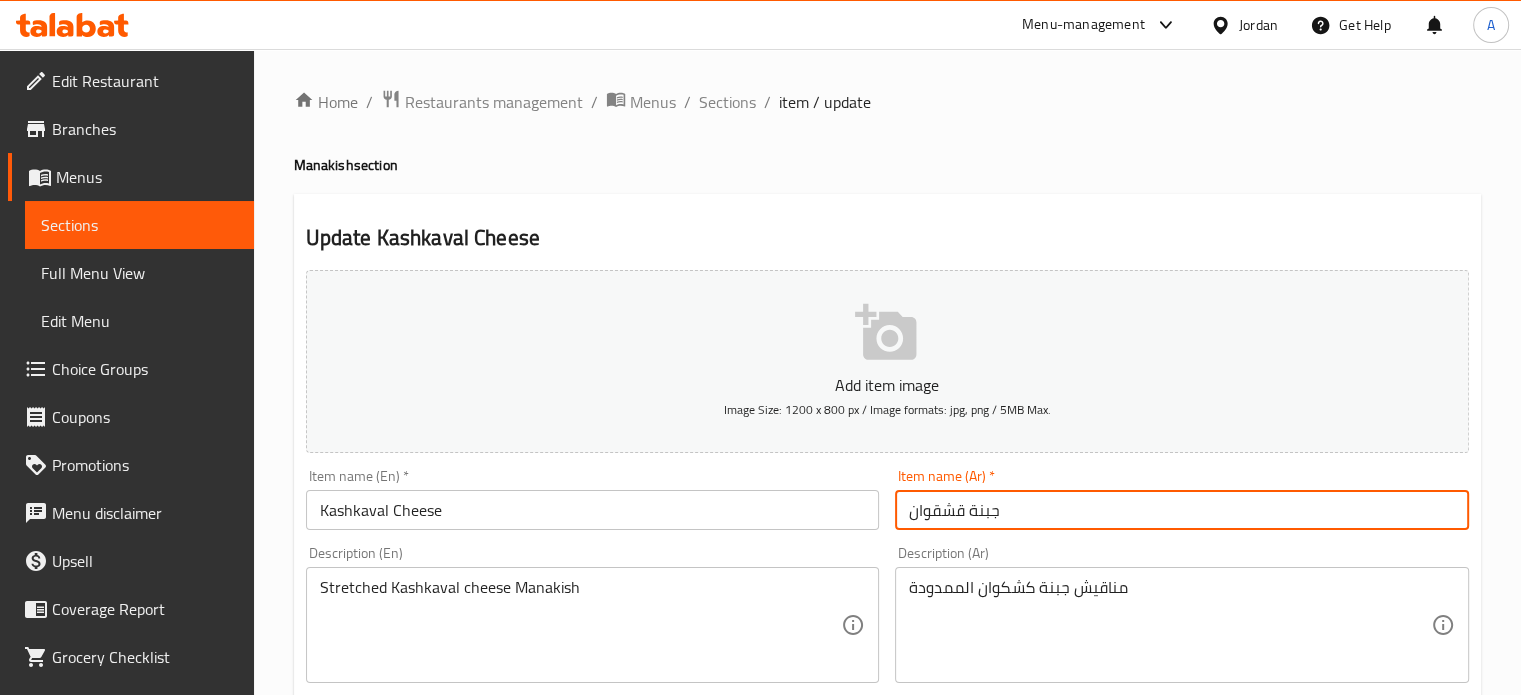 type on "جبنة قشقوان" 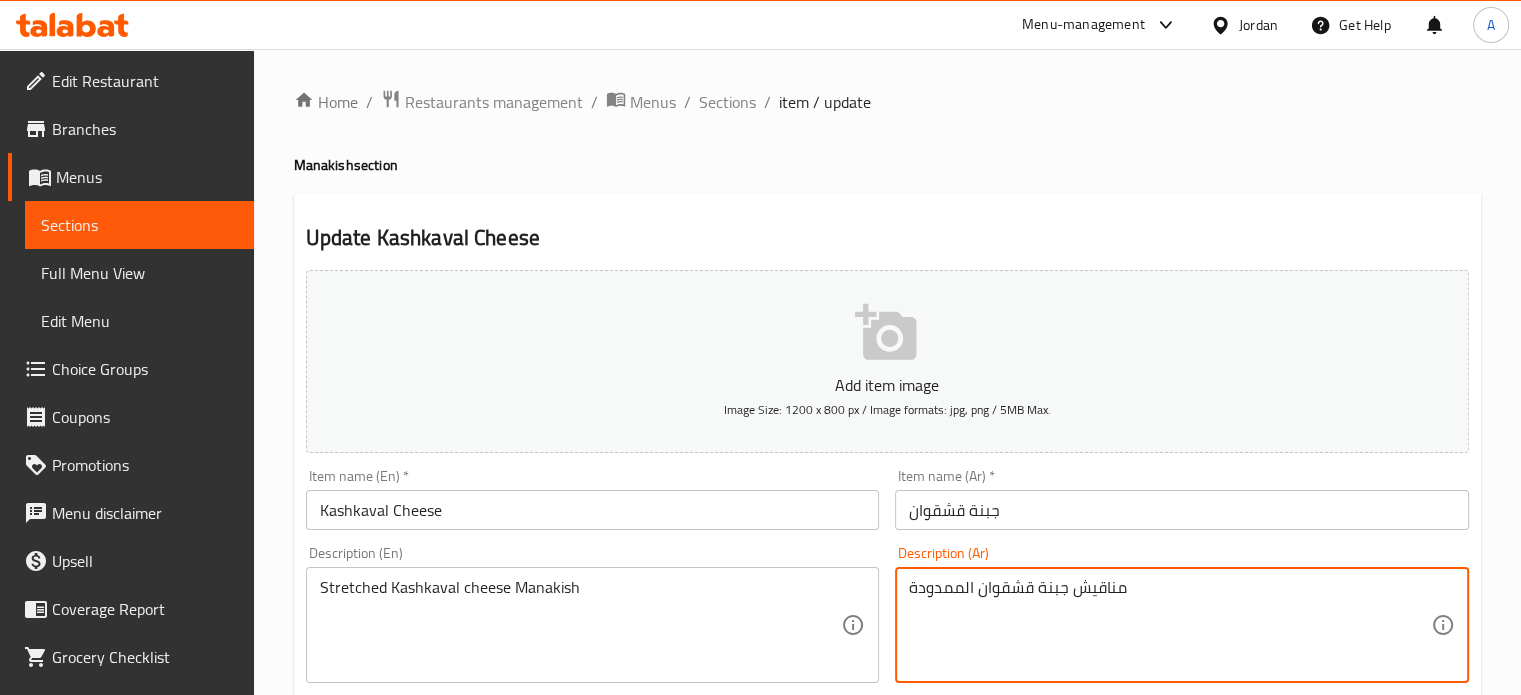 click on "مناقيش جبنة قشقوان الممدودة" at bounding box center [1170, 625] 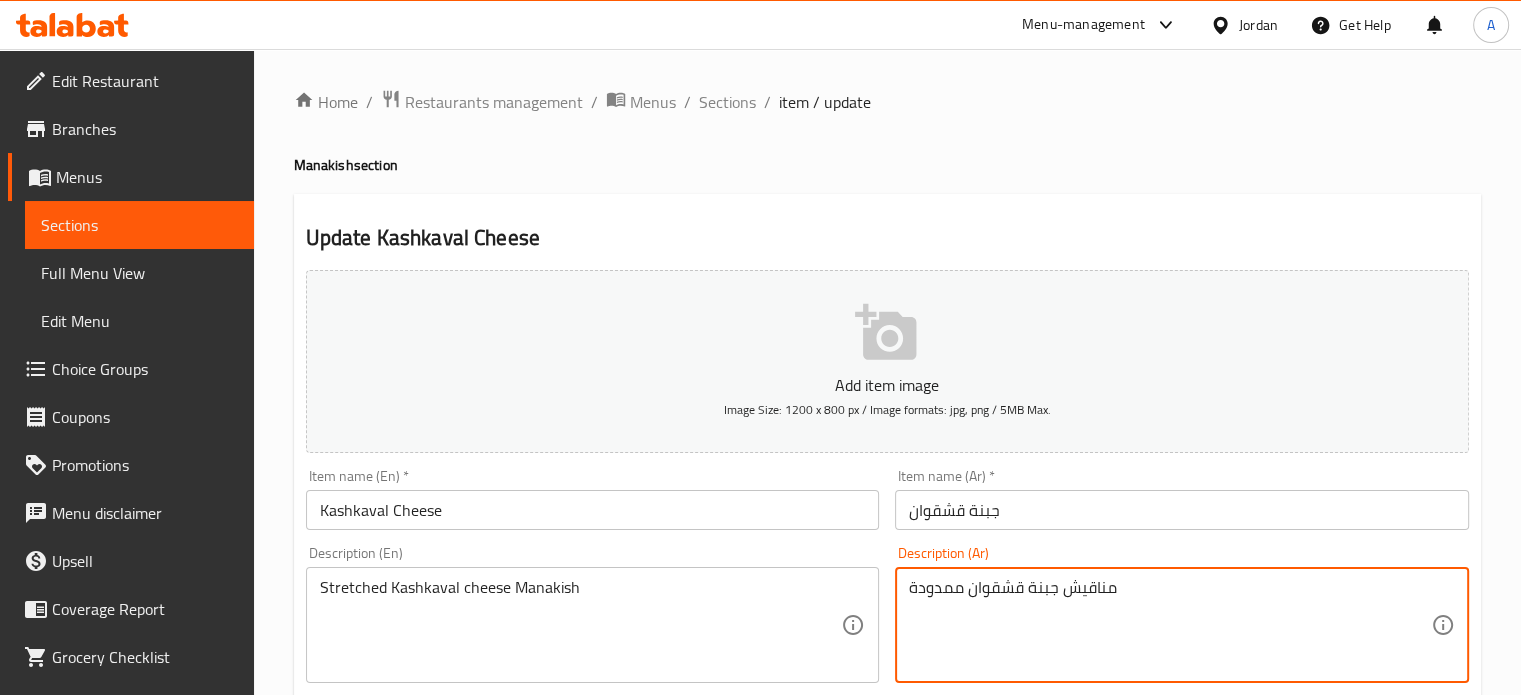 type on "مناقيش جبنة قشقوان ممدودة" 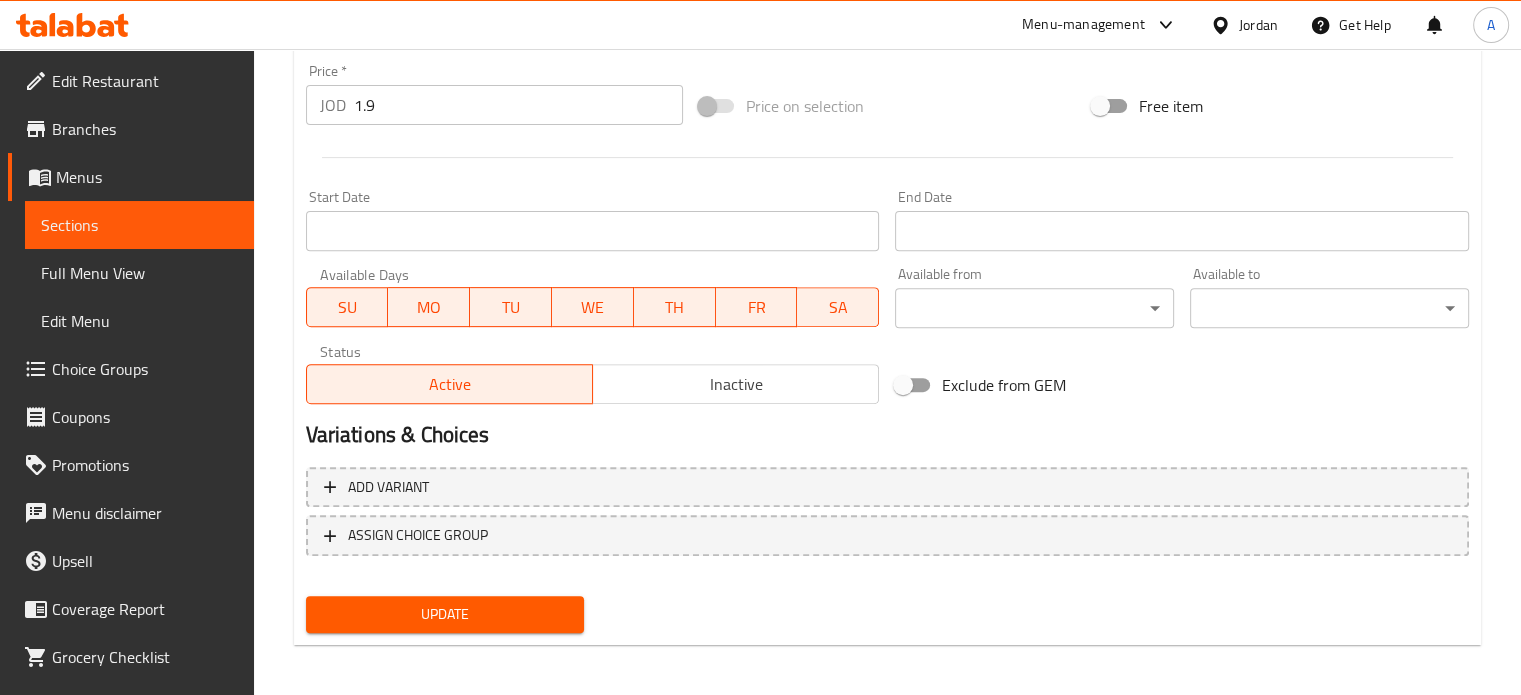 scroll, scrollTop: 717, scrollLeft: 0, axis: vertical 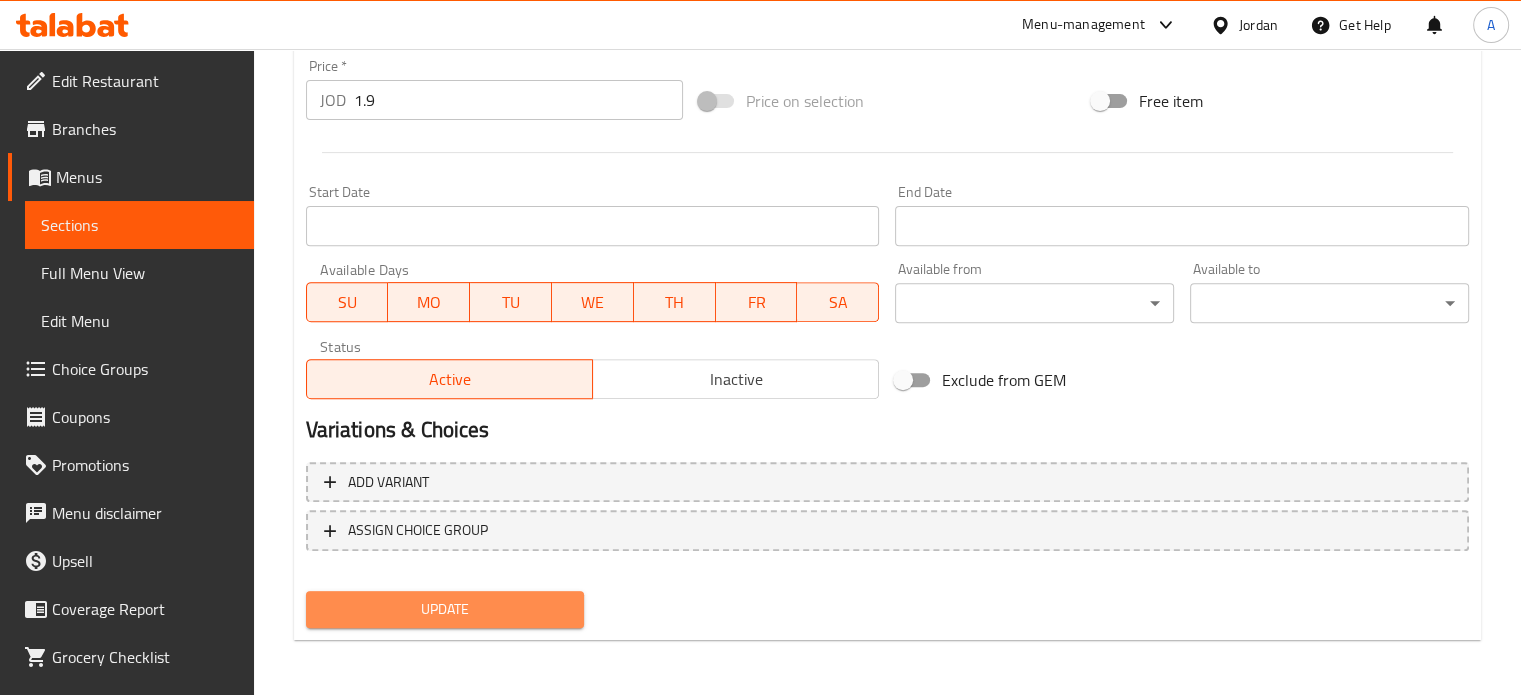 click on "Update" at bounding box center (445, 609) 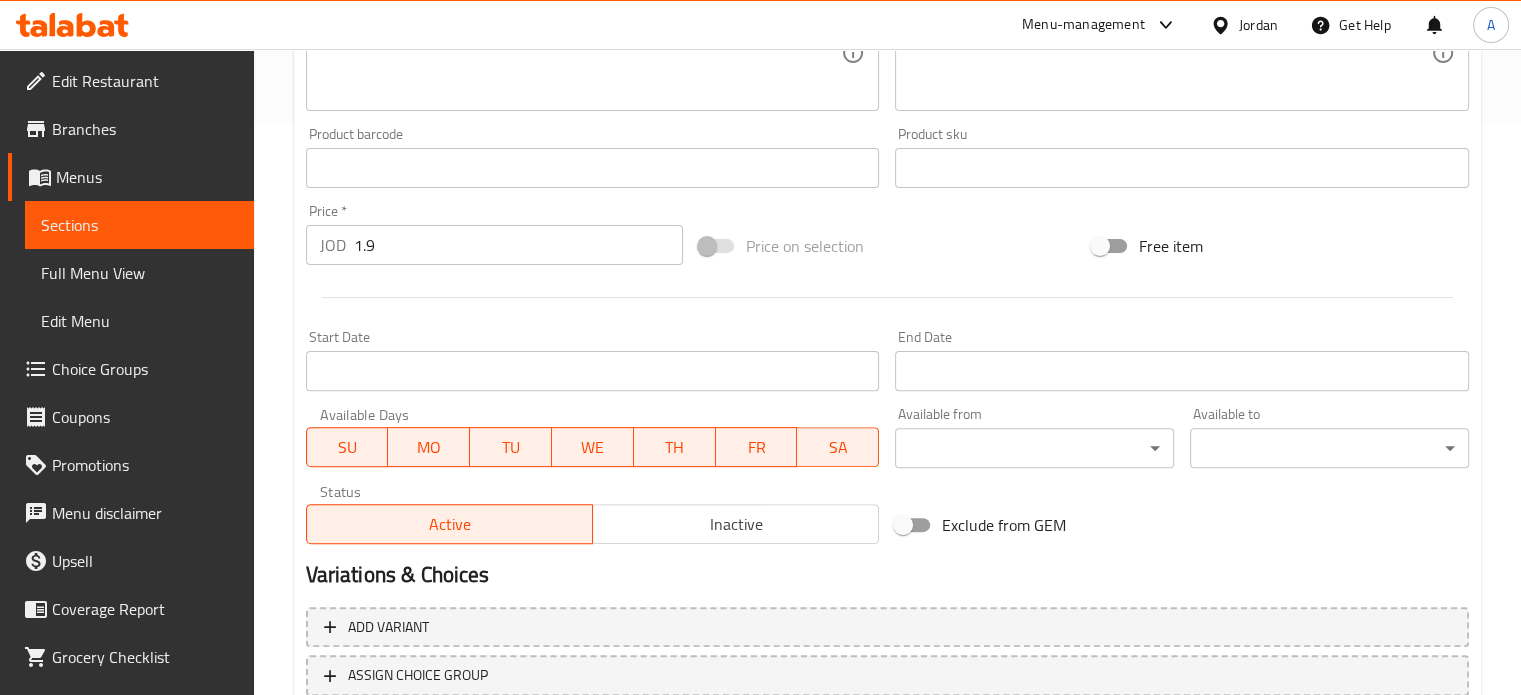 scroll, scrollTop: 717, scrollLeft: 0, axis: vertical 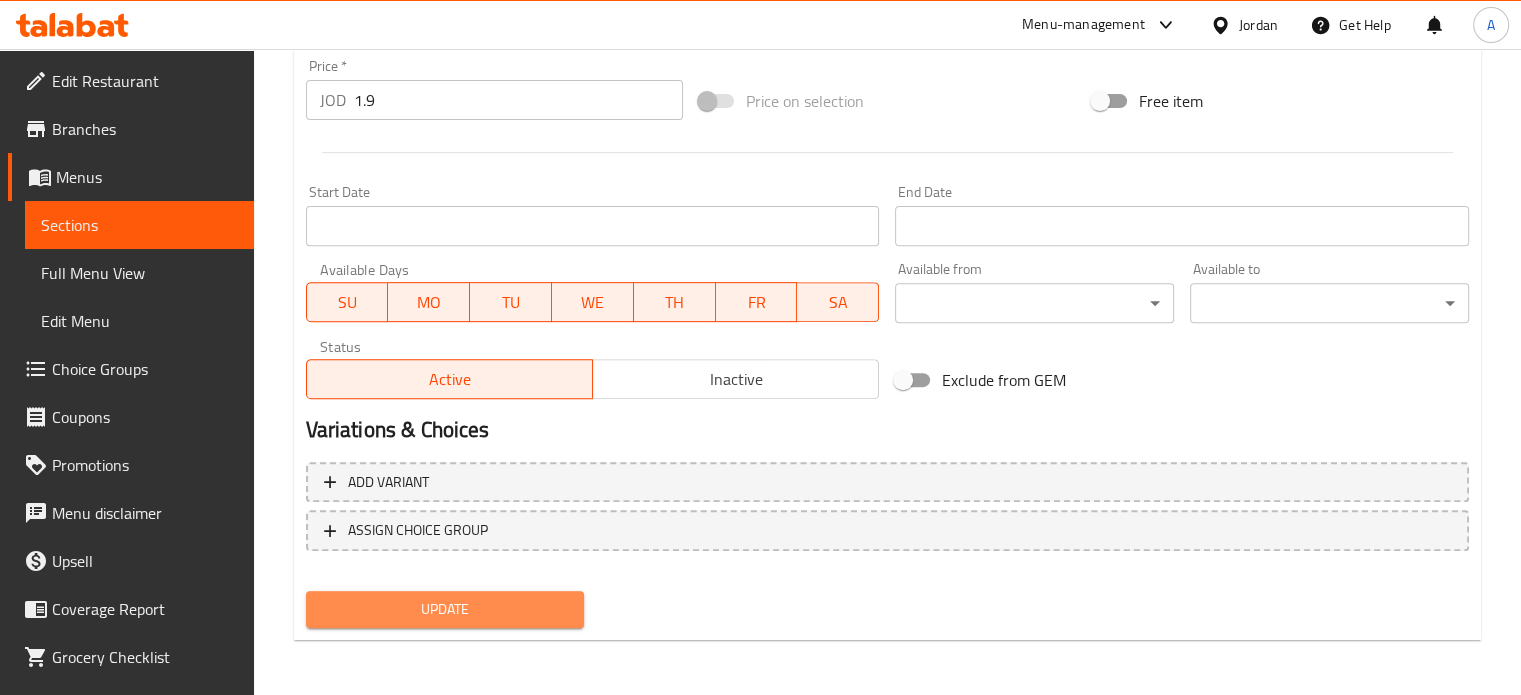 click on "Update" at bounding box center (445, 609) 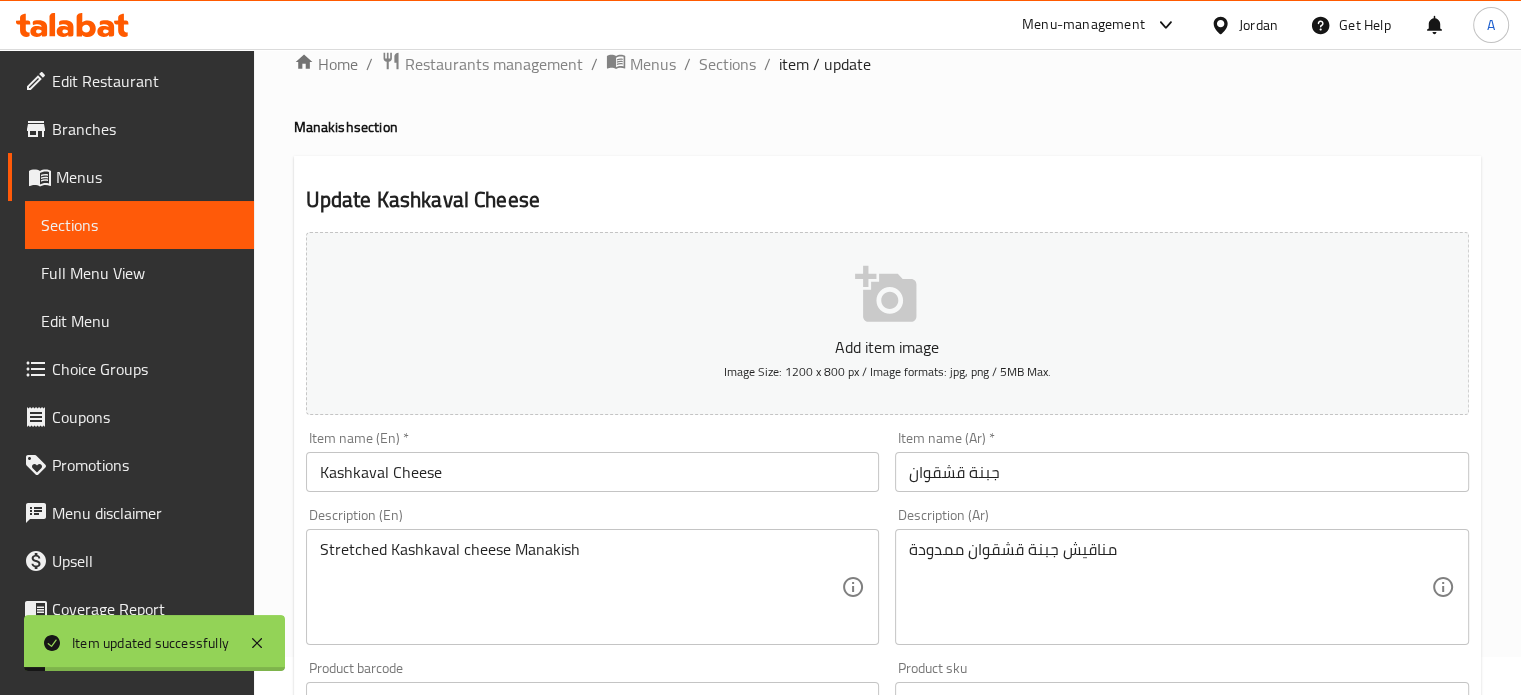 scroll, scrollTop: 0, scrollLeft: 0, axis: both 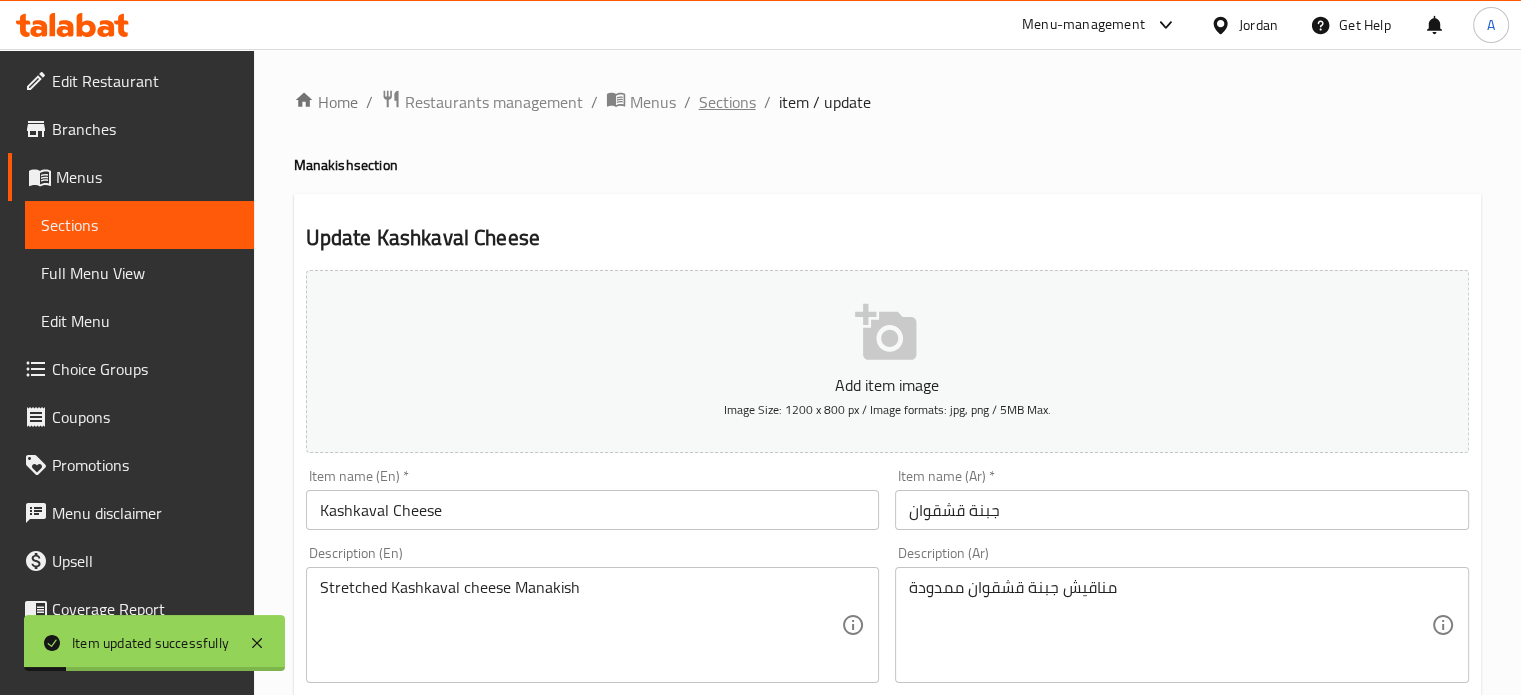 click on "Sections" at bounding box center (727, 102) 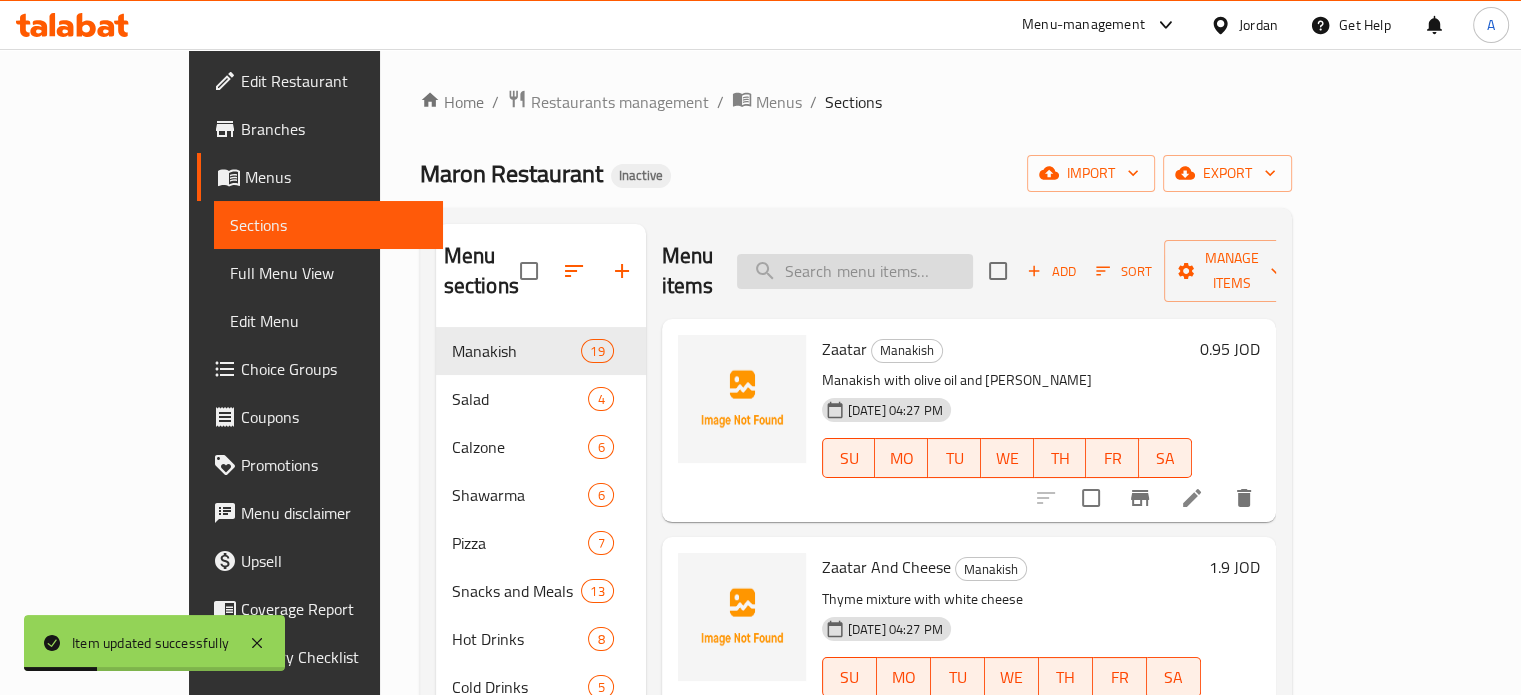 click at bounding box center [855, 271] 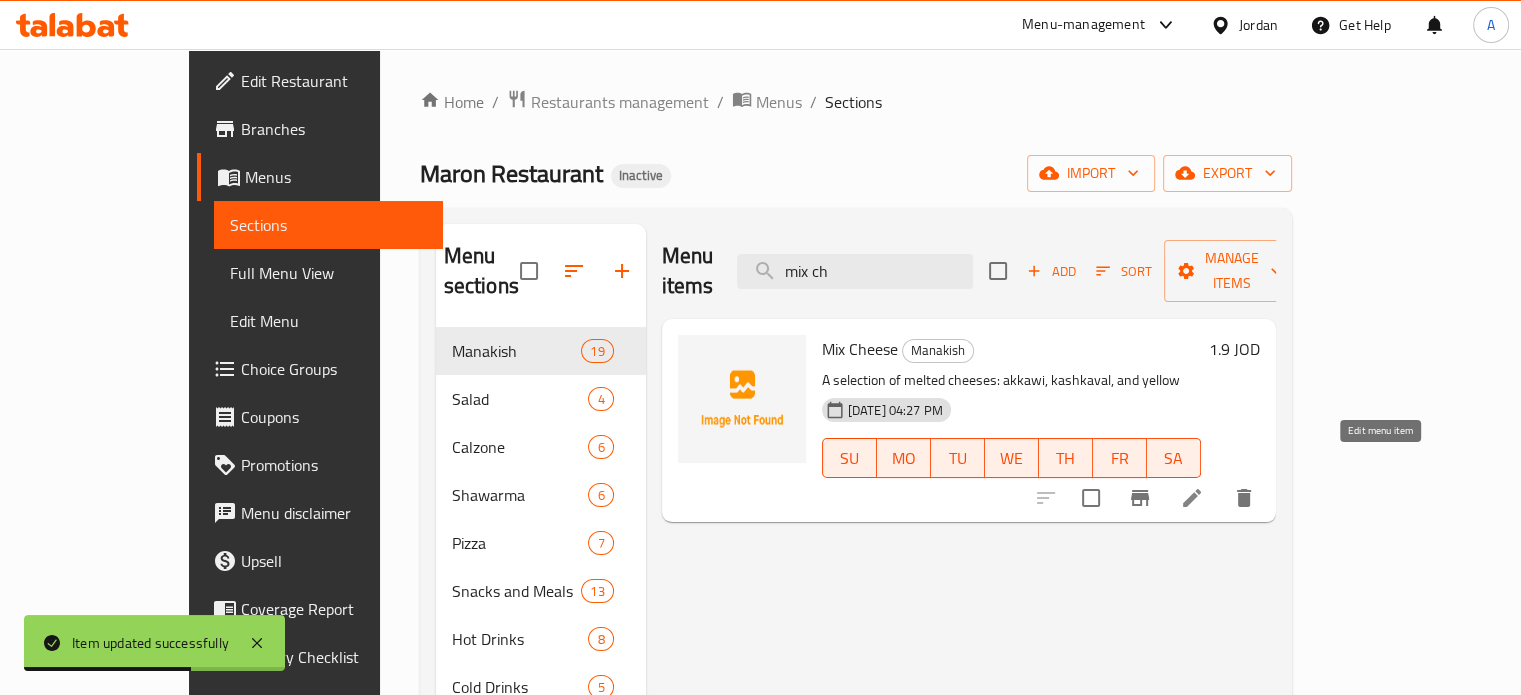 type on "mix ch" 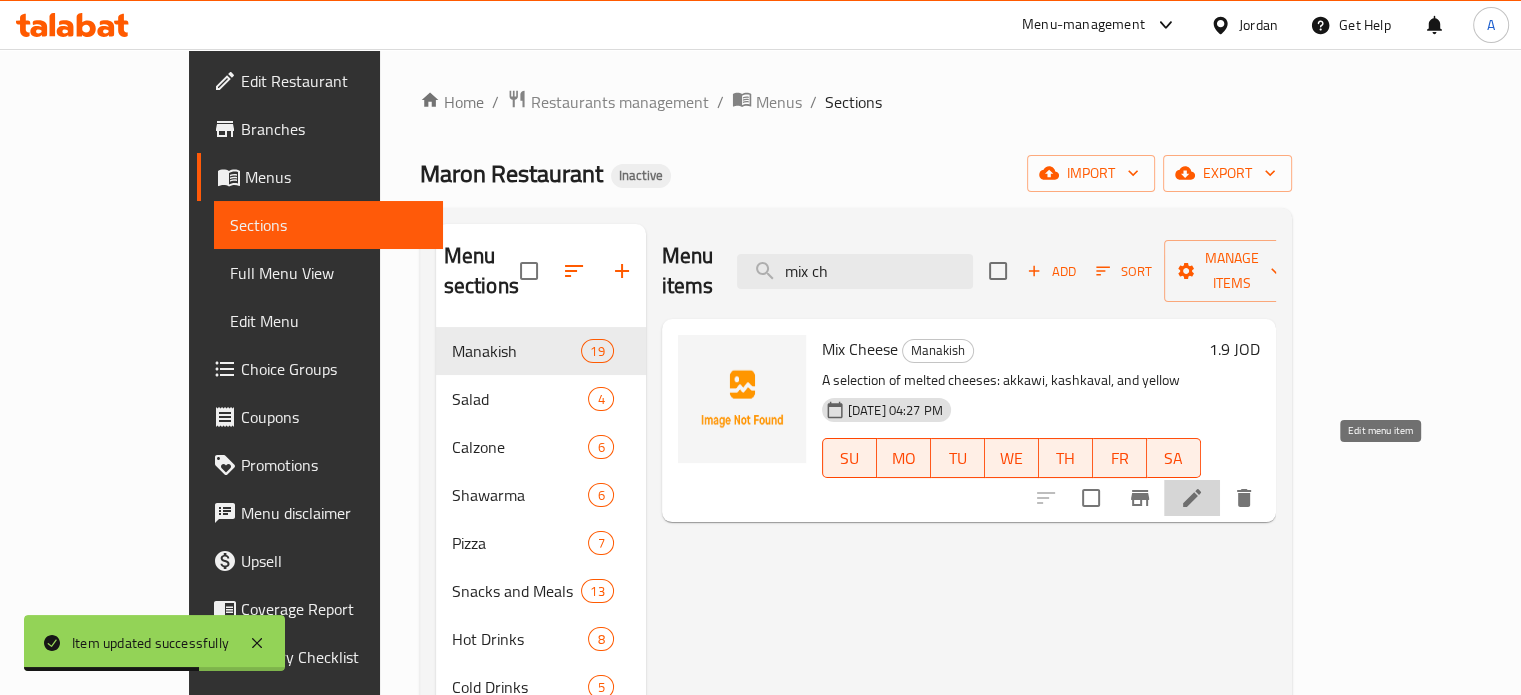 click 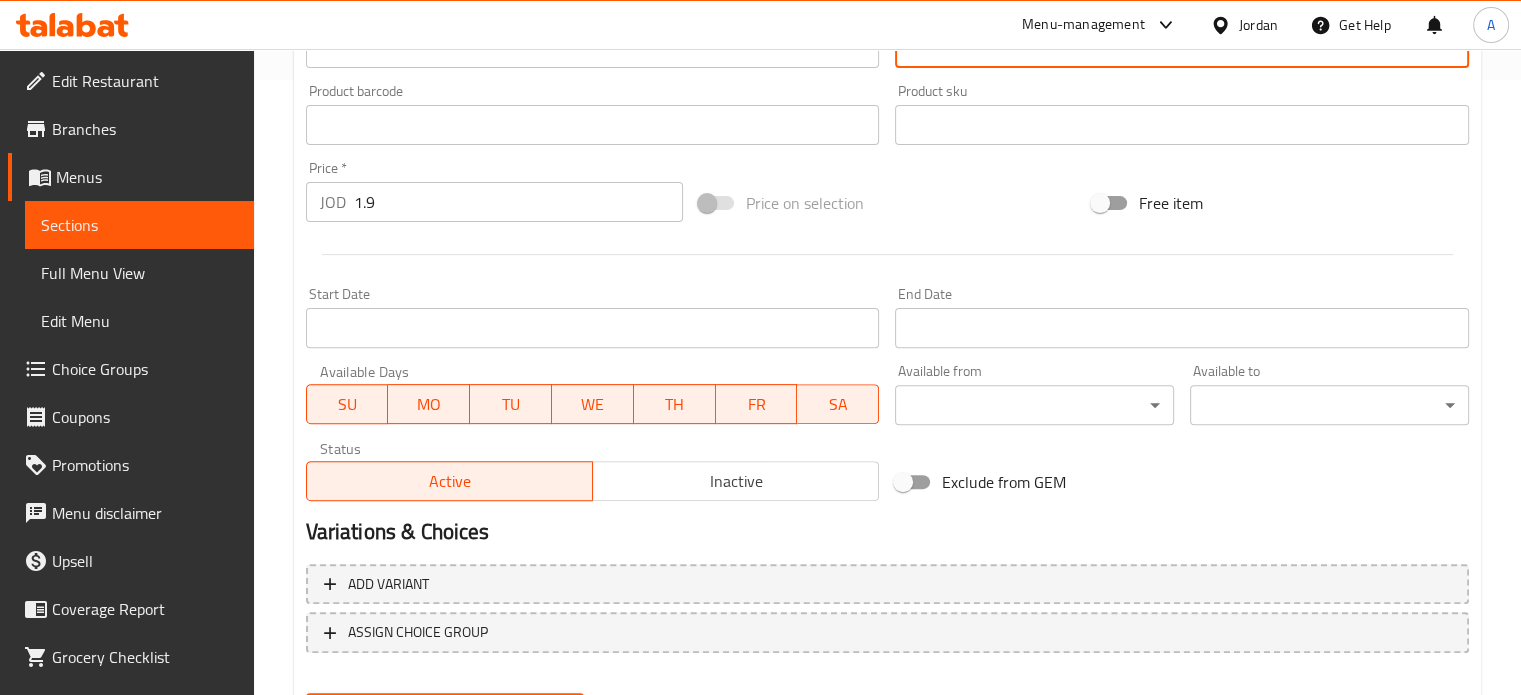 scroll, scrollTop: 717, scrollLeft: 0, axis: vertical 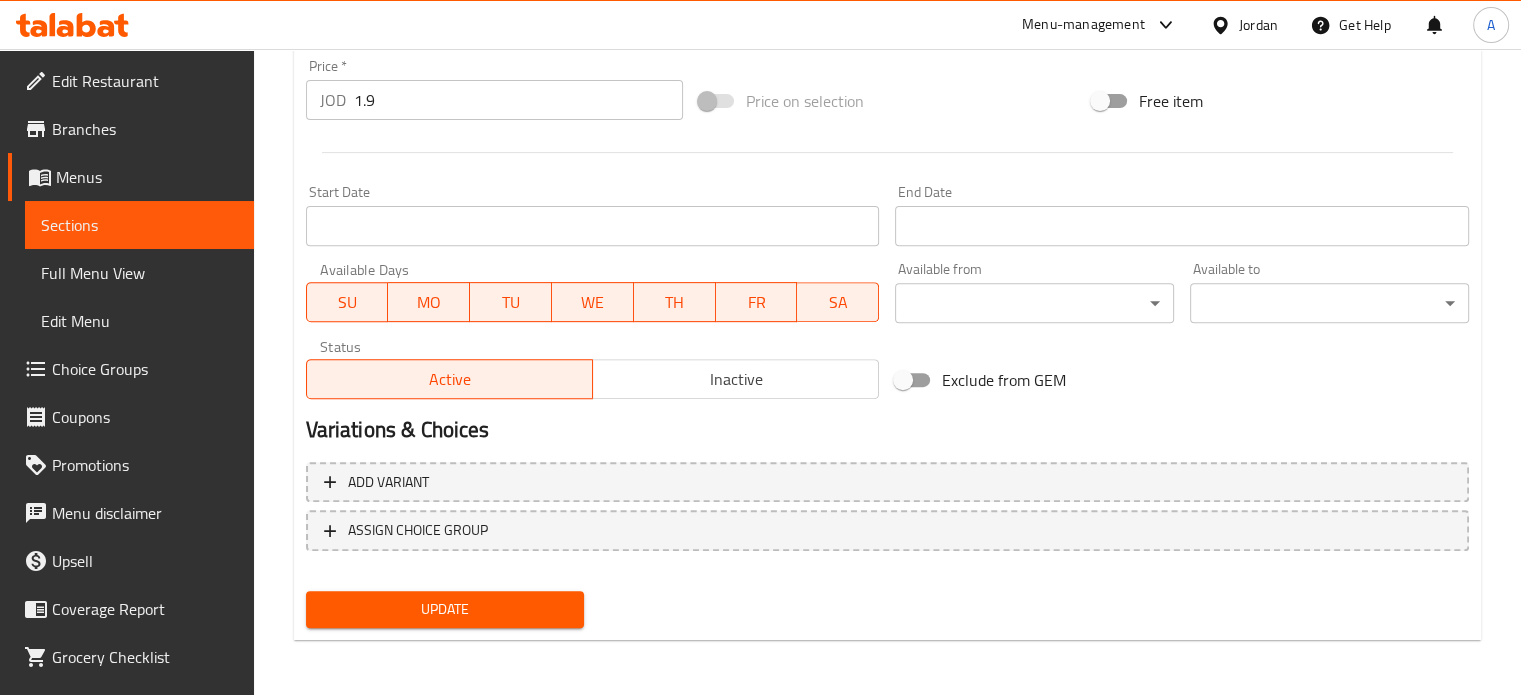 type on "تشكيلة من أنواع الجبنة الذائبة عكاوي، قشقوان، صفراء" 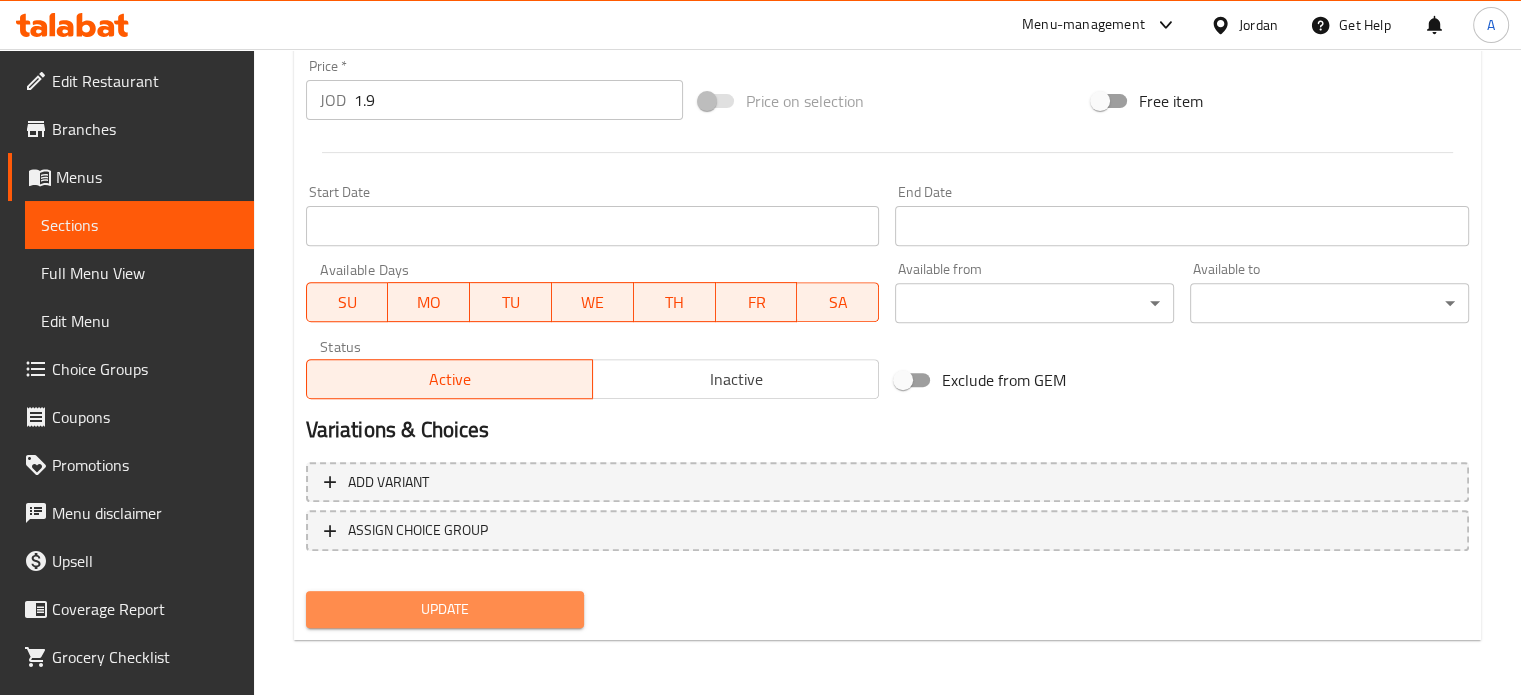 click on "Update" at bounding box center (445, 609) 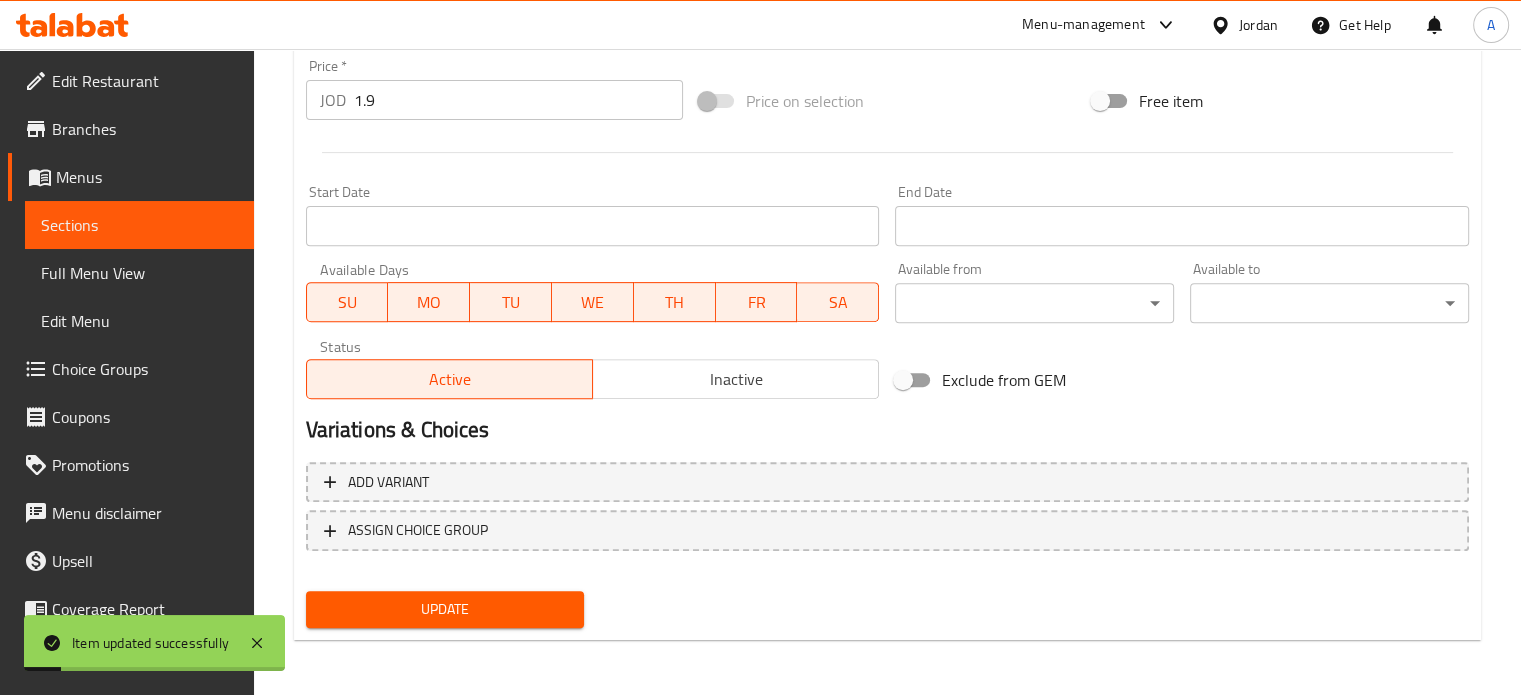 scroll, scrollTop: 0, scrollLeft: 0, axis: both 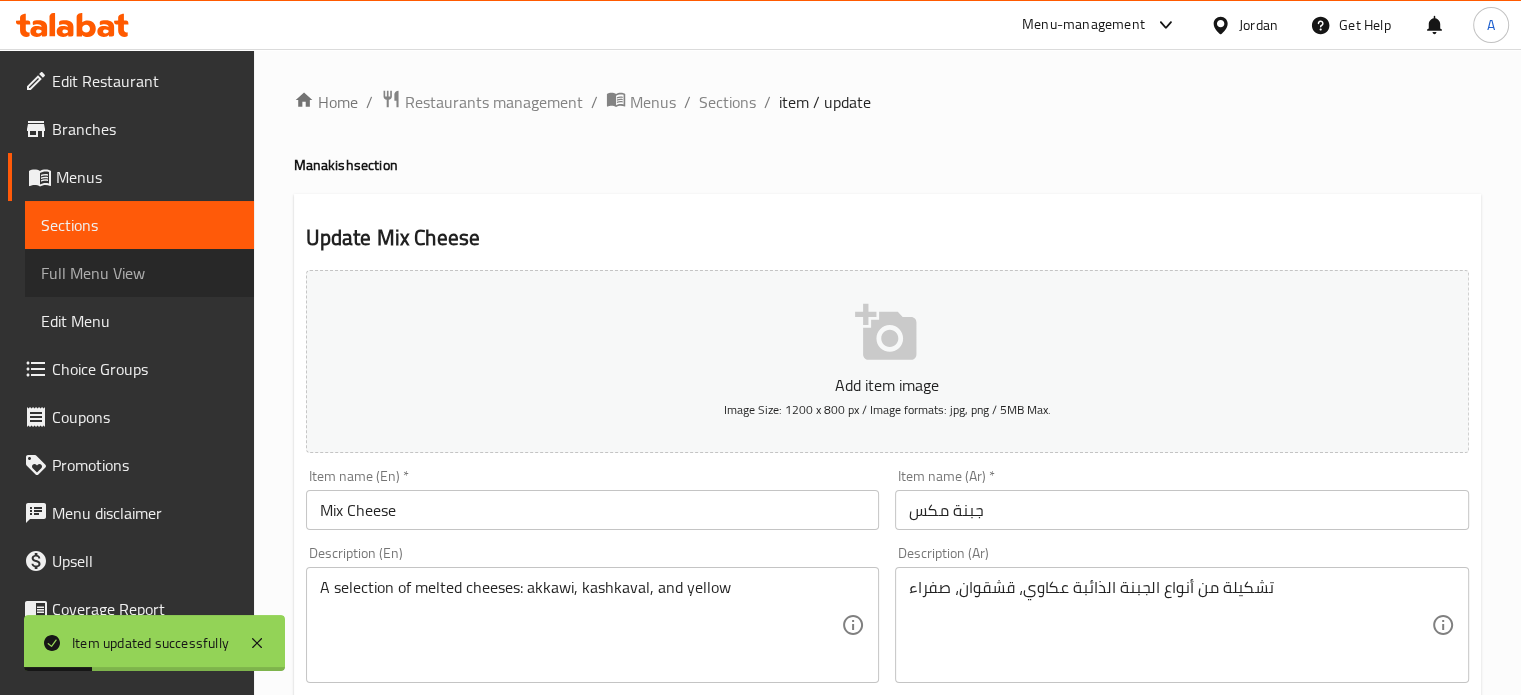 click on "Full Menu View" at bounding box center [139, 273] 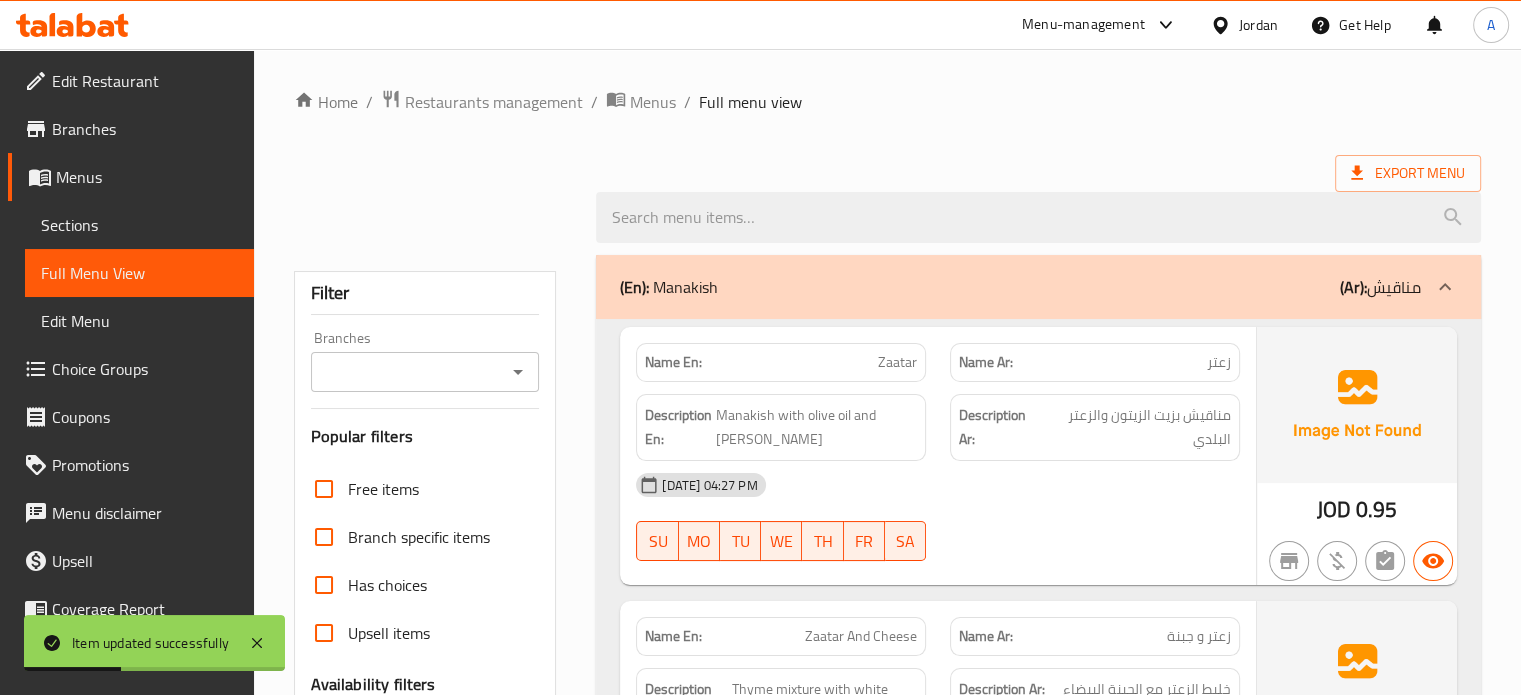 type 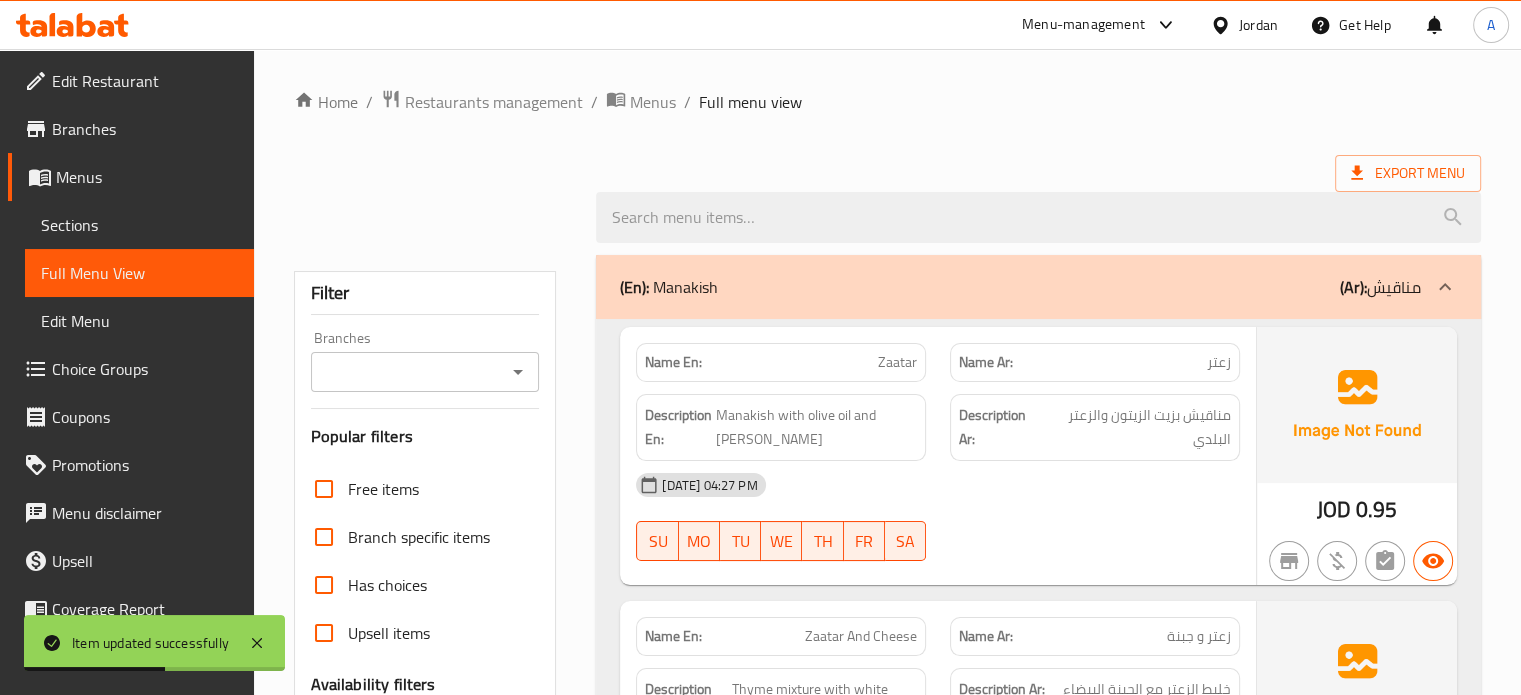 click on "Home / Restaurants management / Menus / Full menu view Export Menu Filter Branches Branches Popular filters Free items Branch specific items Has choices Upsell items Availability filters Available Not available View filters Collapse sections Collapse categories Collapse Choices (En):   Manakish (Ar): مناقيش Name En: Zaatar Name Ar: زعتر Description En: Manakish with olive oil and baladi zaatar Description Ar: مناقيش بزيت الزيتون والزعتر البلدي 14-07-2025 04:27 PM SU MO TU WE TH FR SA JOD 0.95 Name En: Zaatar And Cheese Name Ar: زعتر و جبنة Description En: Thyme mixture with white cheese Description Ar: خليط الزعتر مع الجبنة البيضاء 14-07-2025 04:27 PM SU MO TU WE TH FR SA JOD 1.9 Name En: Yellow Cheese Name Ar: جبنة صفراء Description En: Manakish with melted yellow cheese Description Ar: مناقيش بالجبنة الصفراء الذائبة 14-07-2025 04:27 PM SU MO TU WE TH FR SA JOD 1.55 Name En: Akkawi Cheese Name Ar: SU" at bounding box center [887, 10962] 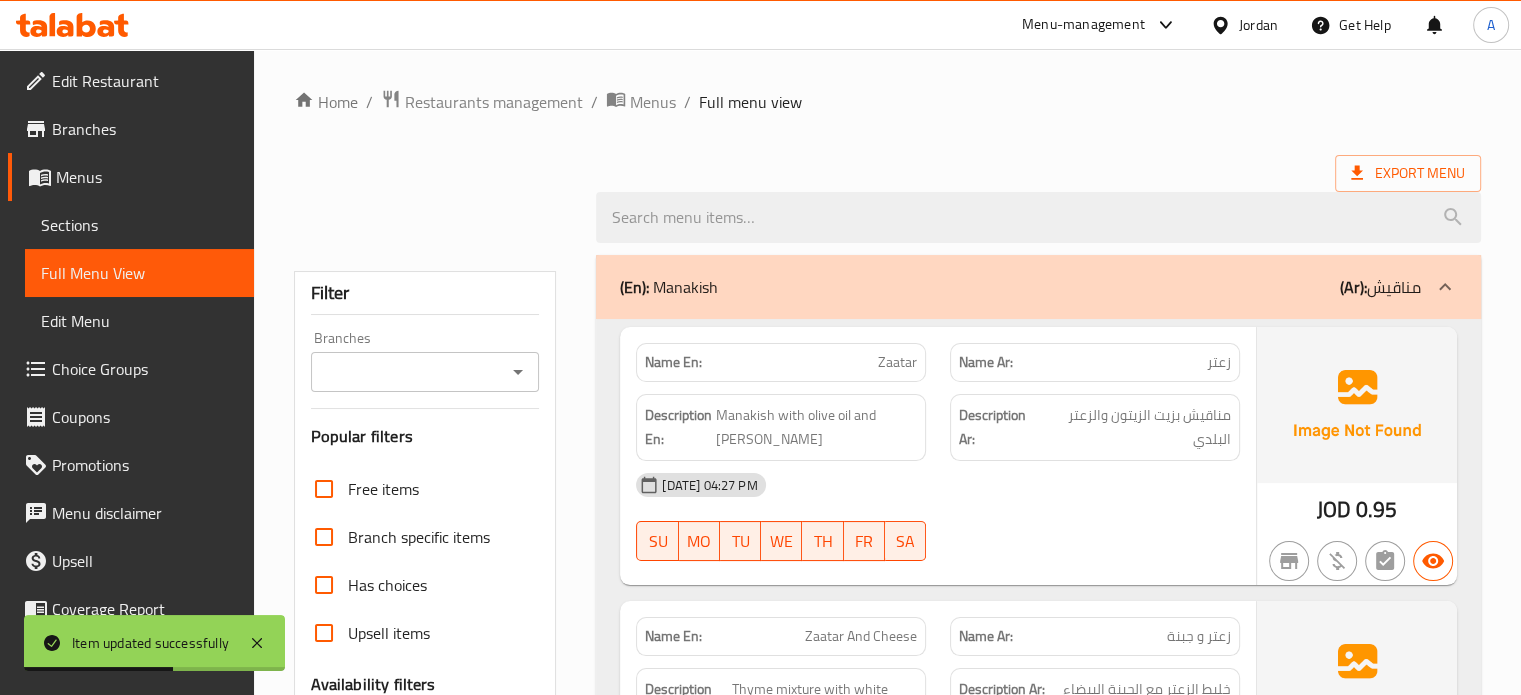 scroll, scrollTop: 1729, scrollLeft: 0, axis: vertical 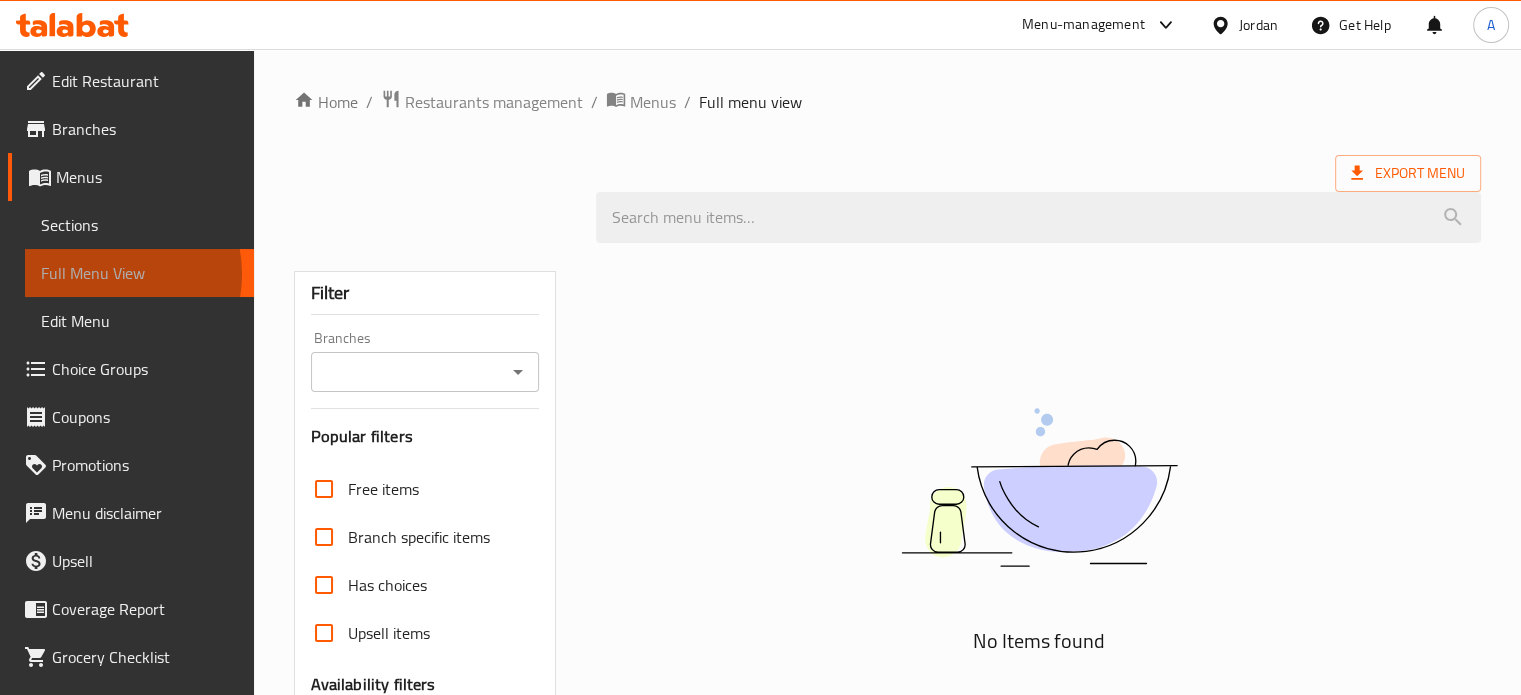 click on "Full Menu View" at bounding box center [139, 273] 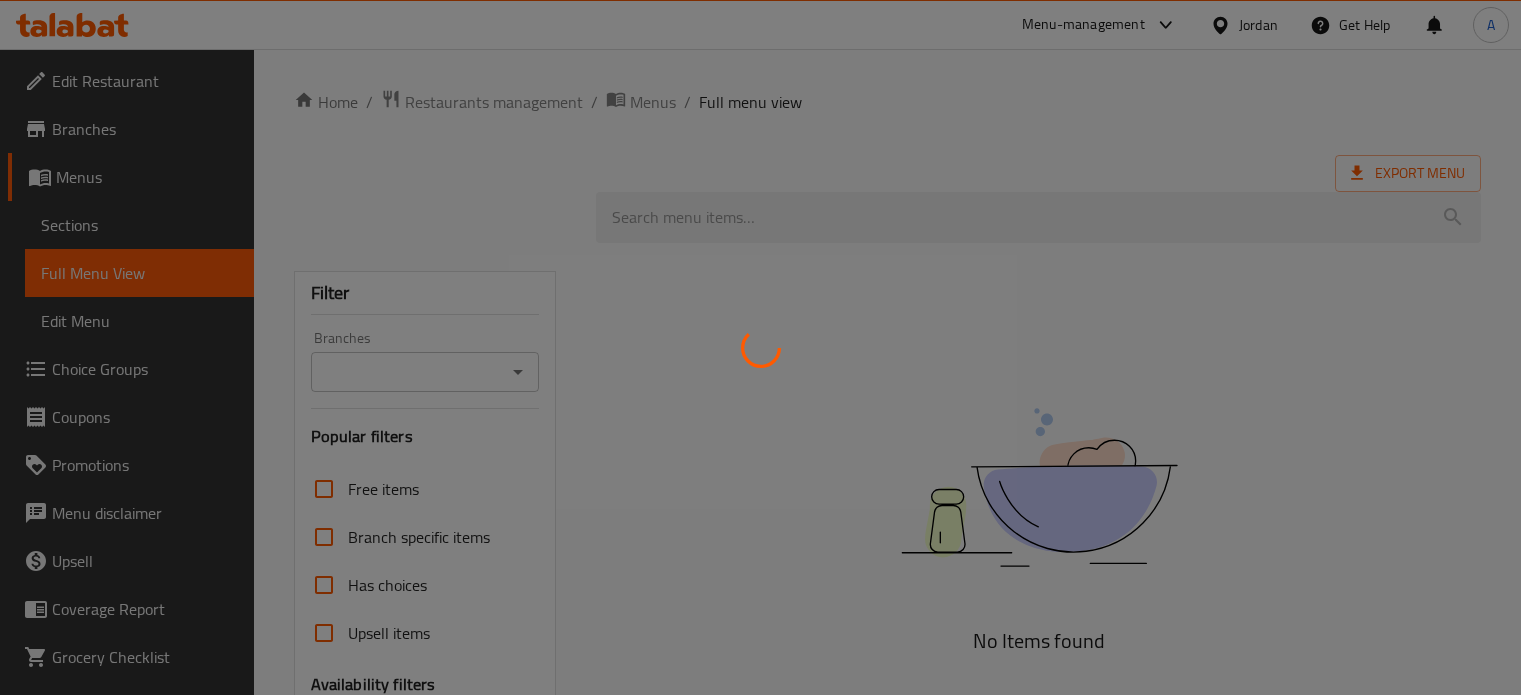 scroll, scrollTop: 0, scrollLeft: 0, axis: both 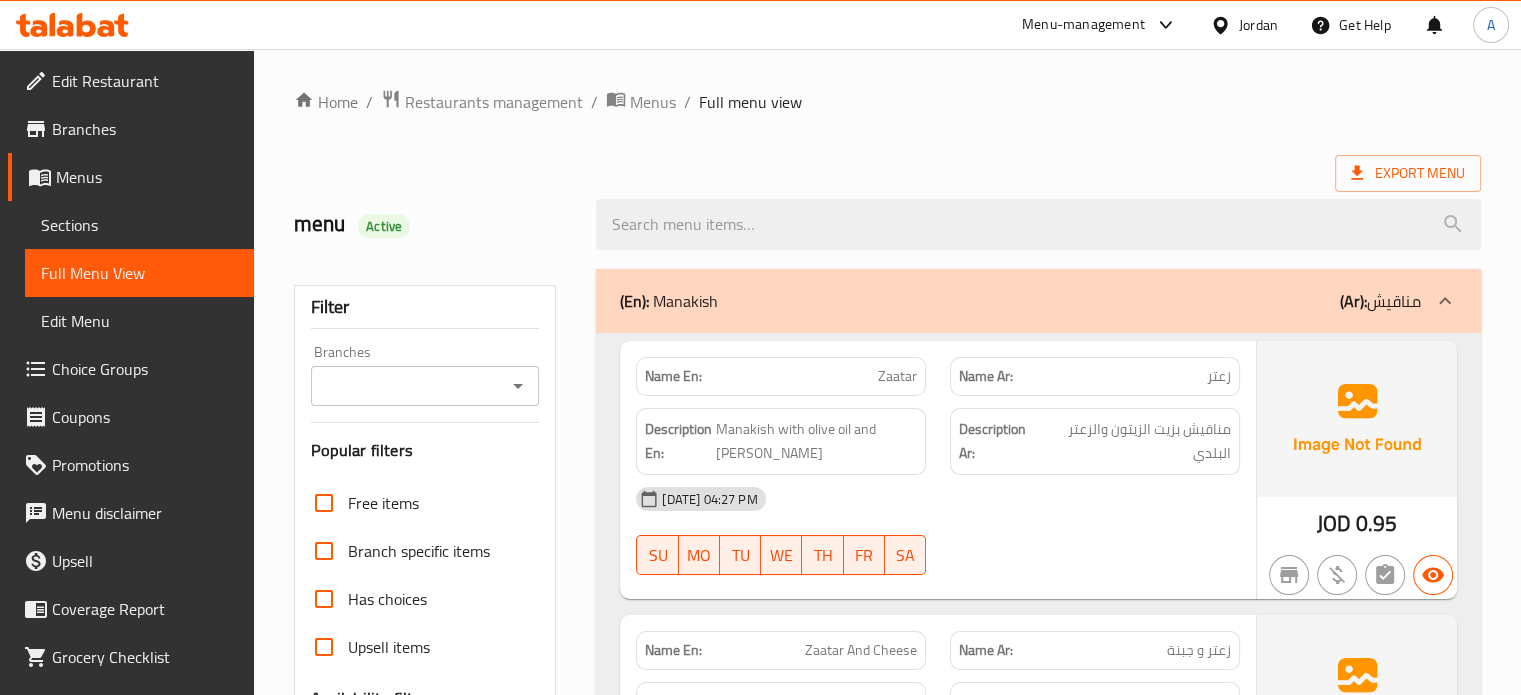 click on "Home / Restaurants management / Menus / Full menu view Export Menu menu   Active Filter Branches Branches Popular filters Free items Branch specific items Has choices Upsell items Availability filters Available Not available View filters Collapse sections Collapse categories Collapse Choices (En):   Manakish (Ar): مناقيش Name En: Zaatar Name Ar: زعتر Description En: Manakish with olive oil and baladi zaatar Description Ar: مناقيش بزيت الزيتون والزعتر البلدي [DATE] 04:27 PM SU MO TU WE TH FR SA JOD 0.95 Name En: Zaatar And Cheese Name Ar: زعتر و جبنة Description En: Thyme mixture with white cheese Description Ar: خليط الزعتر مع الجبنة البيضاء [DATE] 04:27 PM SU MO TU WE TH FR SA JOD 1.9 Name En: Yellow Cheese Name Ar: جبنة صفراء Description En: Manakish with melted yellow cheese Description Ar: مناقيش بالجبنة الصفراء الذائبة [DATE] 04:27 PM SU MO TU WE TH FR SA JOD 1.55 Name En: Name Ar: SU" at bounding box center (887, 10956) 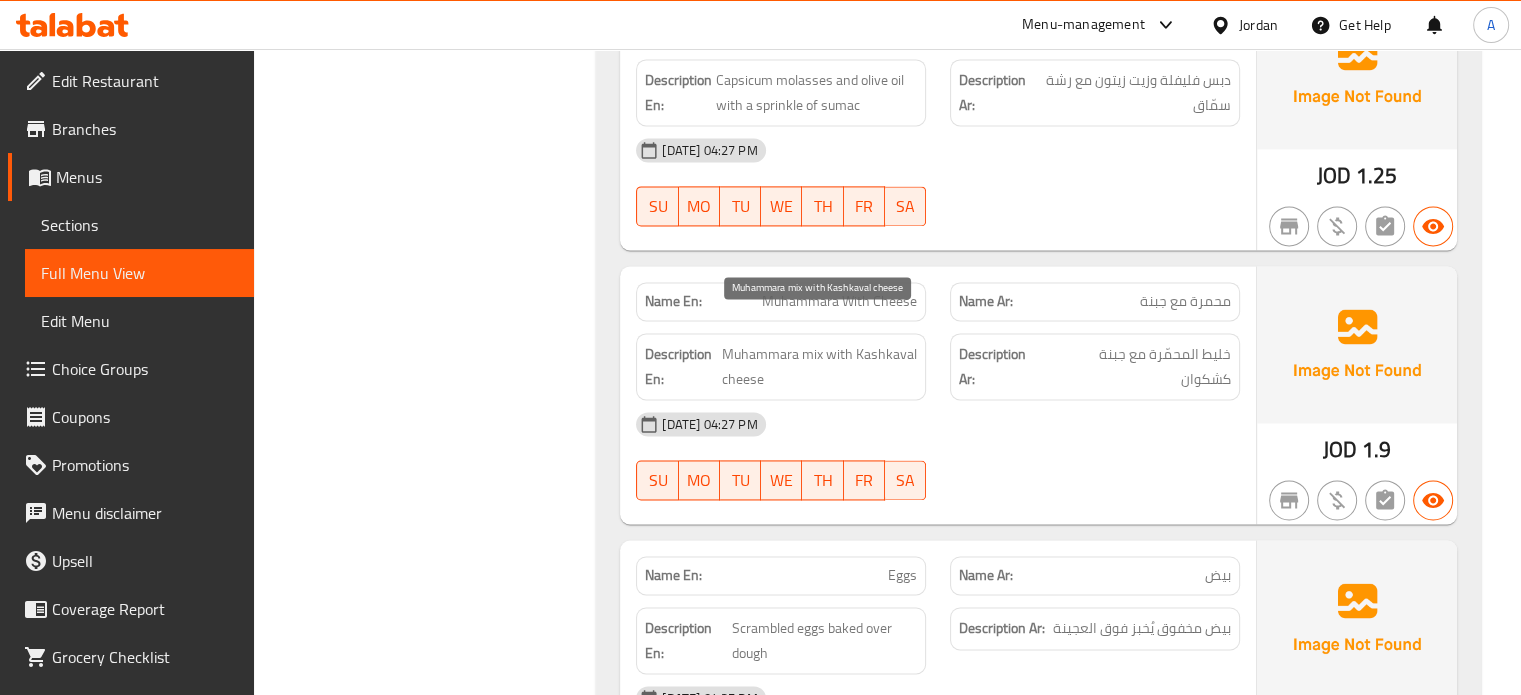 click on "Muhammara mix with Kashkaval cheese" at bounding box center [819, 366] 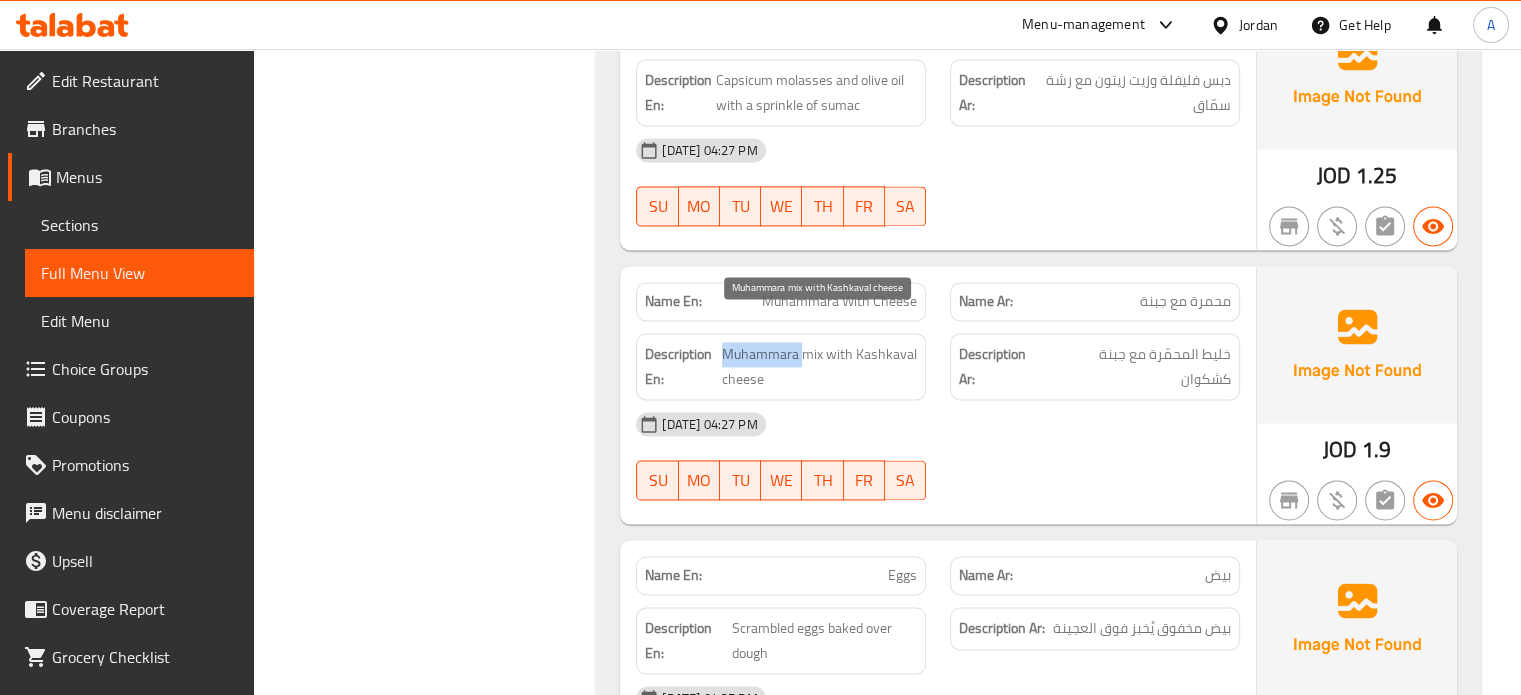 click on "Muhammara mix with Kashkaval cheese" at bounding box center (819, 366) 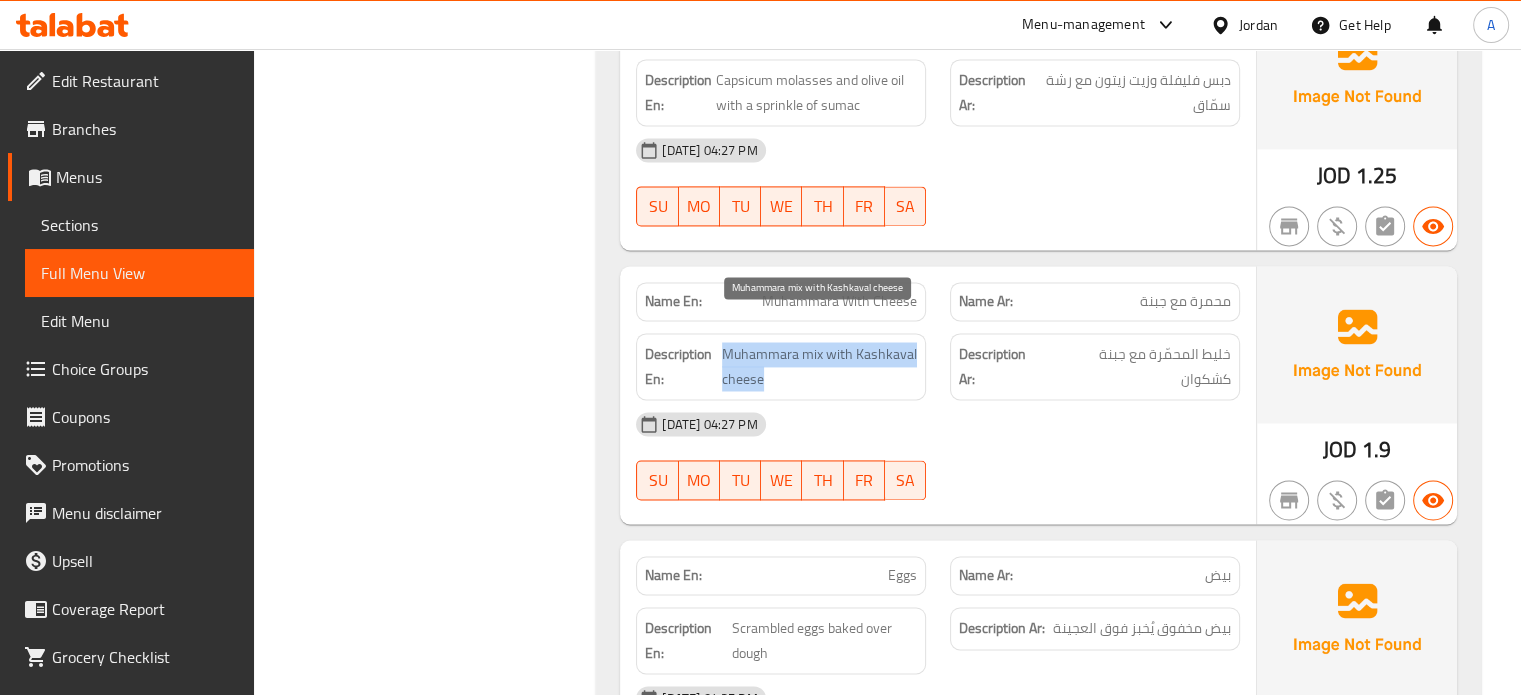 click on "Muhammara mix with Kashkaval cheese" at bounding box center (819, 366) 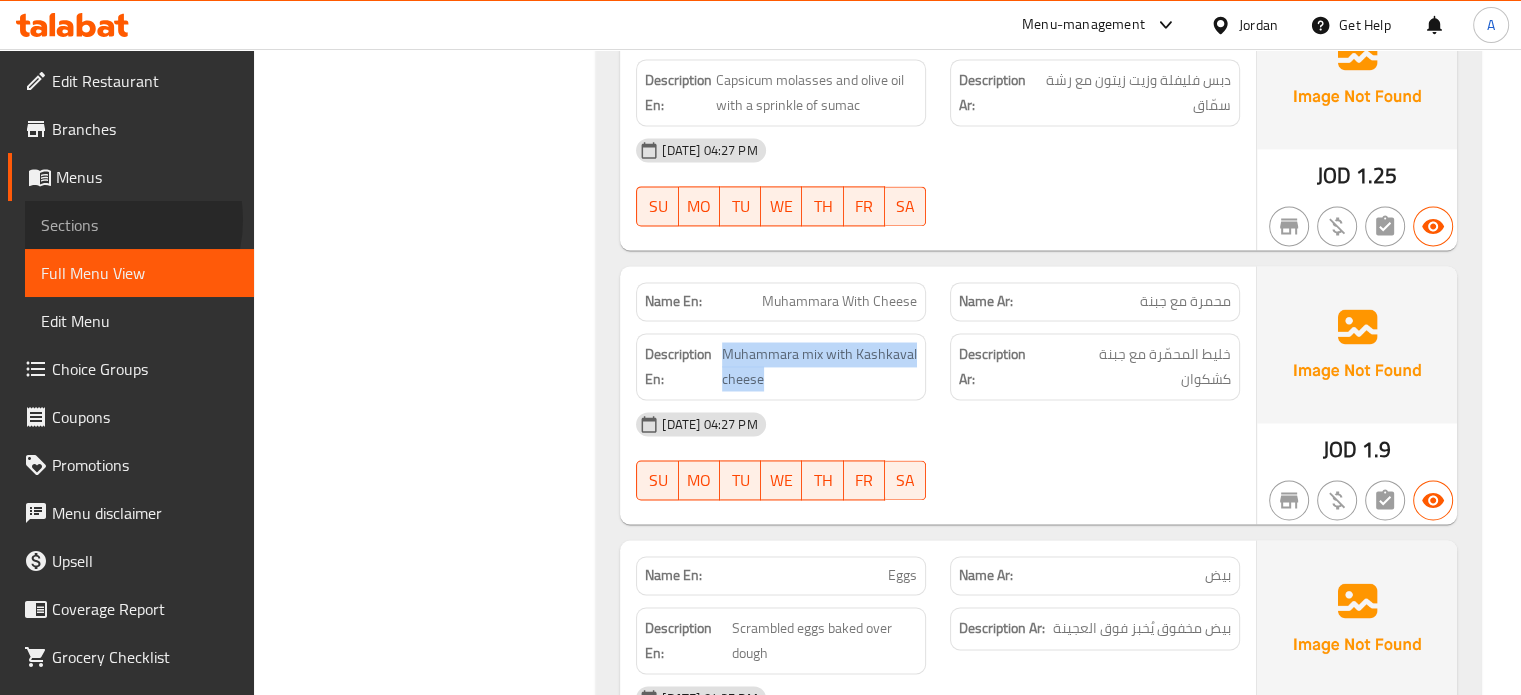 click on "Sections" at bounding box center [139, 225] 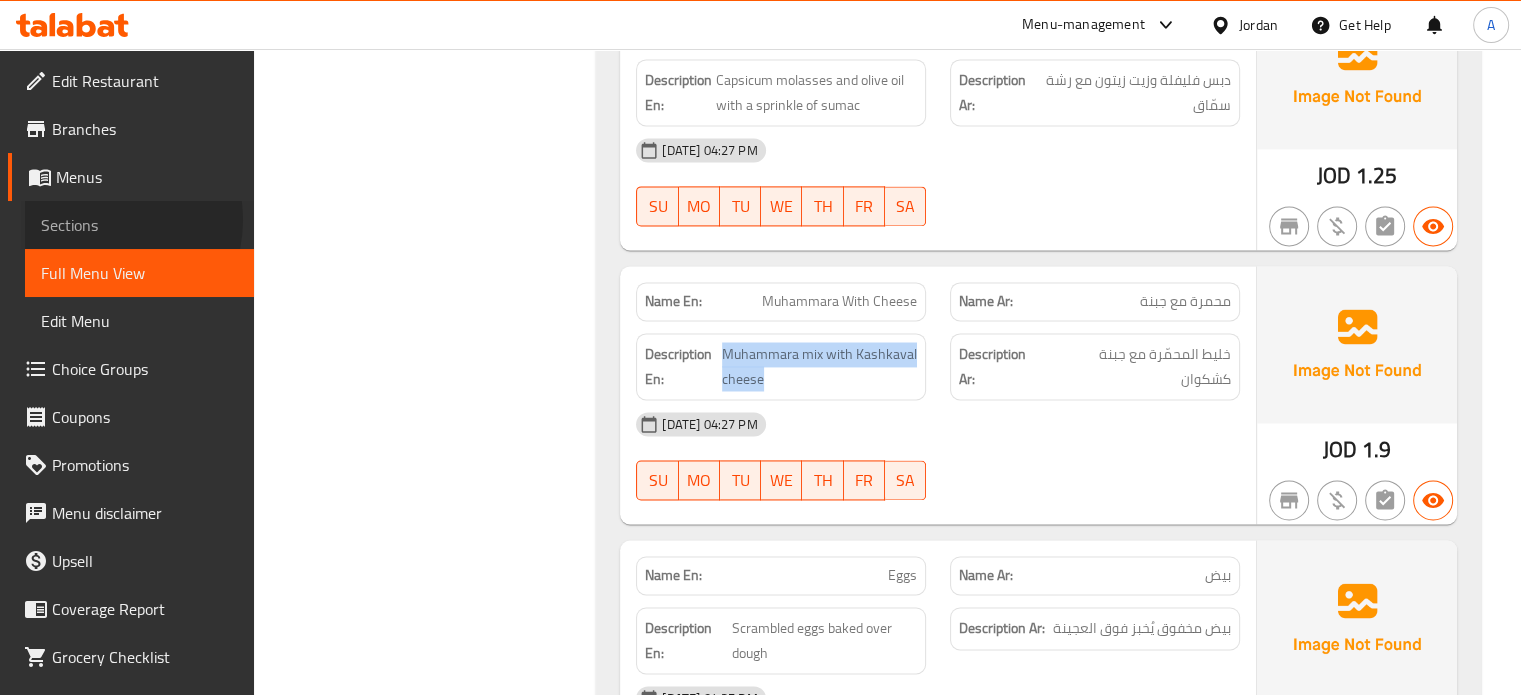 type 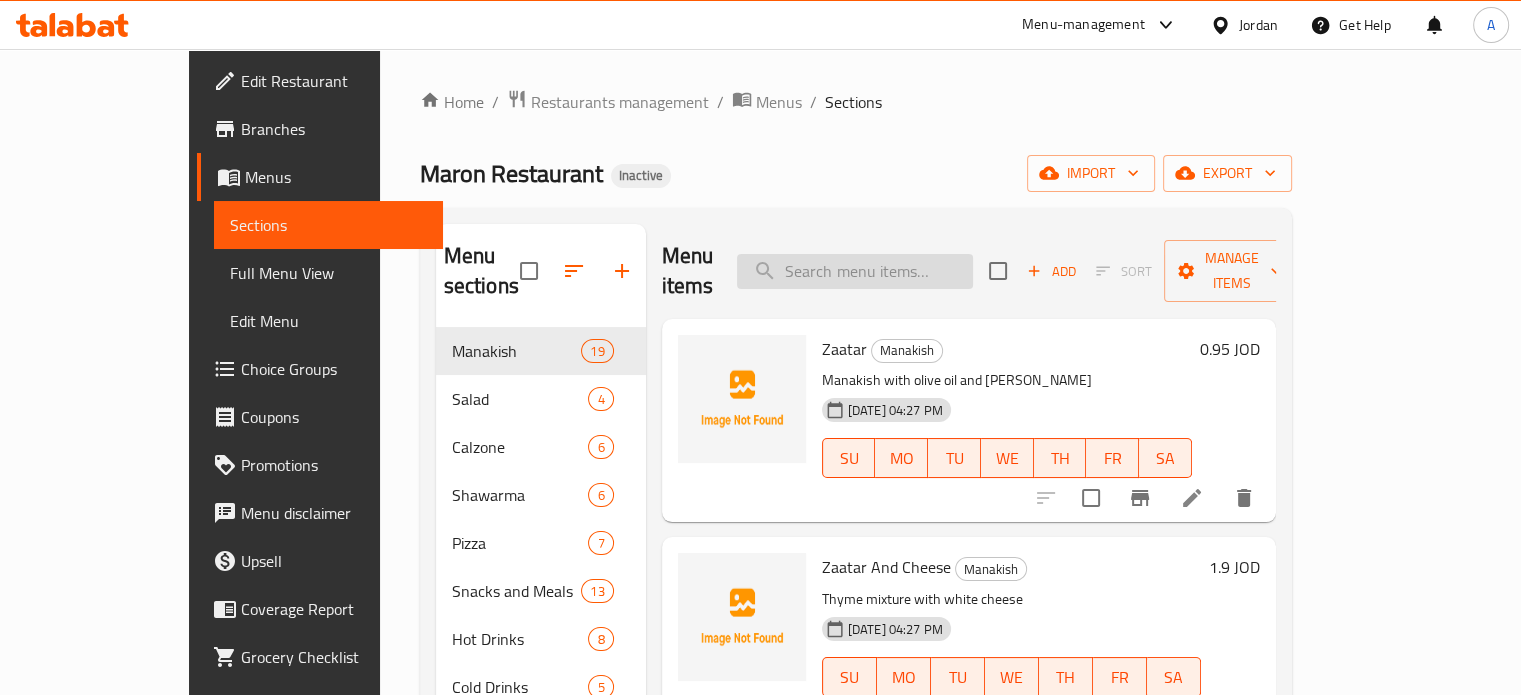 scroll, scrollTop: 0, scrollLeft: 0, axis: both 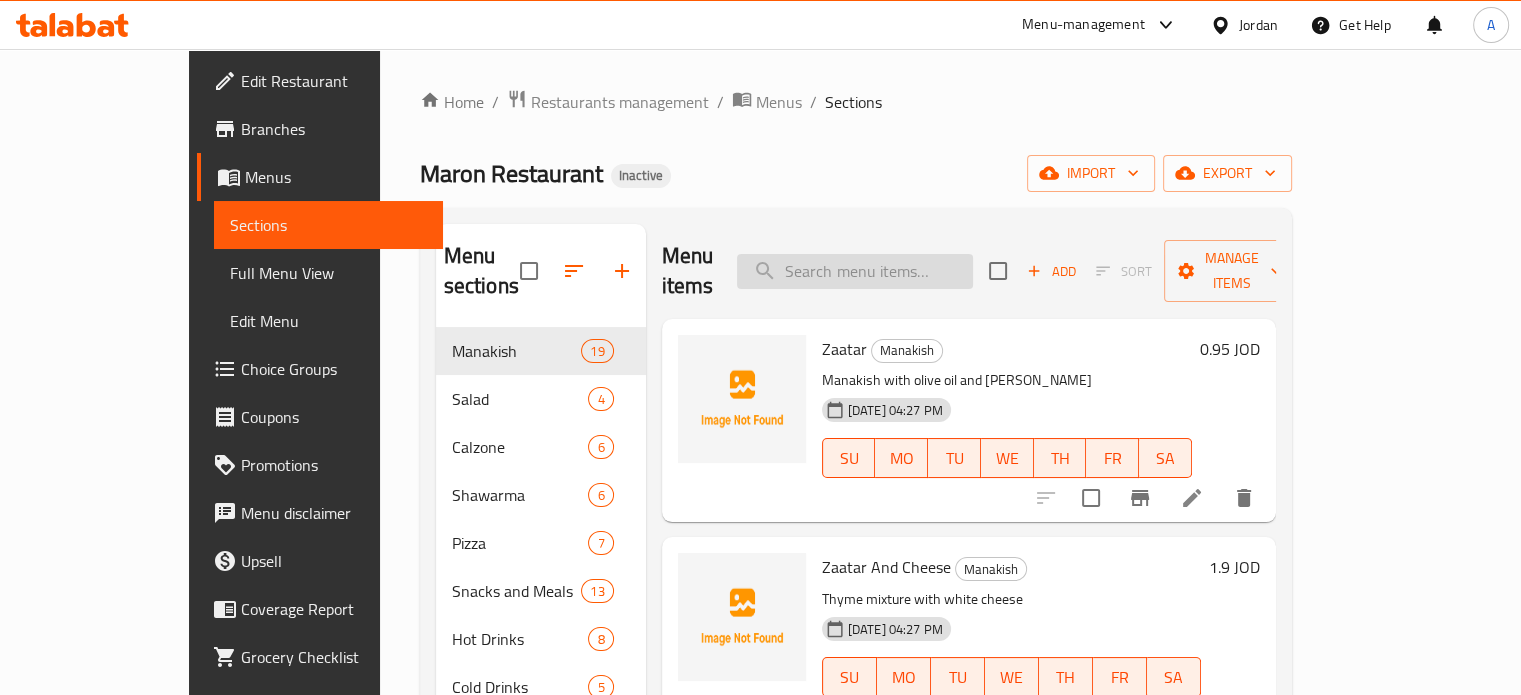 click at bounding box center [855, 271] 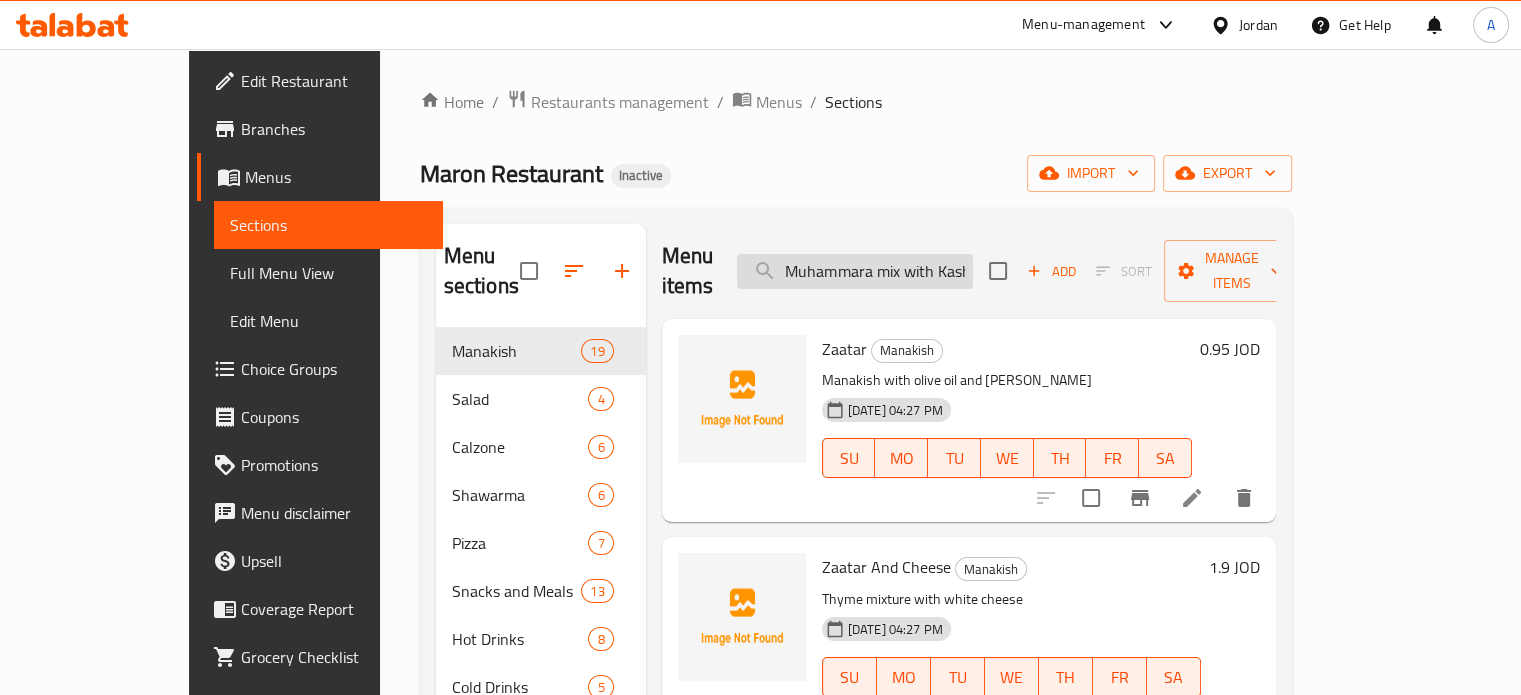 scroll, scrollTop: 0, scrollLeft: 90, axis: horizontal 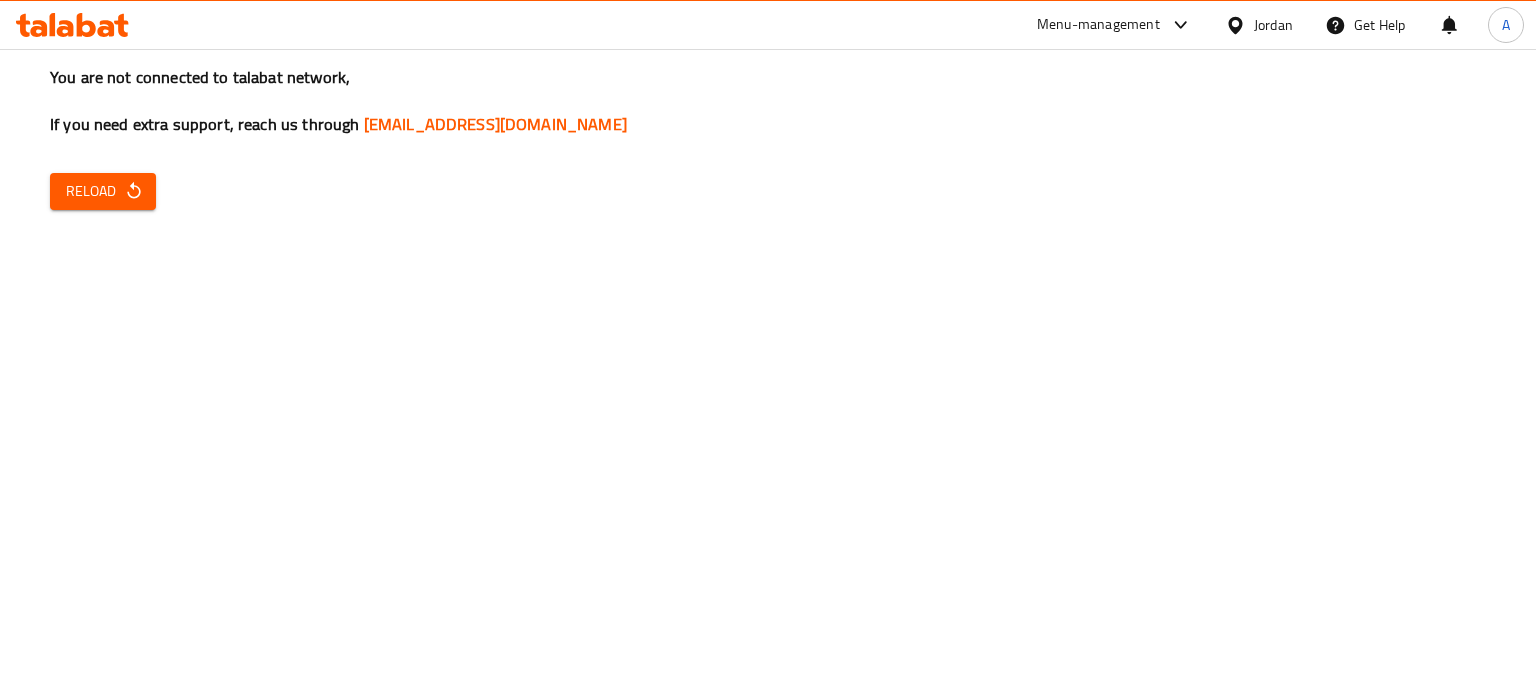 drag, startPoint x: 1370, startPoint y: 465, endPoint x: 1380, endPoint y: 463, distance: 10.198039 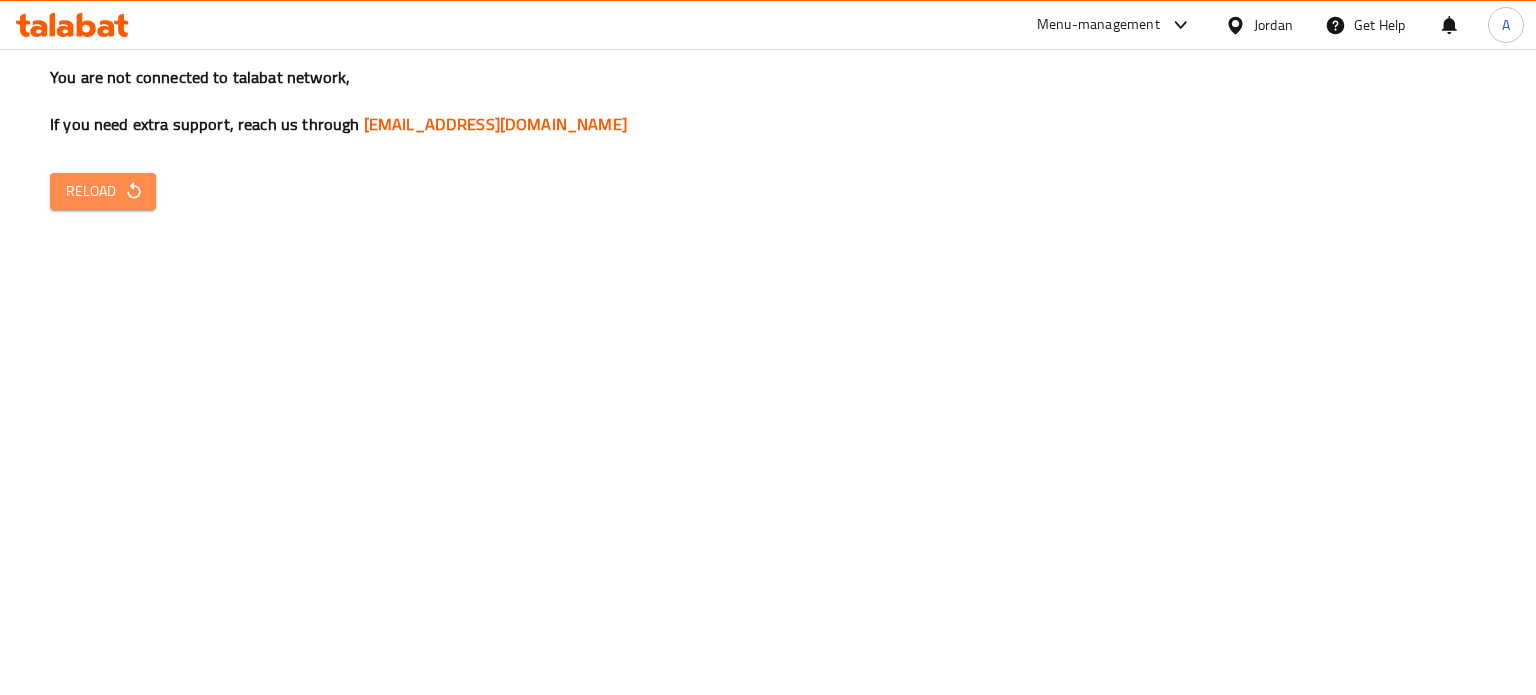 click on "Reload" at bounding box center (103, 191) 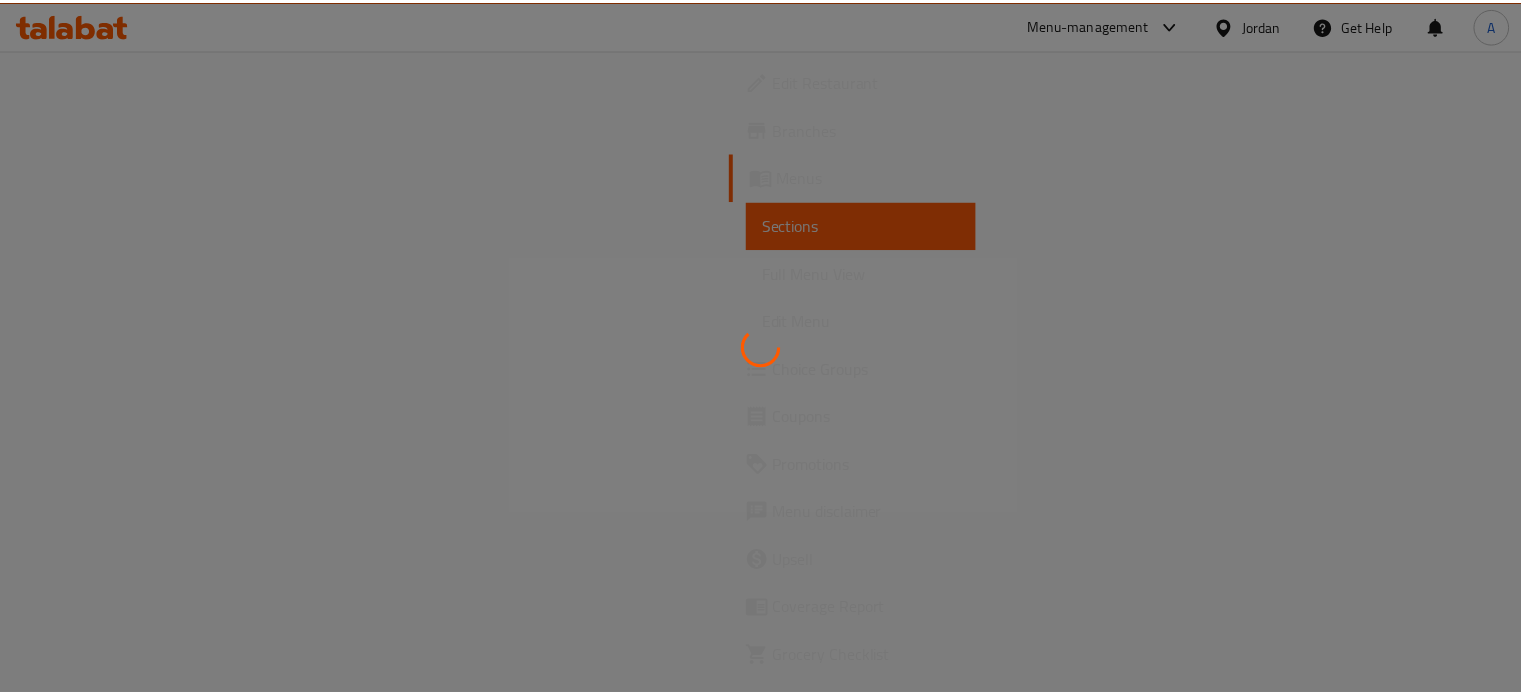 scroll, scrollTop: 0, scrollLeft: 0, axis: both 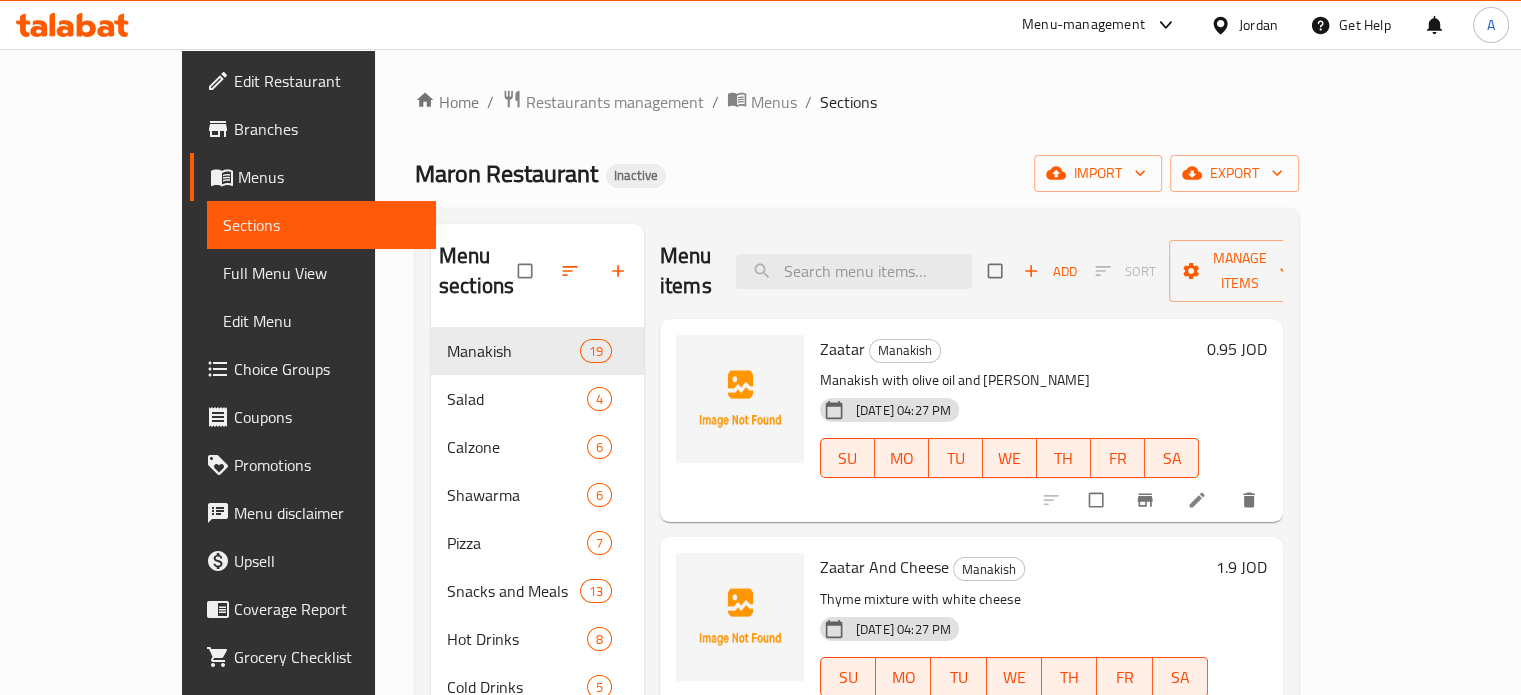 click on "Full Menu View" at bounding box center (321, 273) 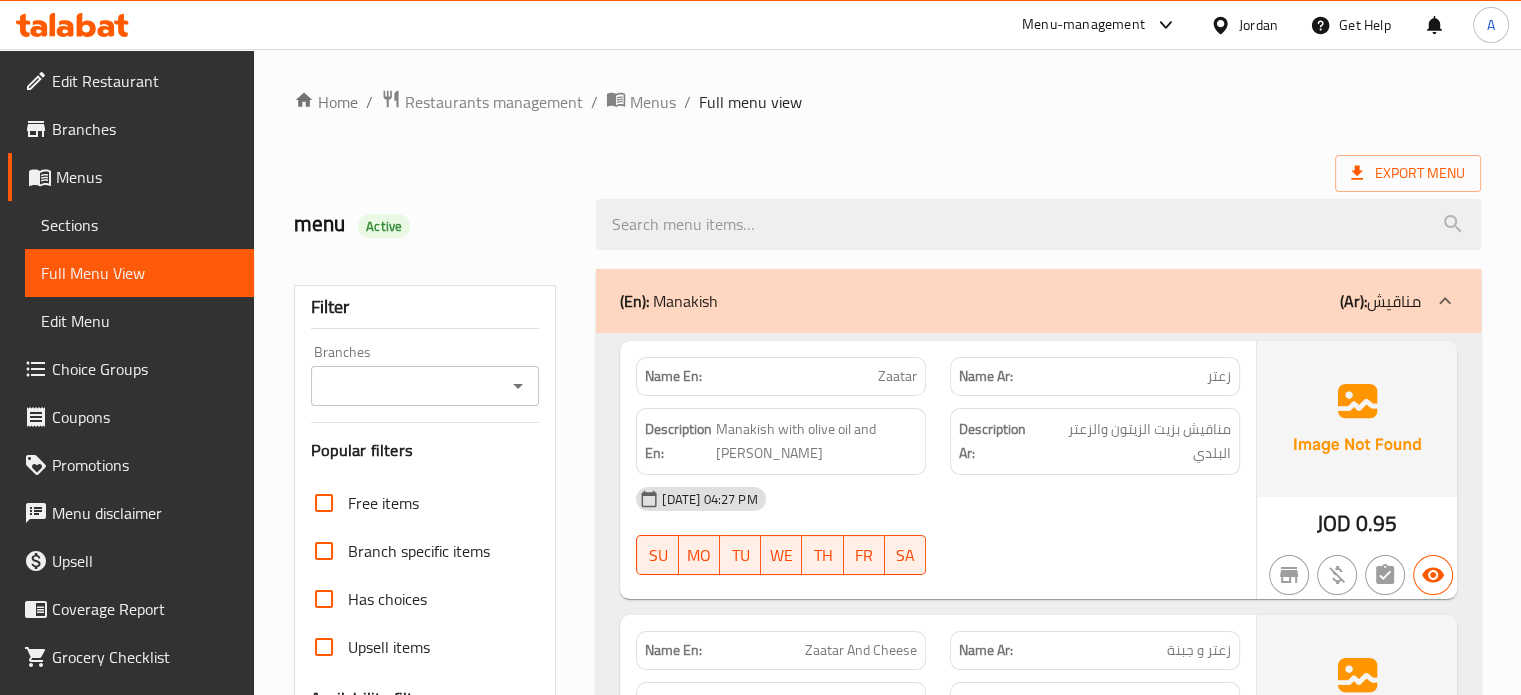 click on "menu   Active" at bounding box center [887, 224] 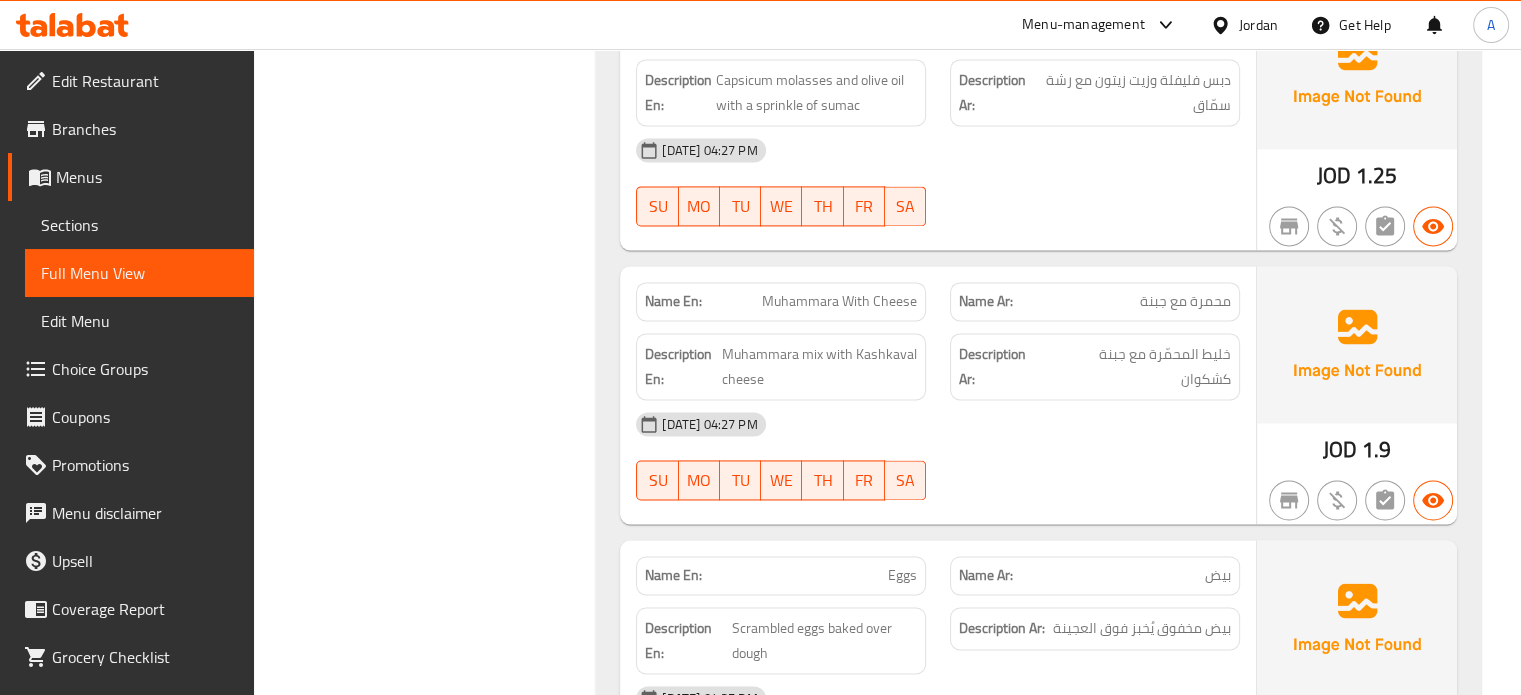click on "Muhammara With Cheese" at bounding box center [839, 301] 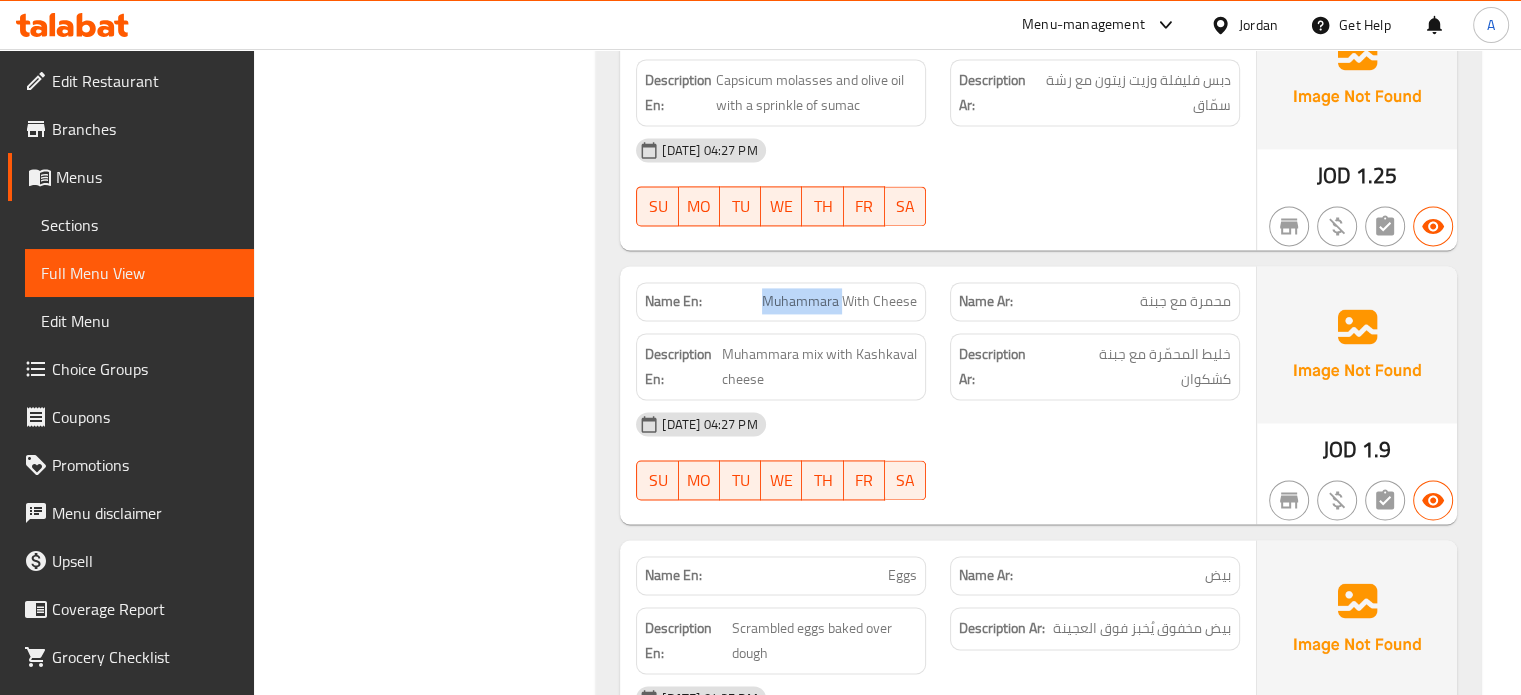 click on "Muhammara With Cheese" at bounding box center [839, 301] 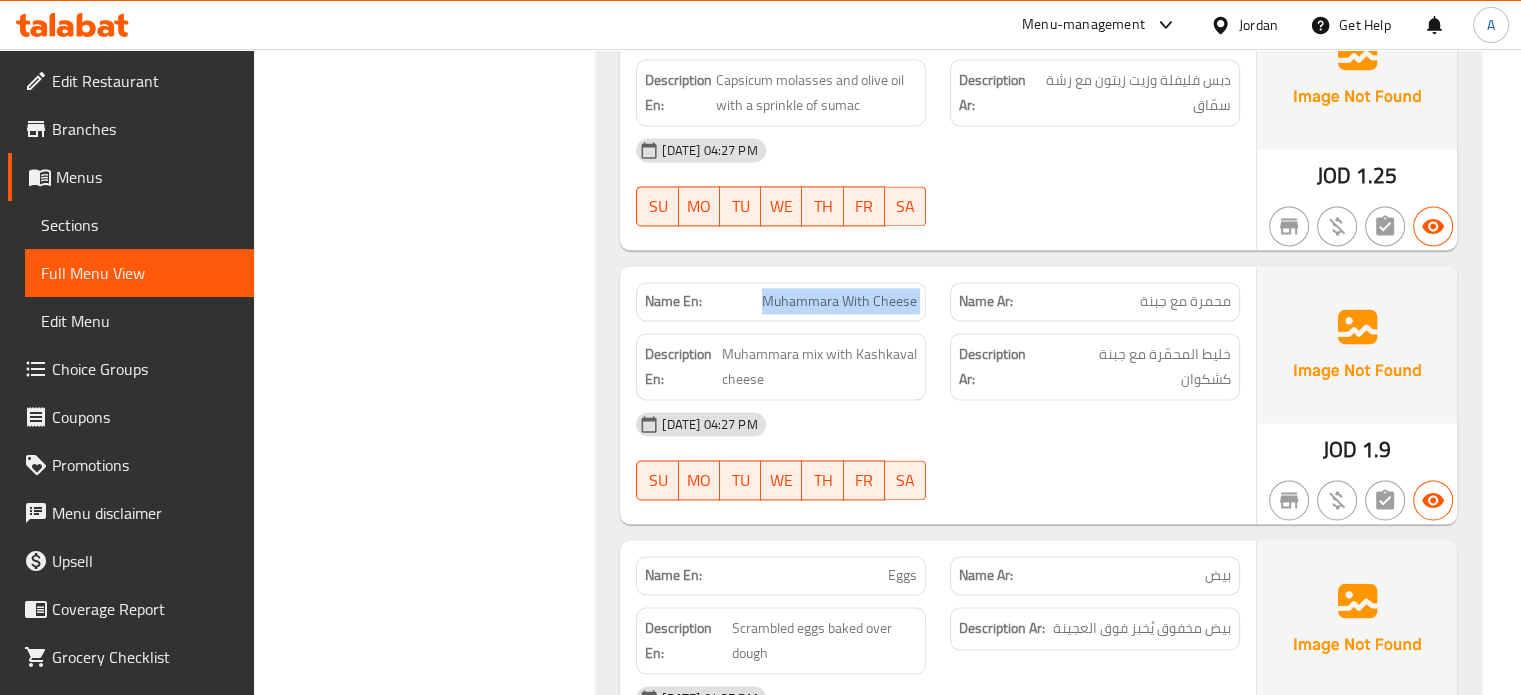 copy on "Muhammara With Cheese" 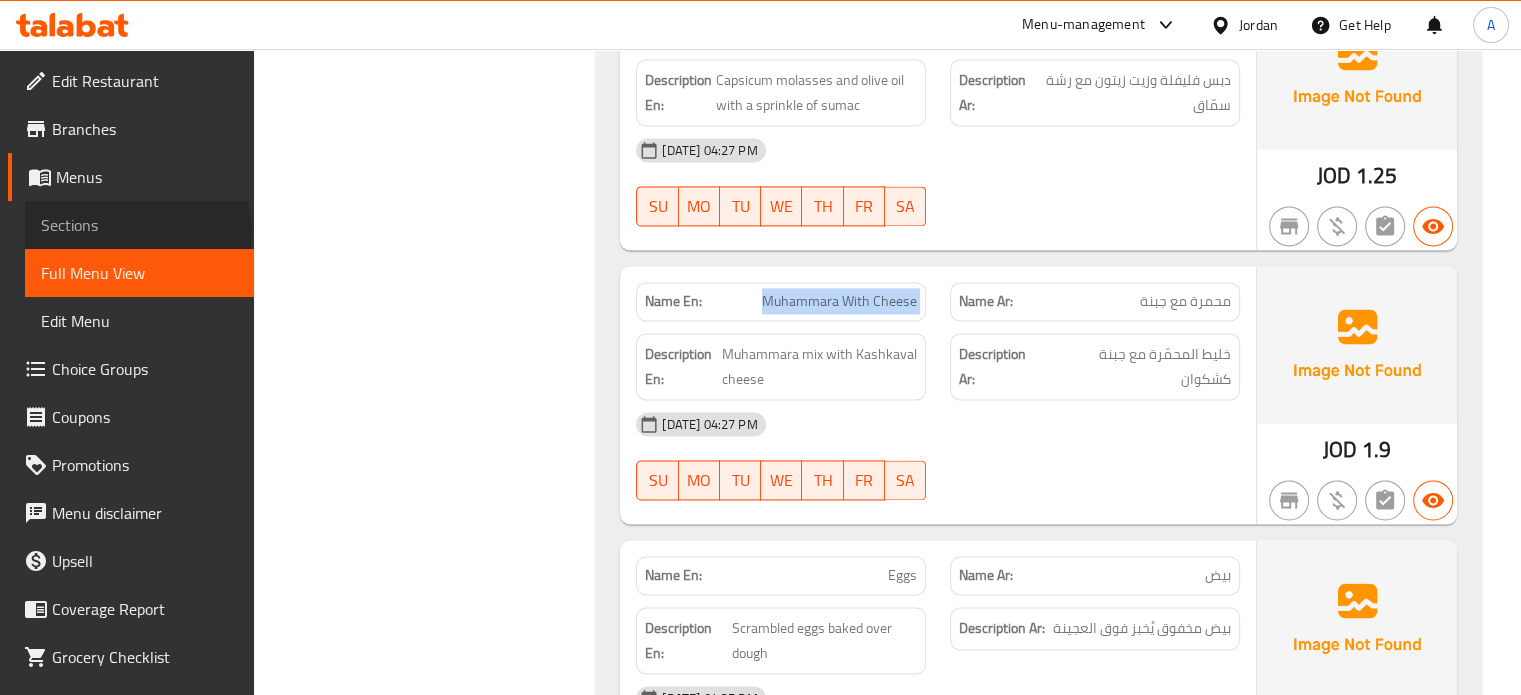 click on "Sections" at bounding box center (139, 225) 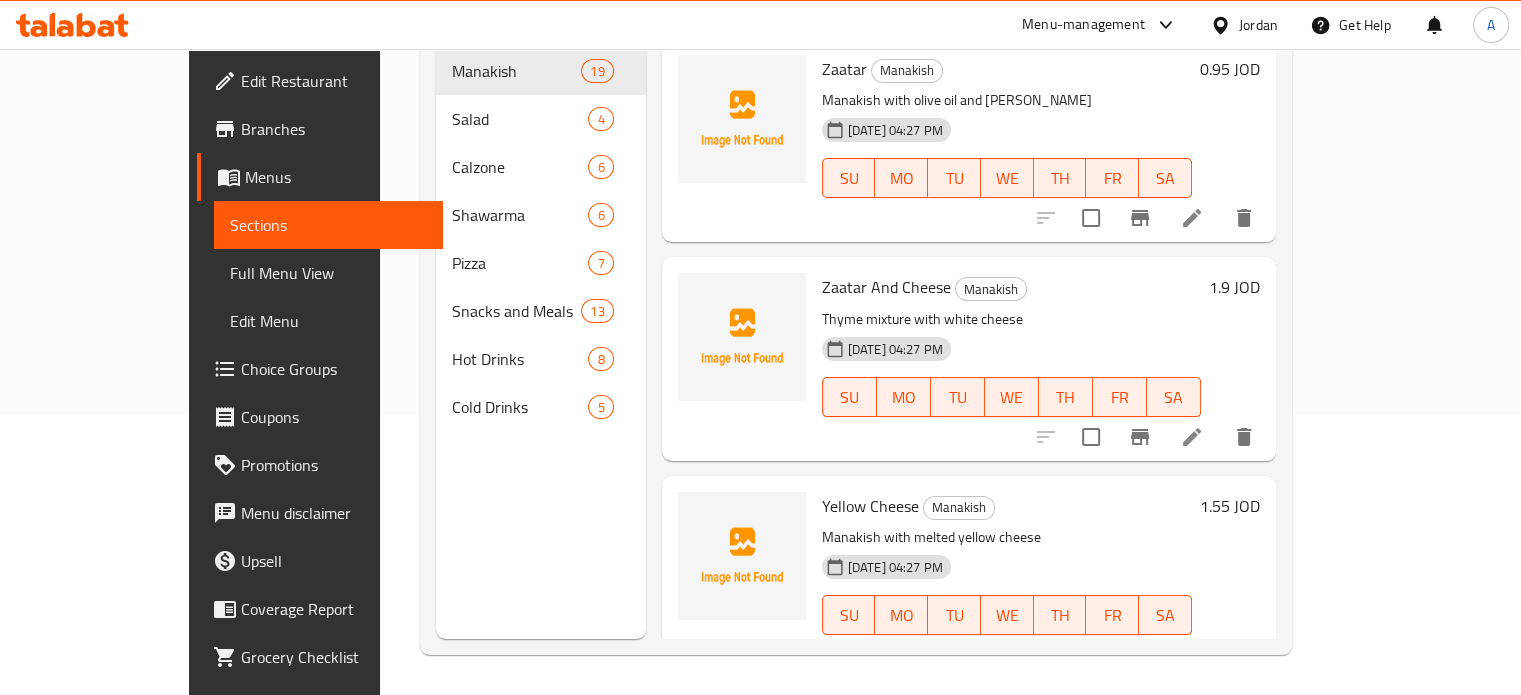 scroll, scrollTop: 0, scrollLeft: 0, axis: both 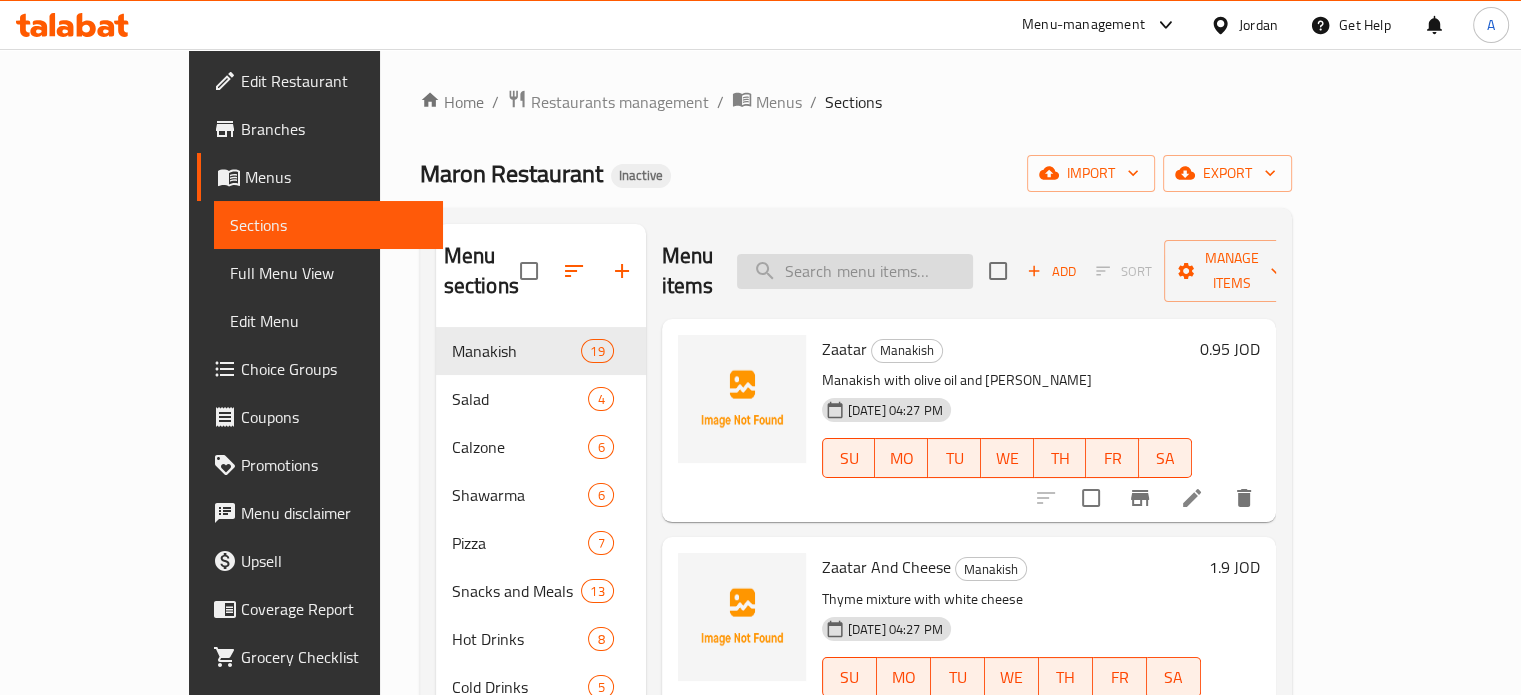 paste on "Muhammara With Cheese" 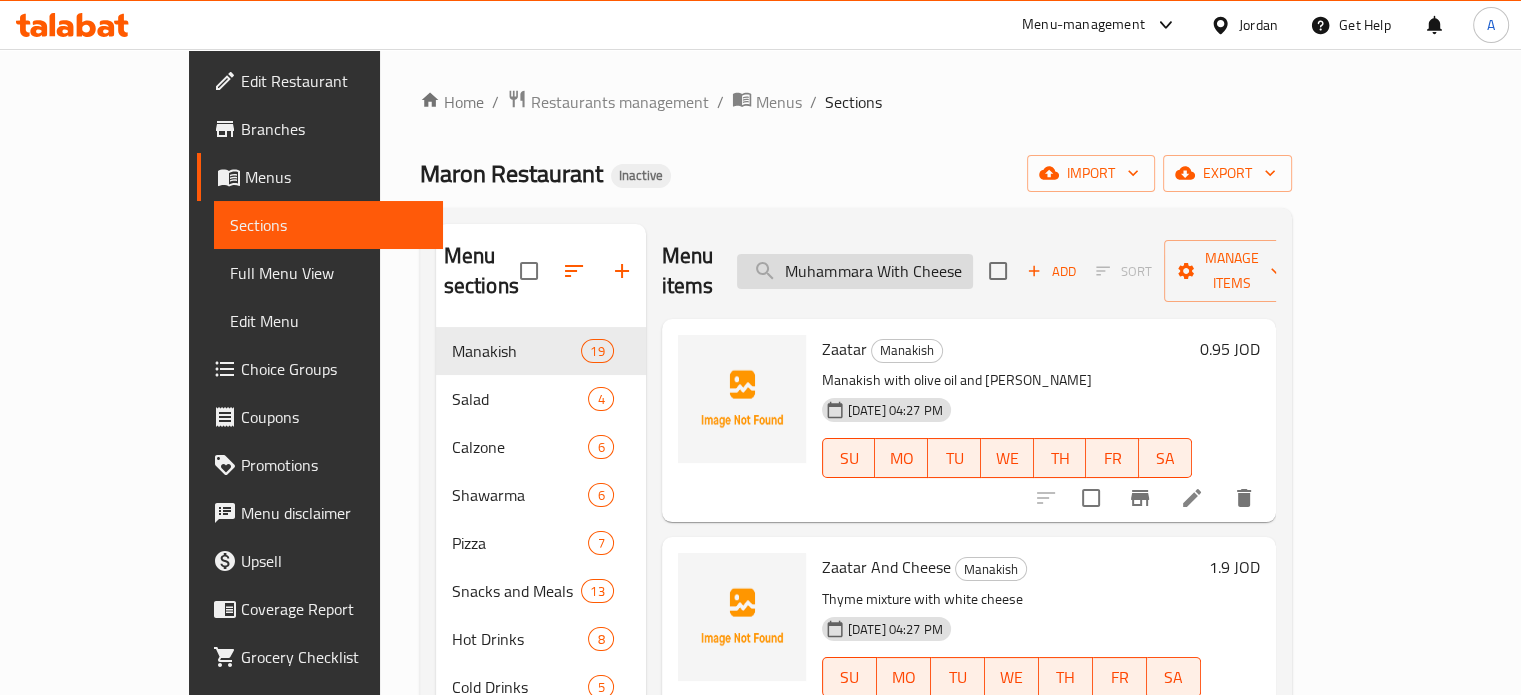 click on "Muhammara With Cheese" at bounding box center [855, 271] 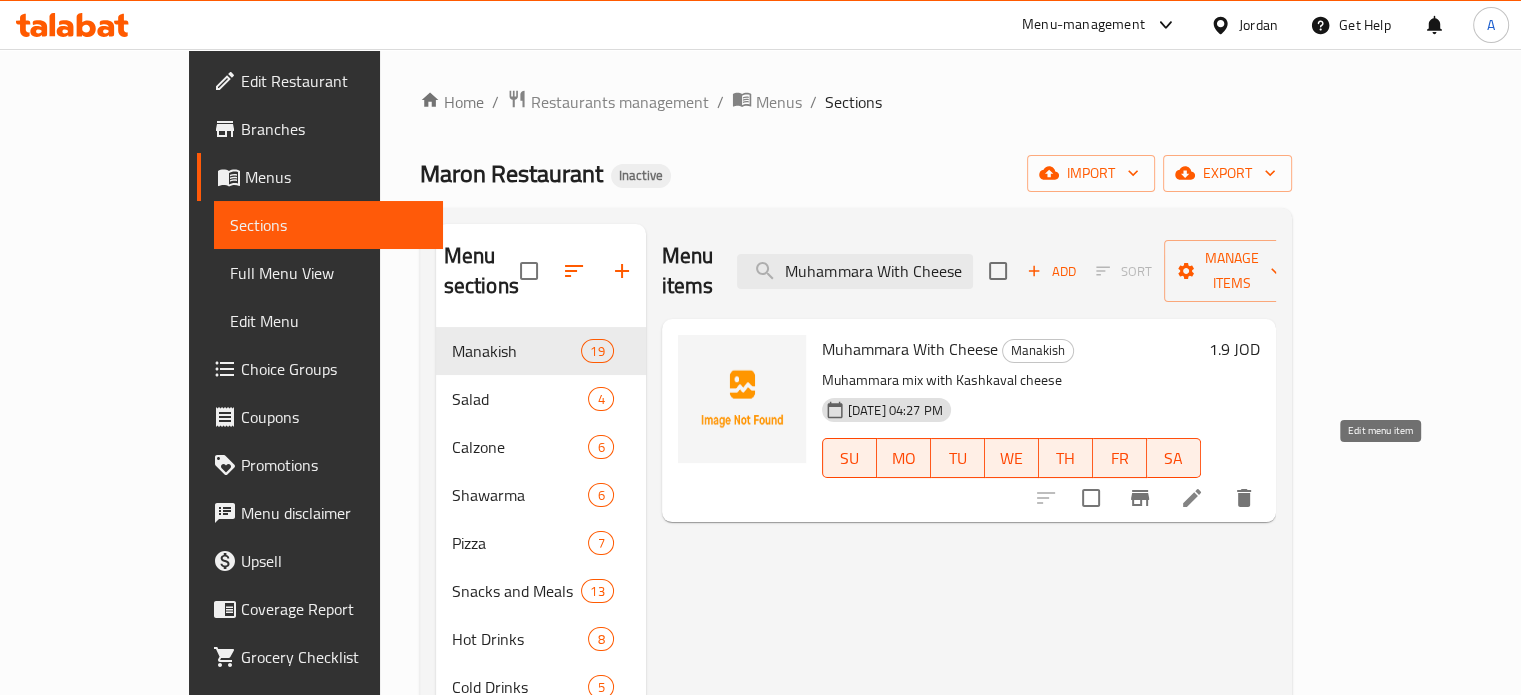 type on "Muhammara With Cheese" 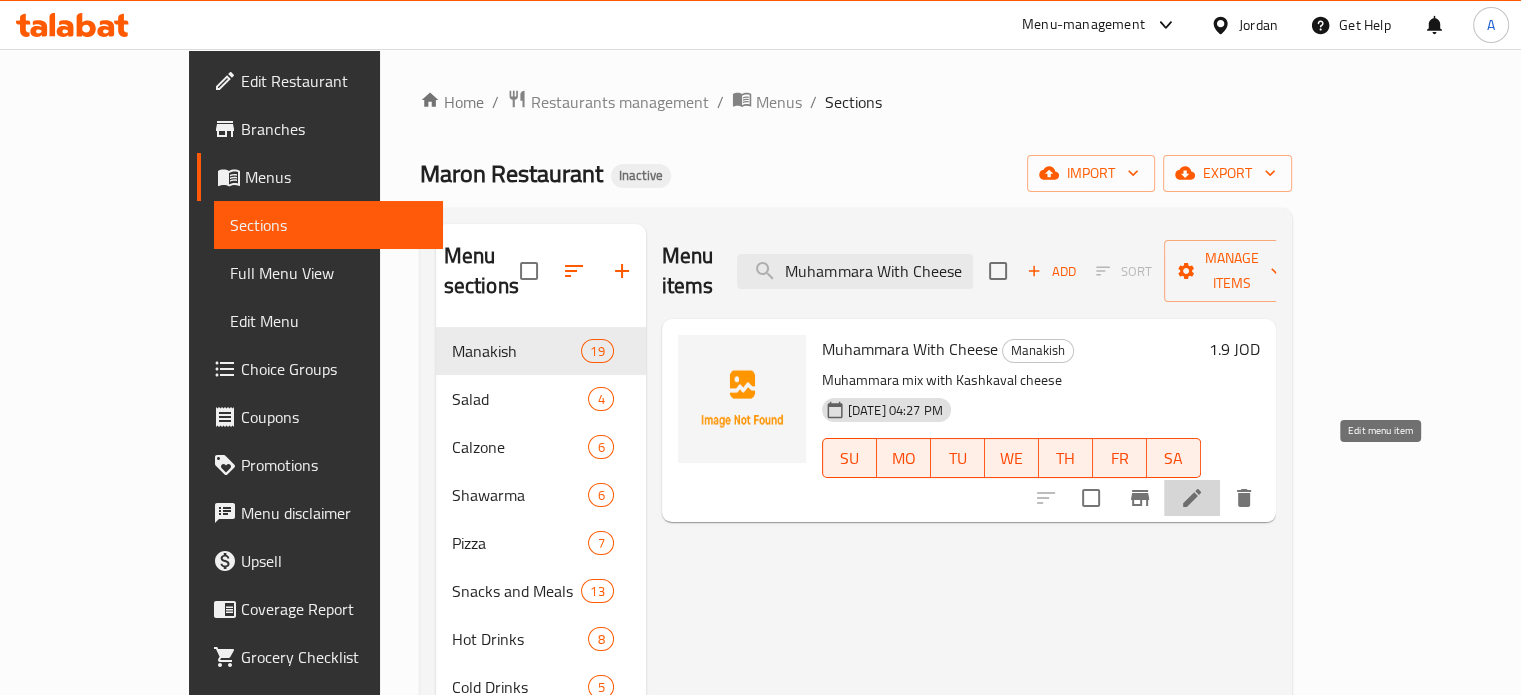 click 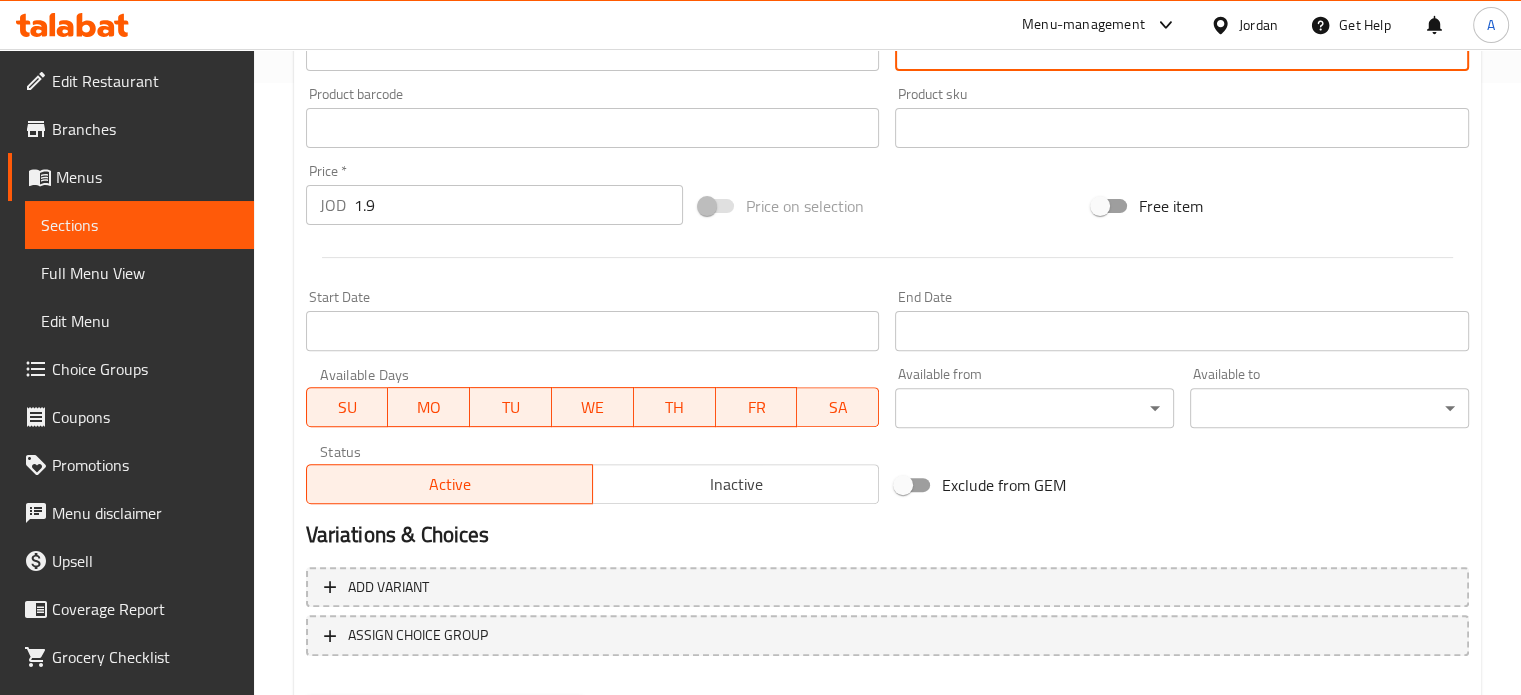 scroll, scrollTop: 717, scrollLeft: 0, axis: vertical 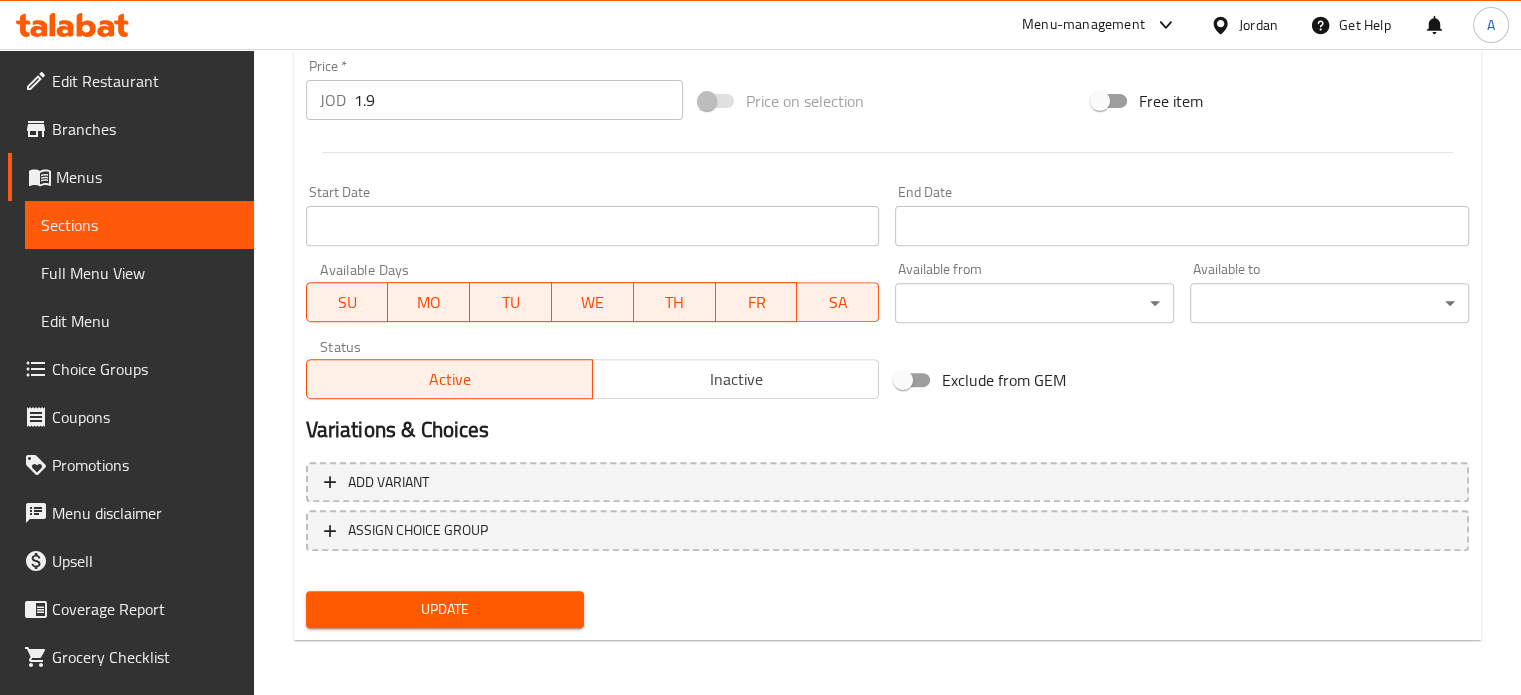 type on "خليط المحمّرة مع جبنة فشفوان" 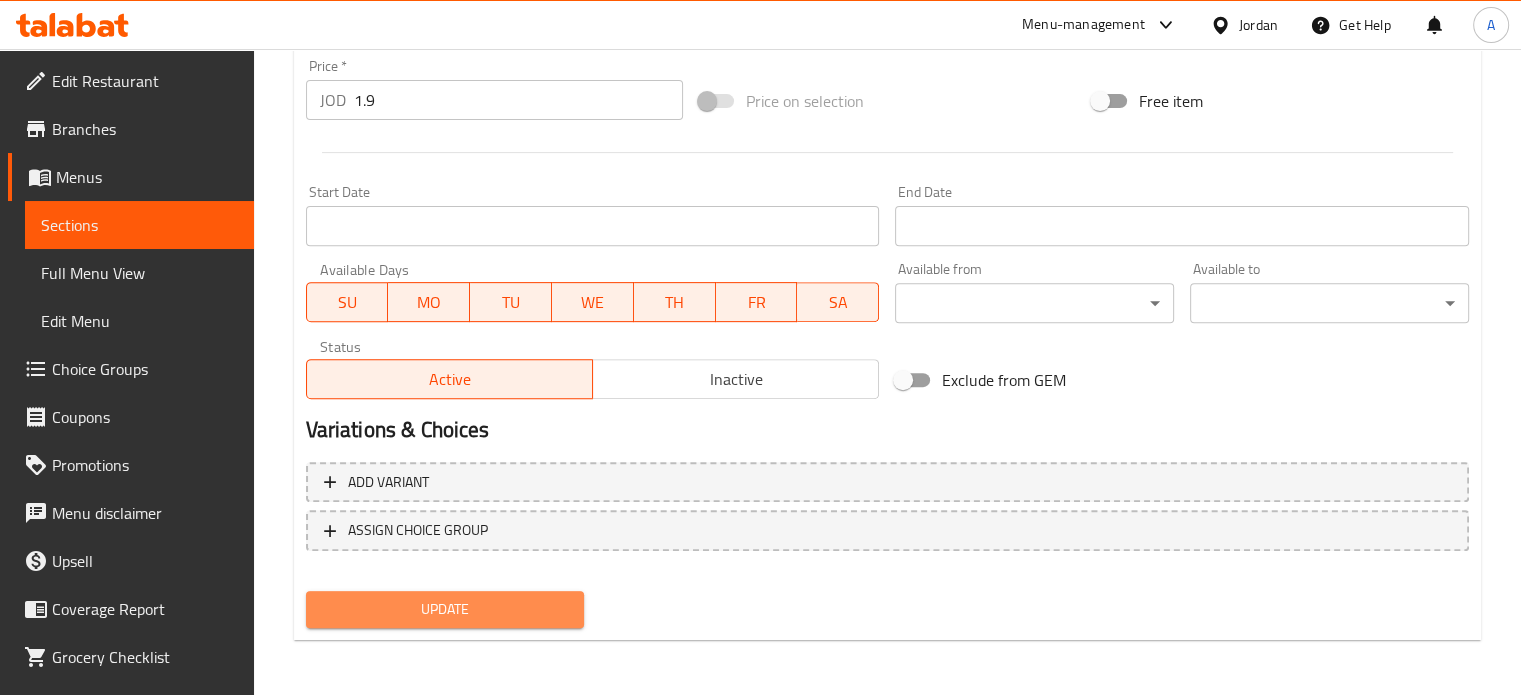 click on "Update" at bounding box center [445, 609] 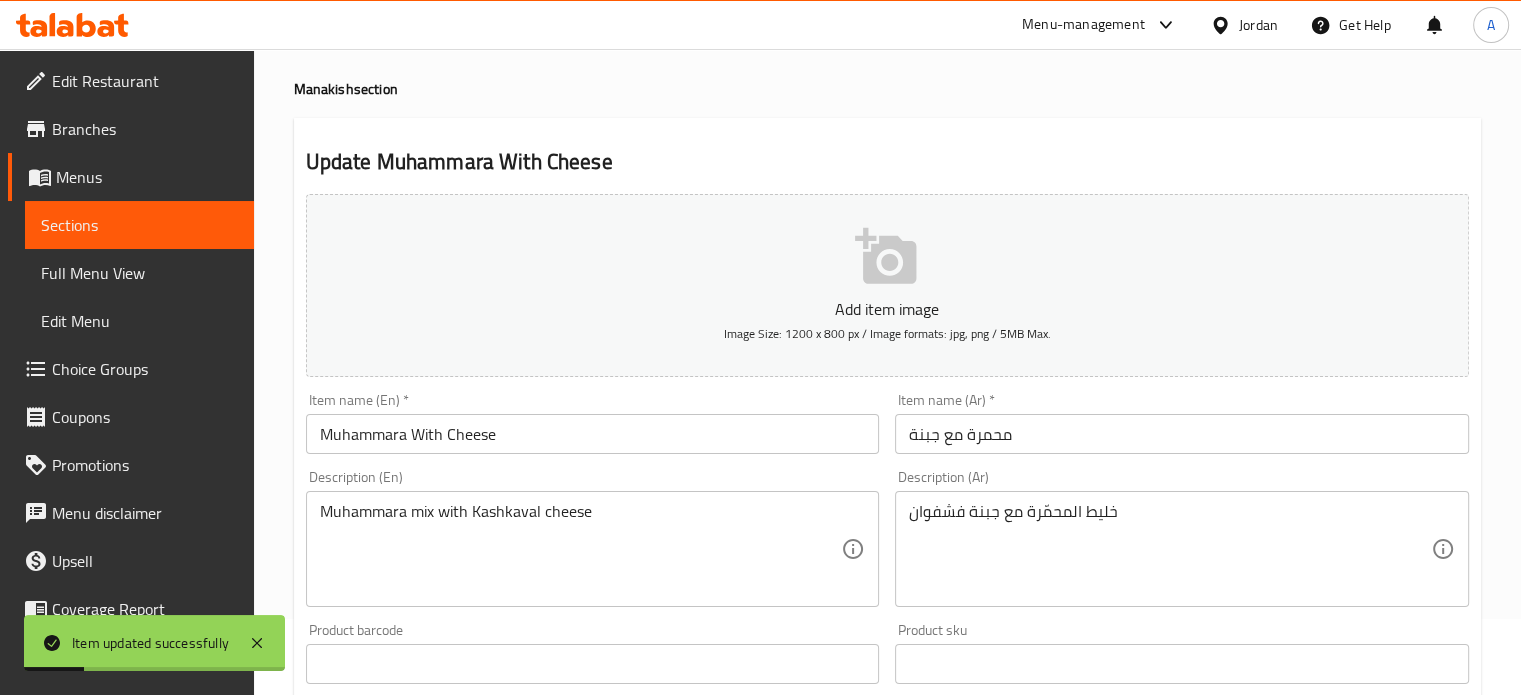 scroll, scrollTop: 0, scrollLeft: 0, axis: both 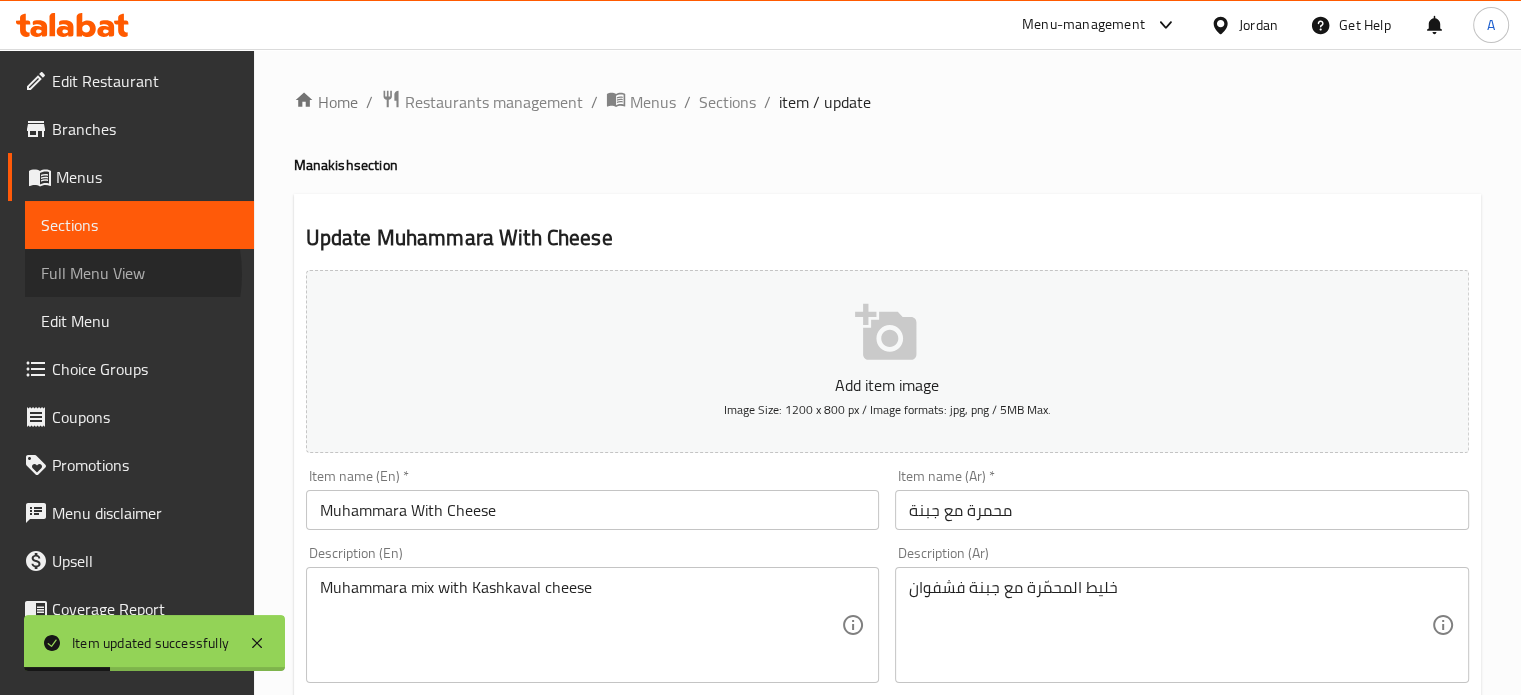 click on "Full Menu View" at bounding box center [139, 273] 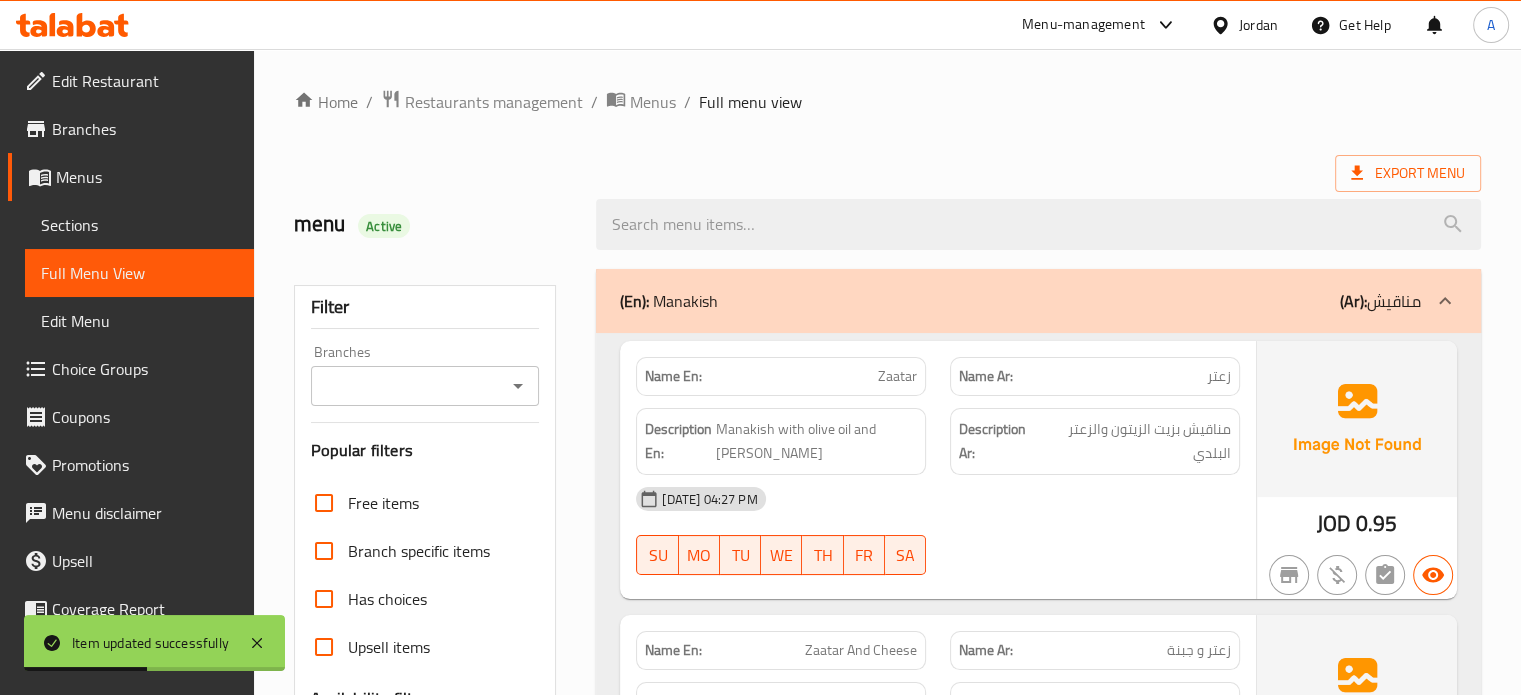 click on "Export Menu" at bounding box center (887, 173) 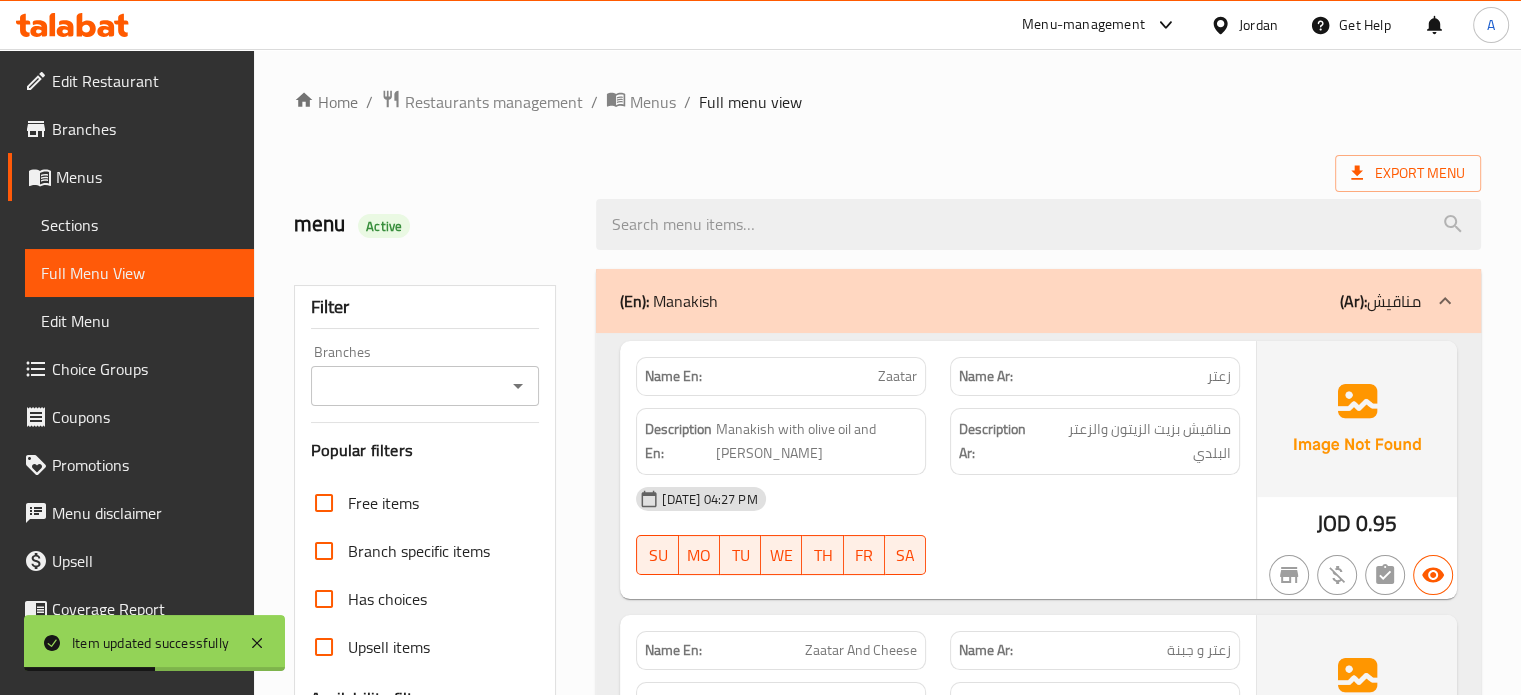 scroll, scrollTop: 19237, scrollLeft: 0, axis: vertical 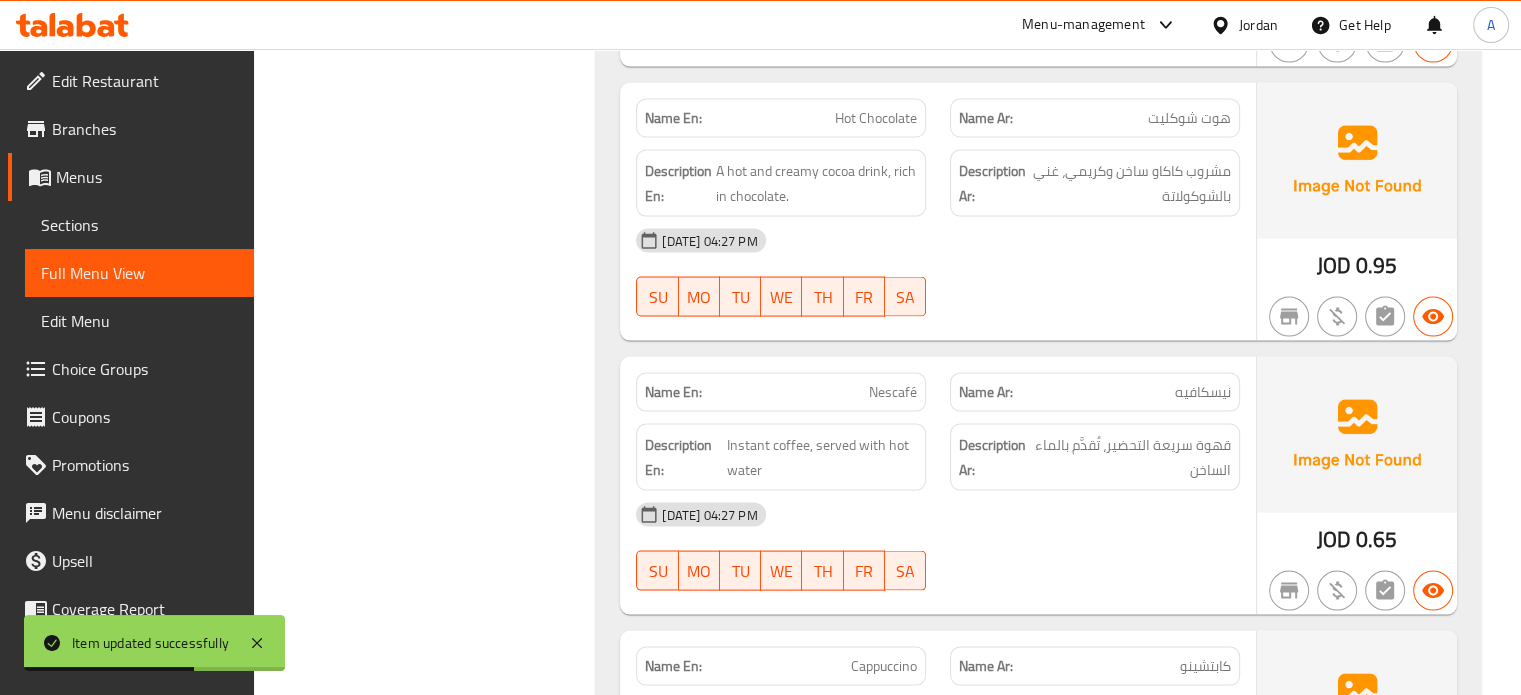 click on "Nescafé" at bounding box center (863, -17491) 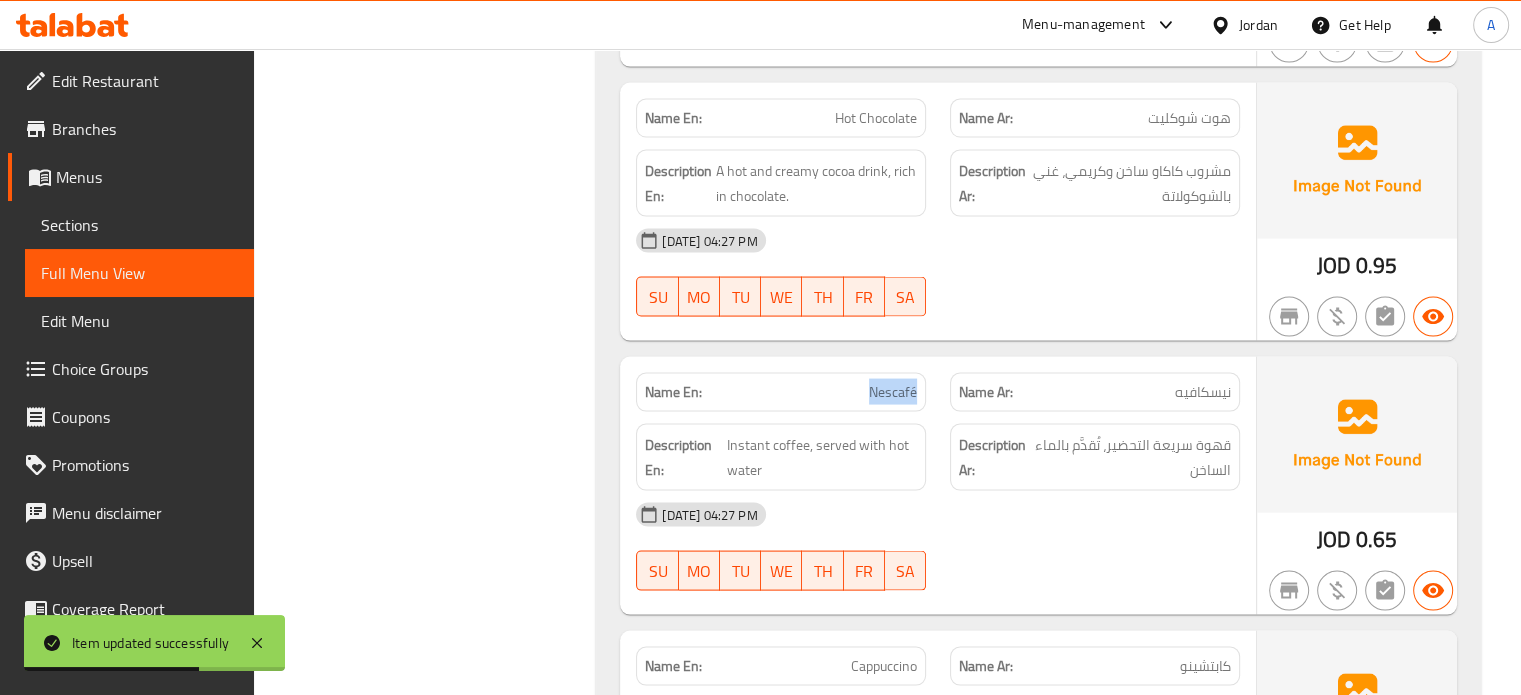 click on "Nescafé" at bounding box center (863, -17491) 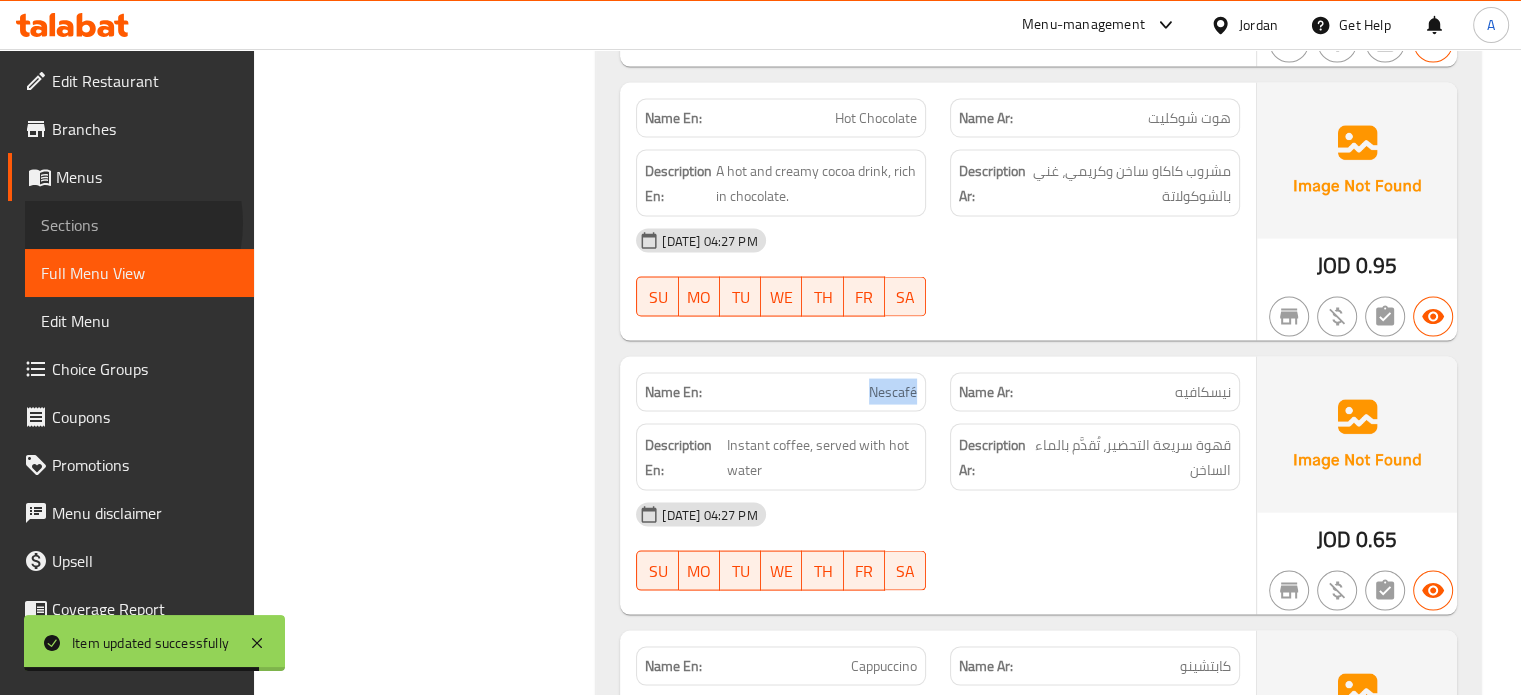 click on "Sections" at bounding box center [139, 225] 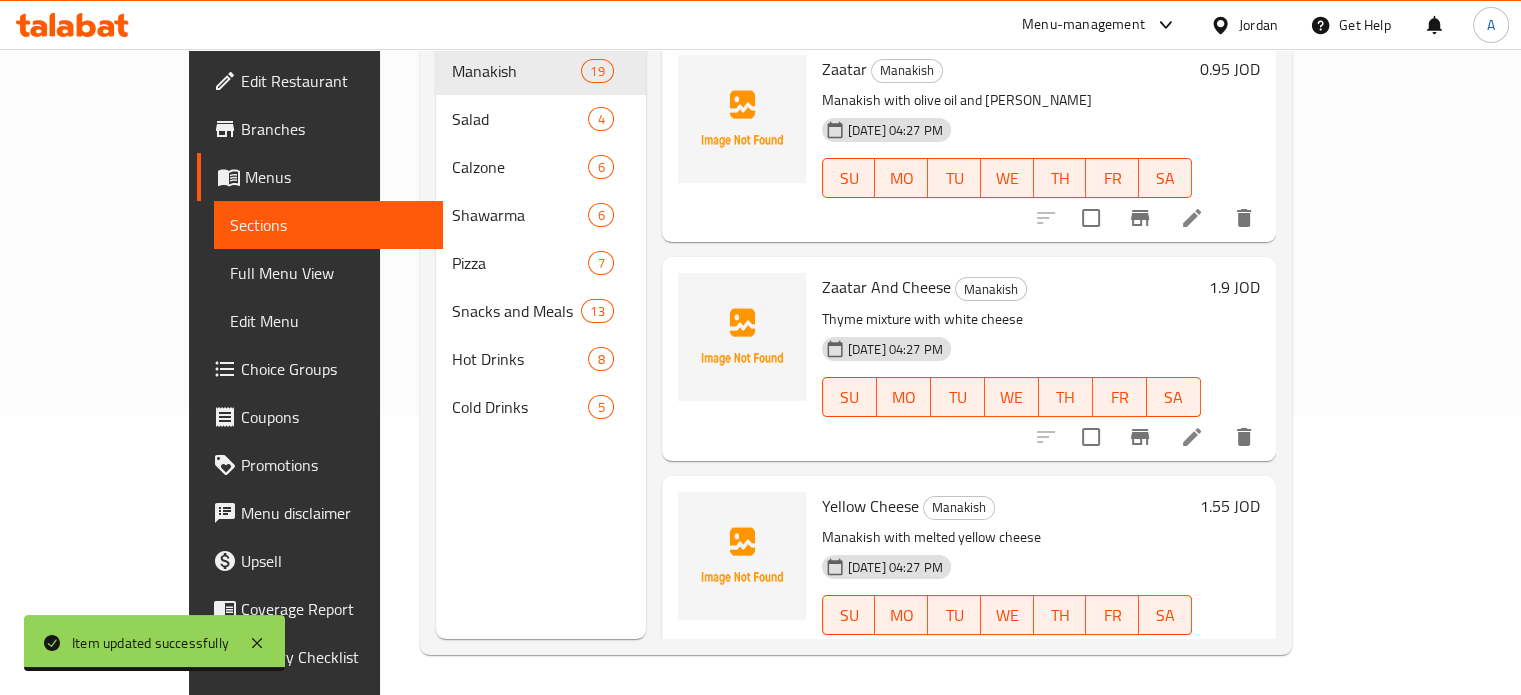 scroll, scrollTop: 0, scrollLeft: 0, axis: both 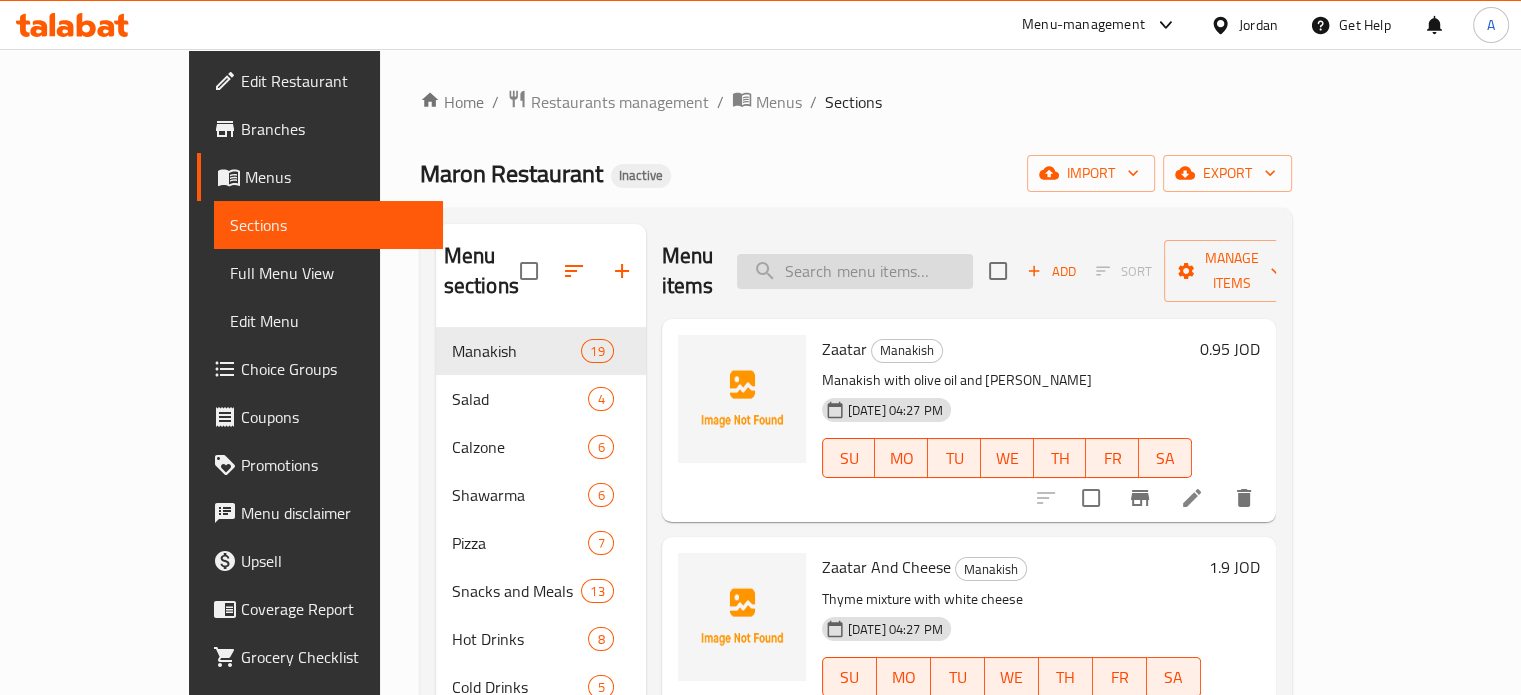 paste on "Nescafé" 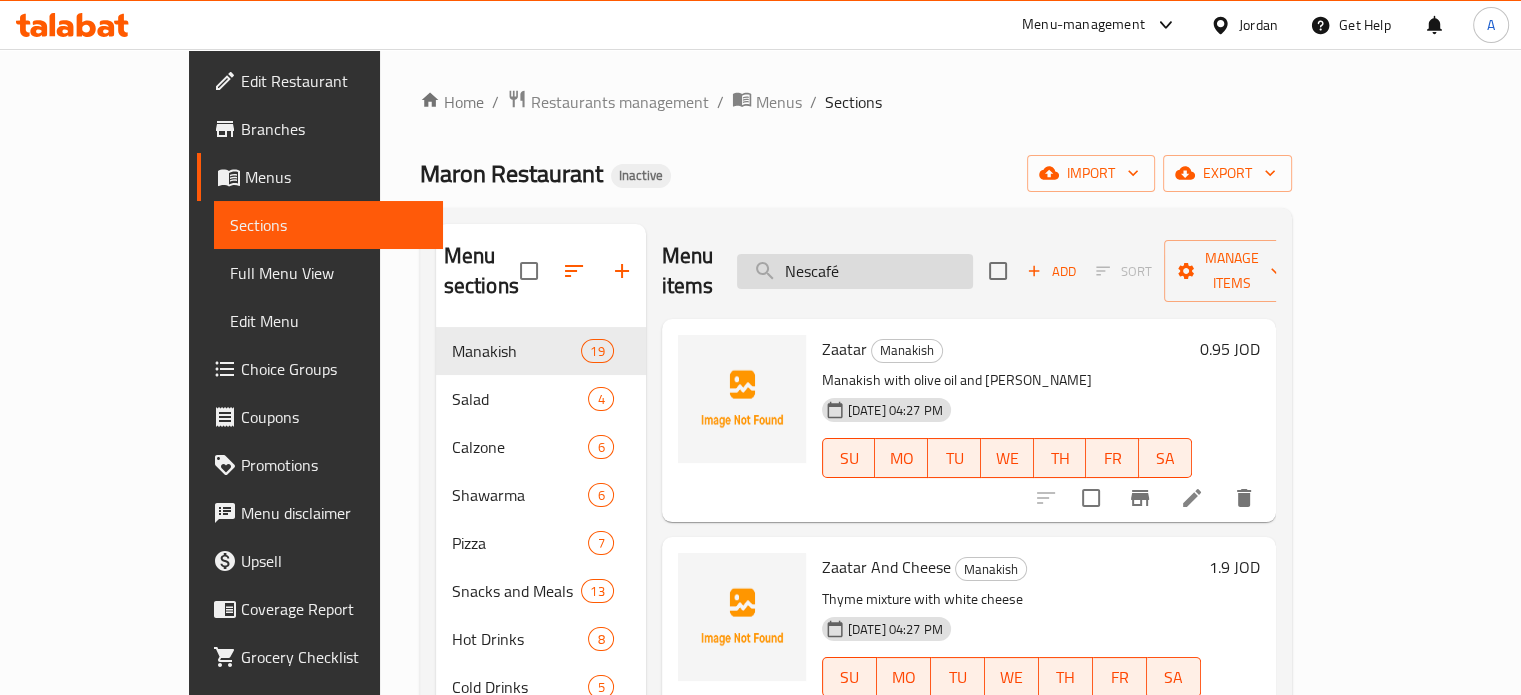 click on "Nescafé" at bounding box center (855, 271) 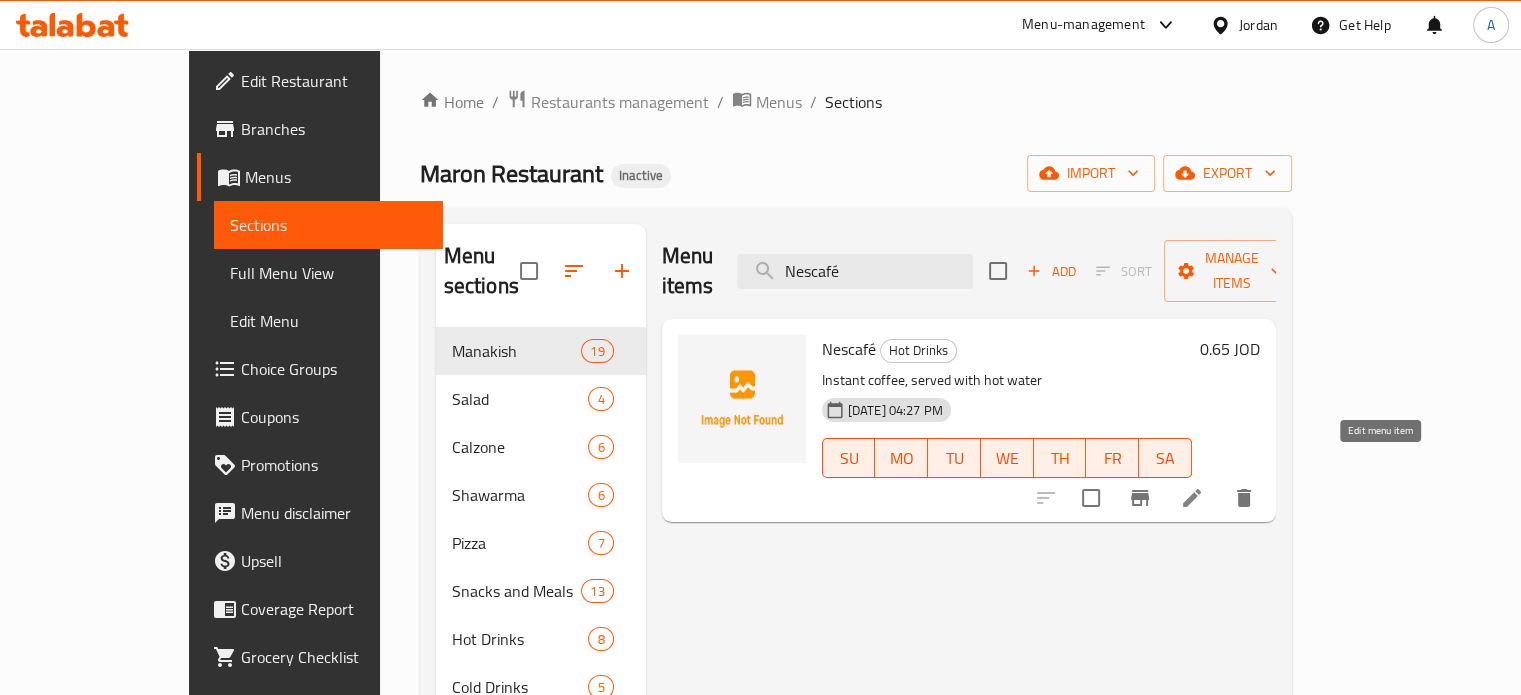 type on "Nescafé" 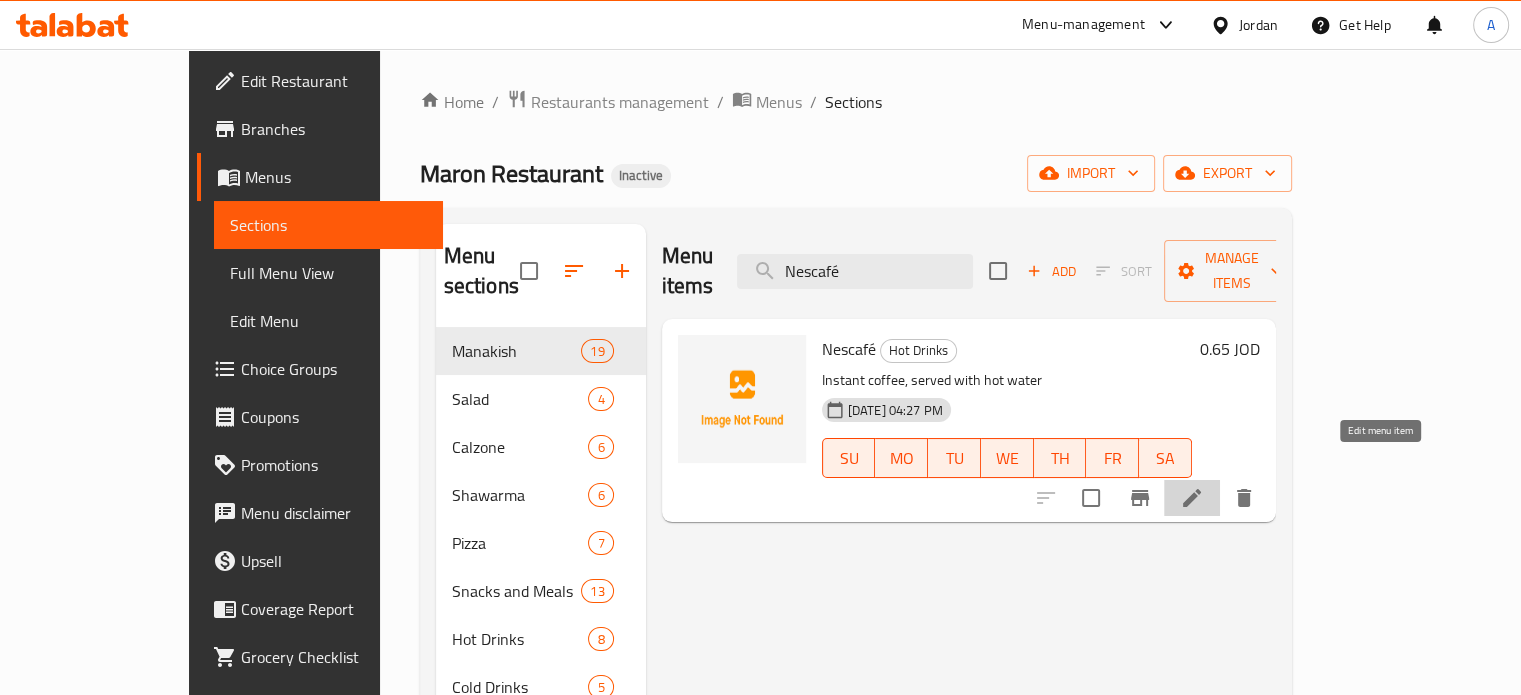 click 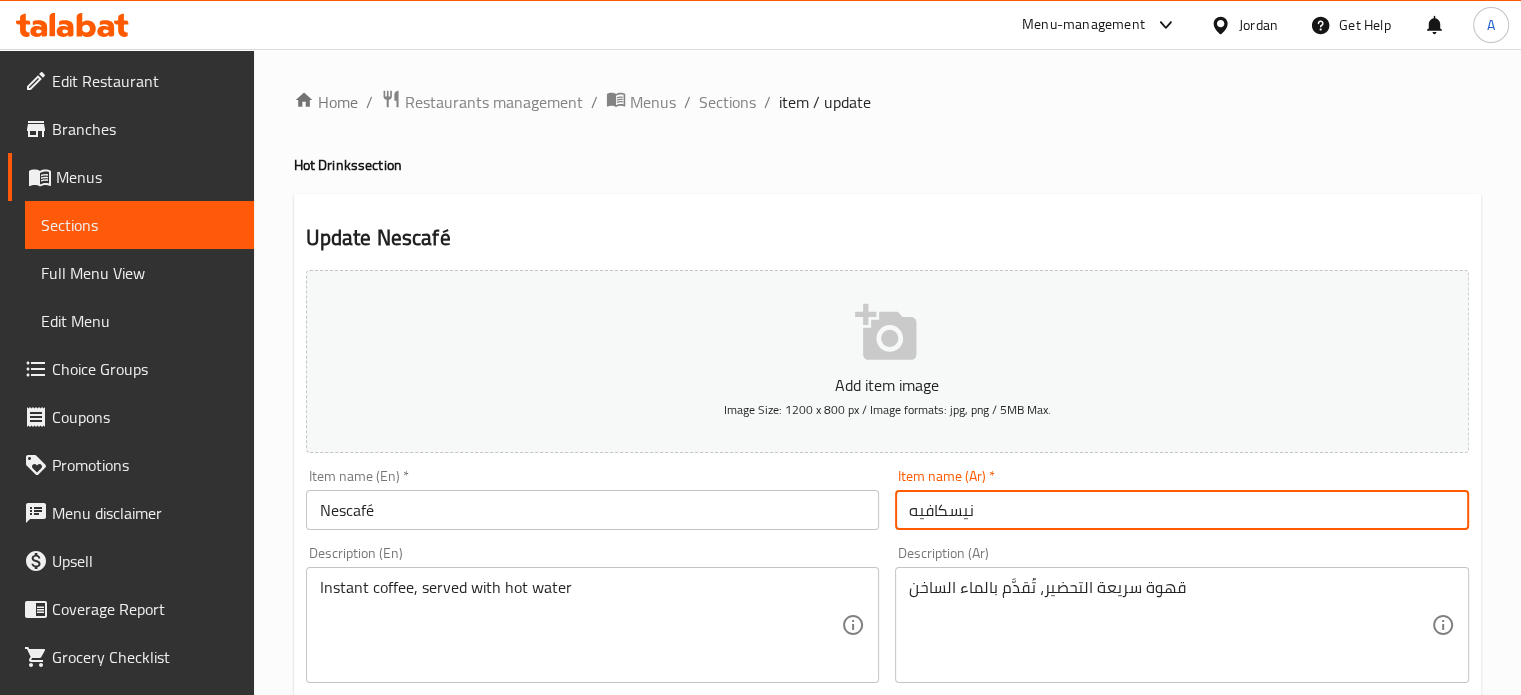 click on "نيسكافيه" at bounding box center [1182, 510] 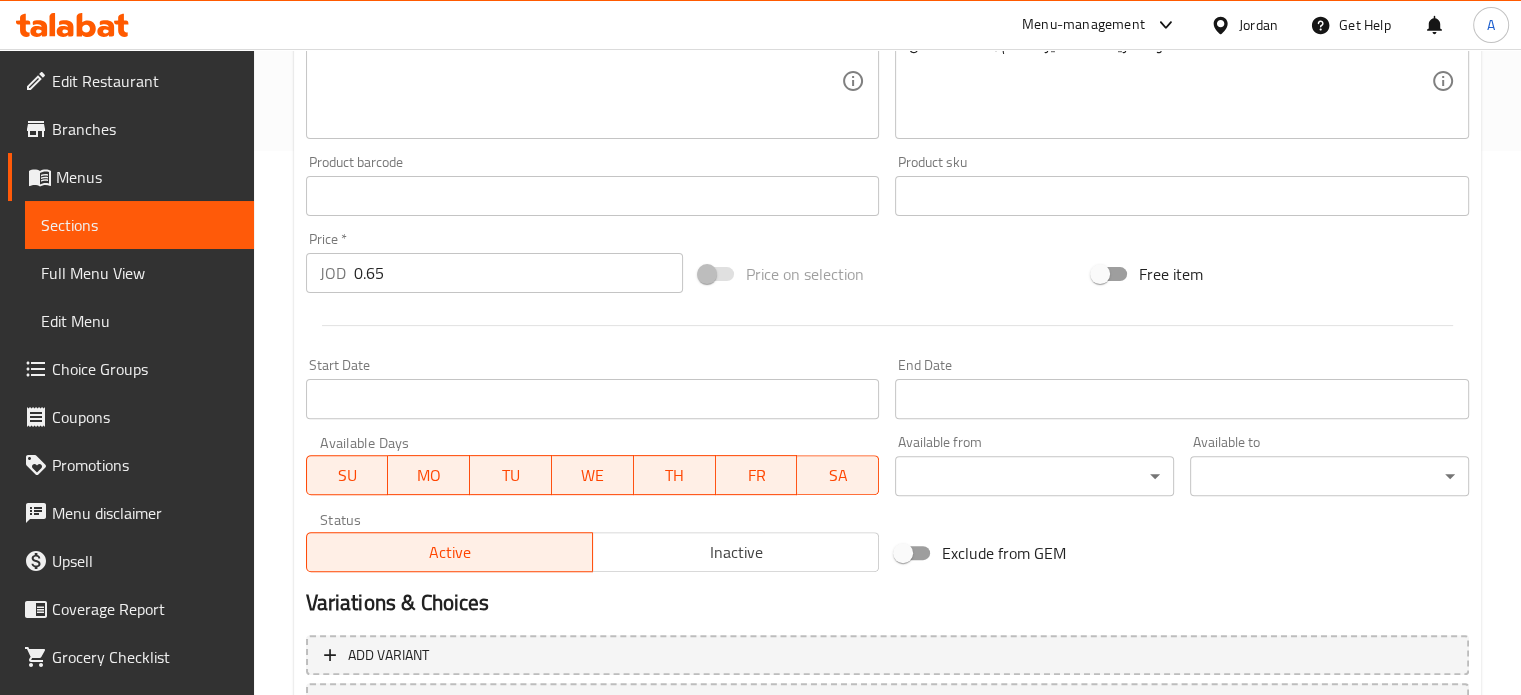 scroll, scrollTop: 676, scrollLeft: 0, axis: vertical 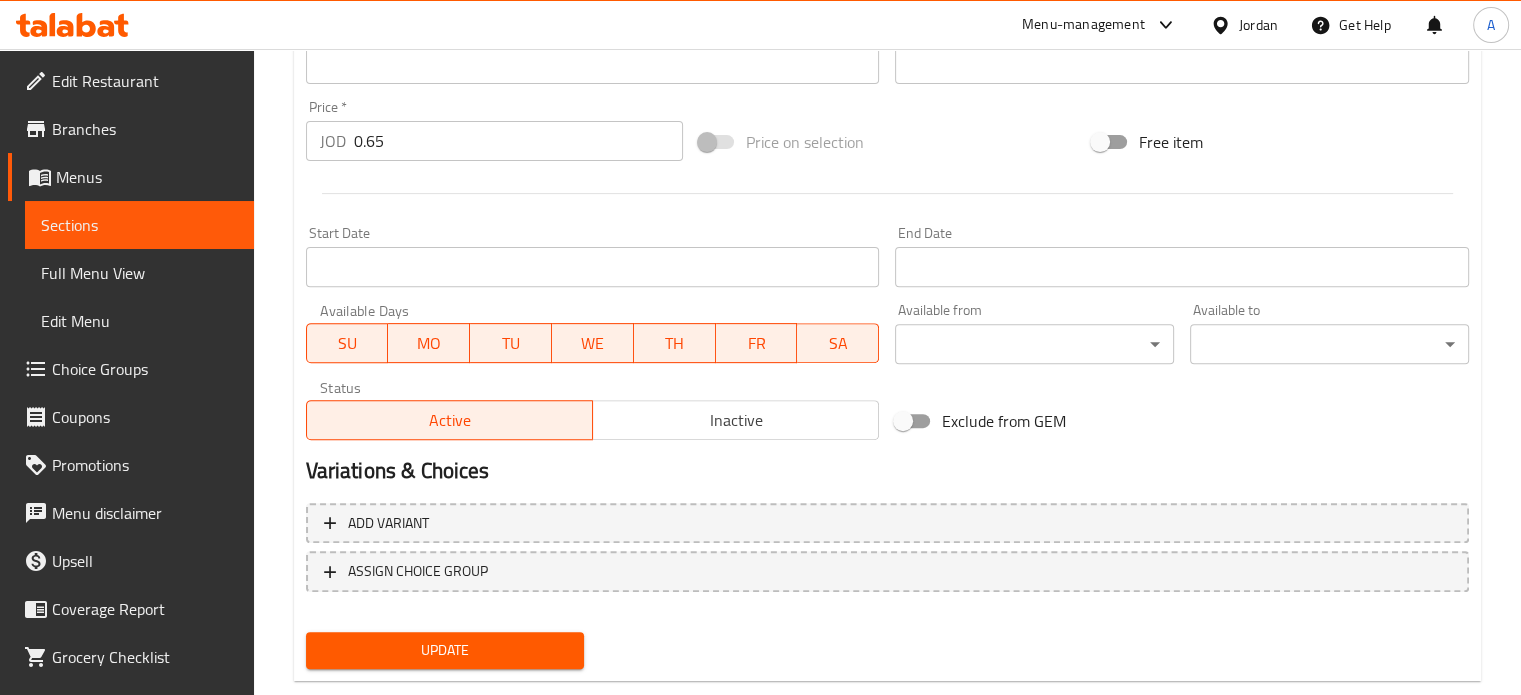 type on "نسكافيه" 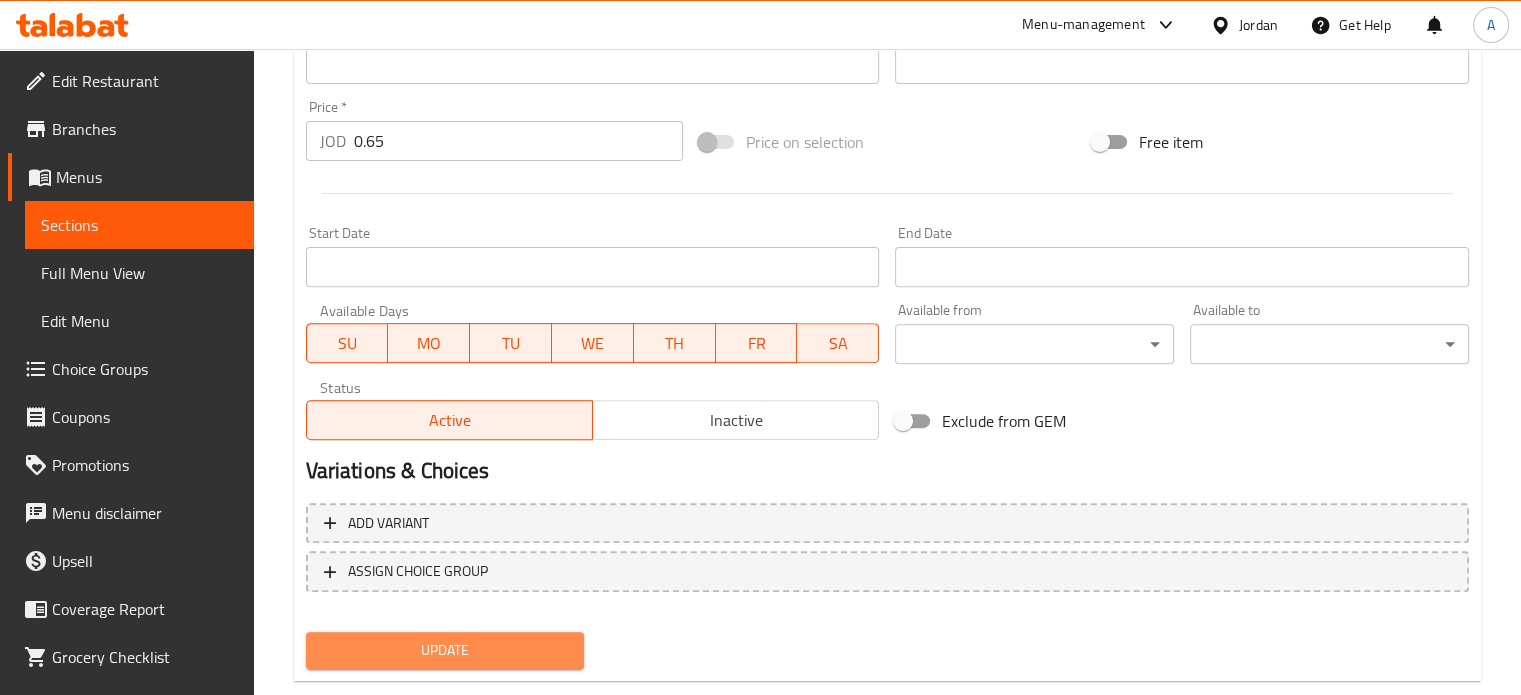 click on "Update" at bounding box center (445, 650) 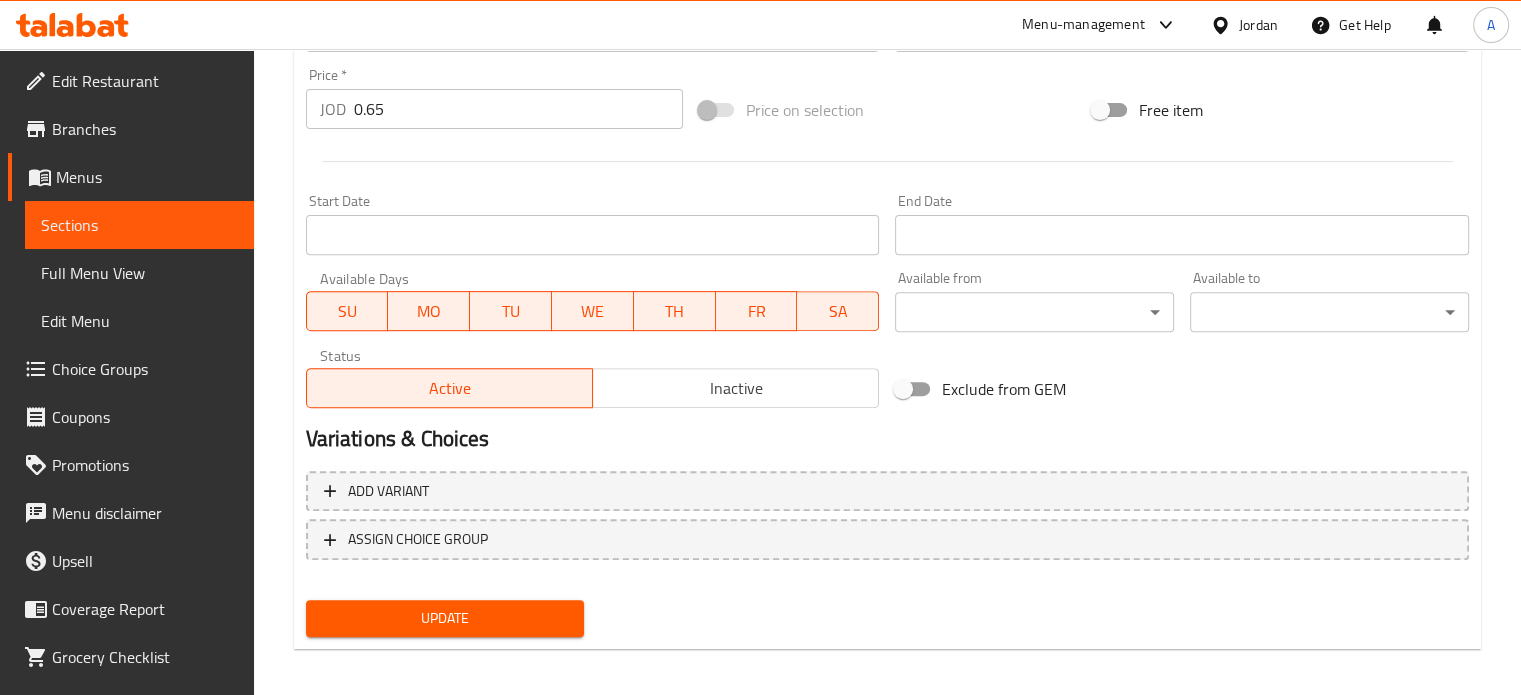 scroll, scrollTop: 717, scrollLeft: 0, axis: vertical 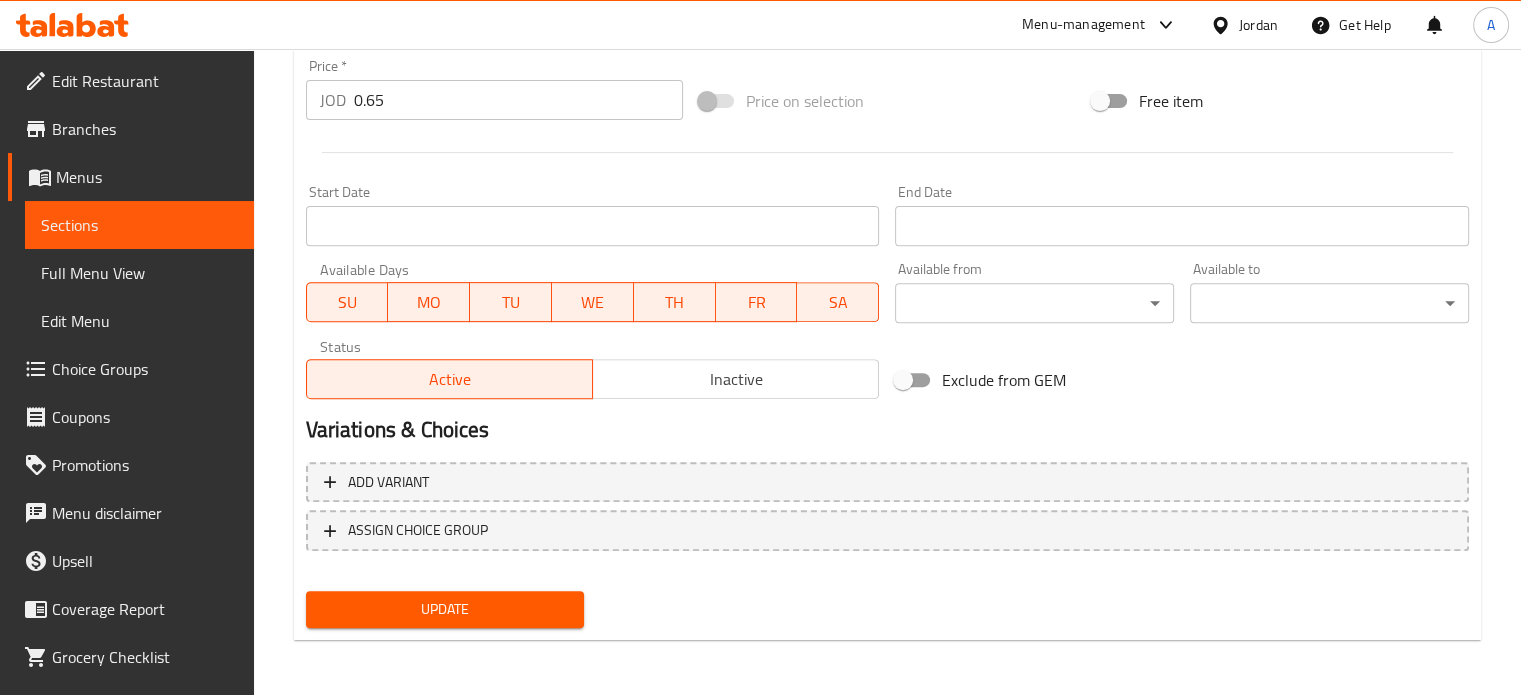 type on "Nescafe" 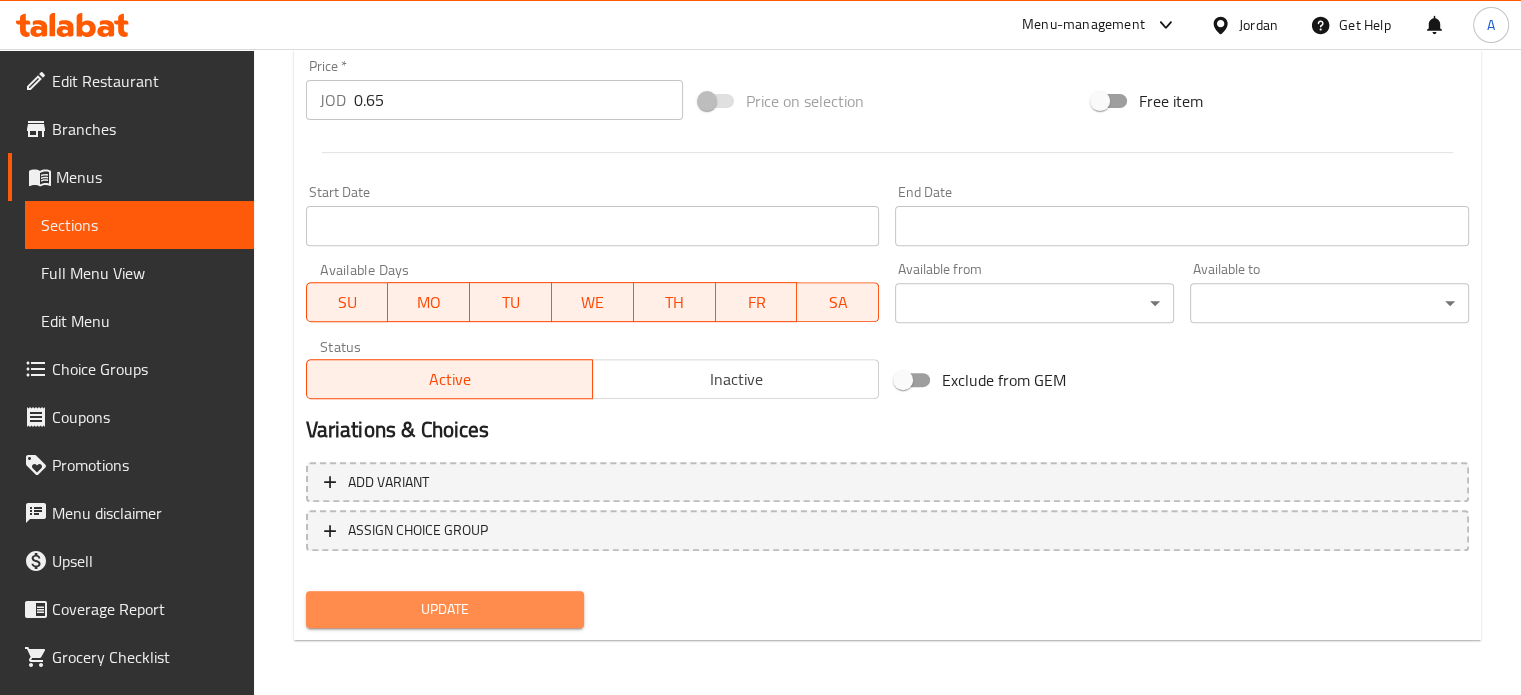 click on "Update" at bounding box center (445, 609) 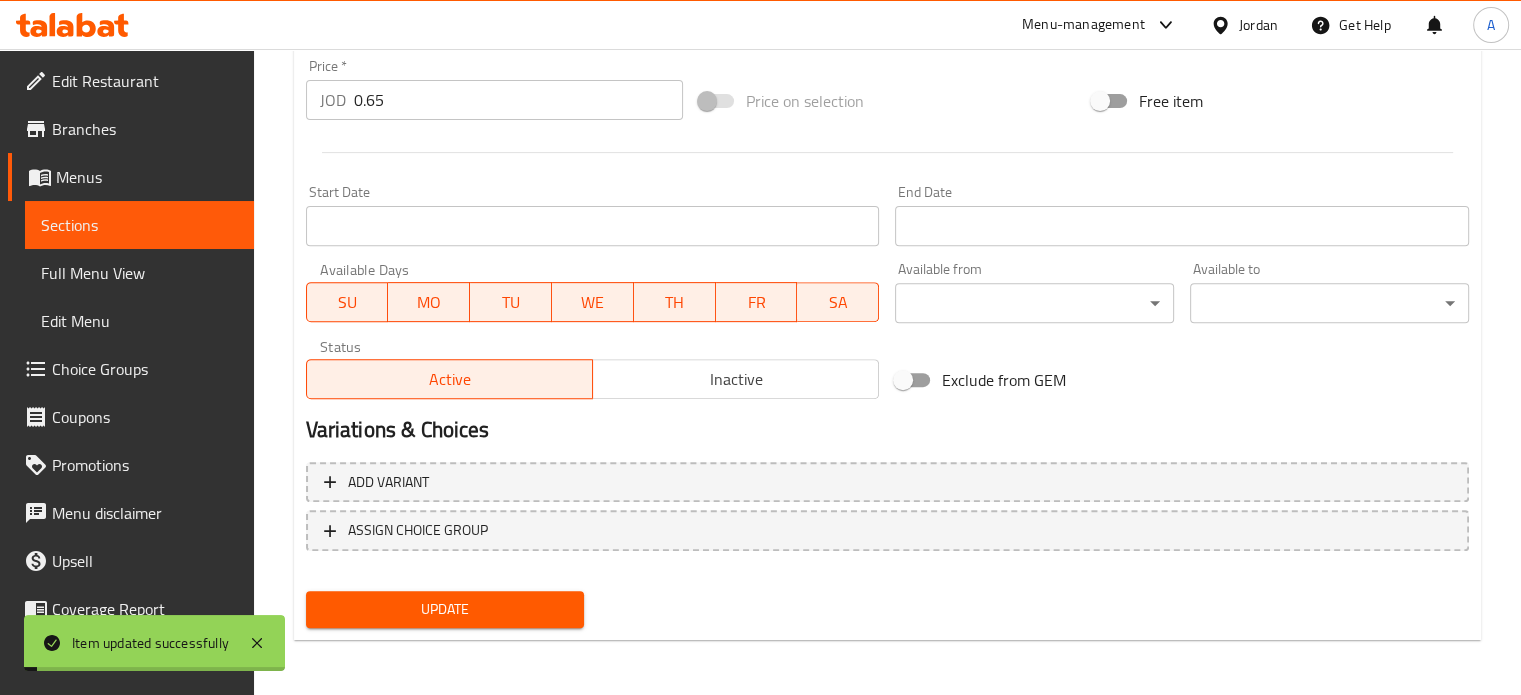 click on "Full Menu View" at bounding box center [139, 273] 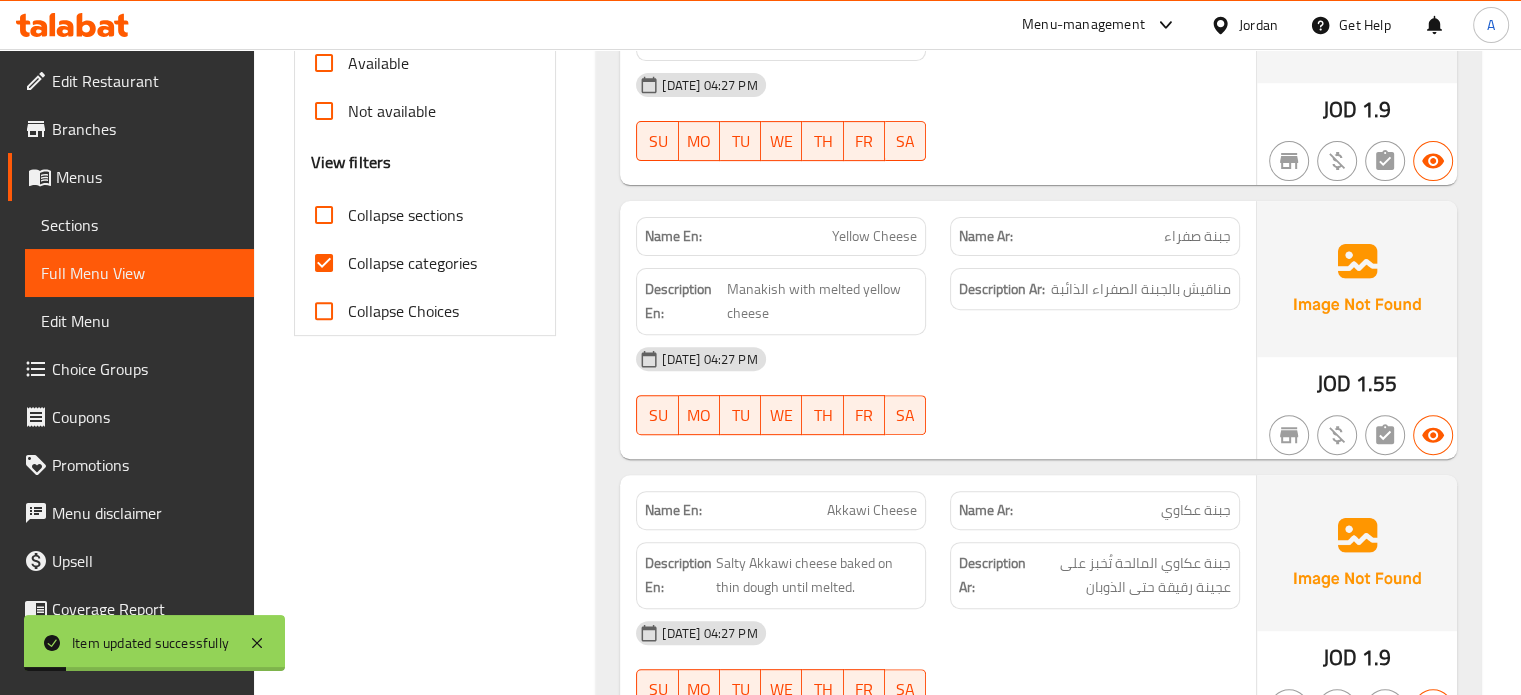scroll, scrollTop: 672, scrollLeft: 0, axis: vertical 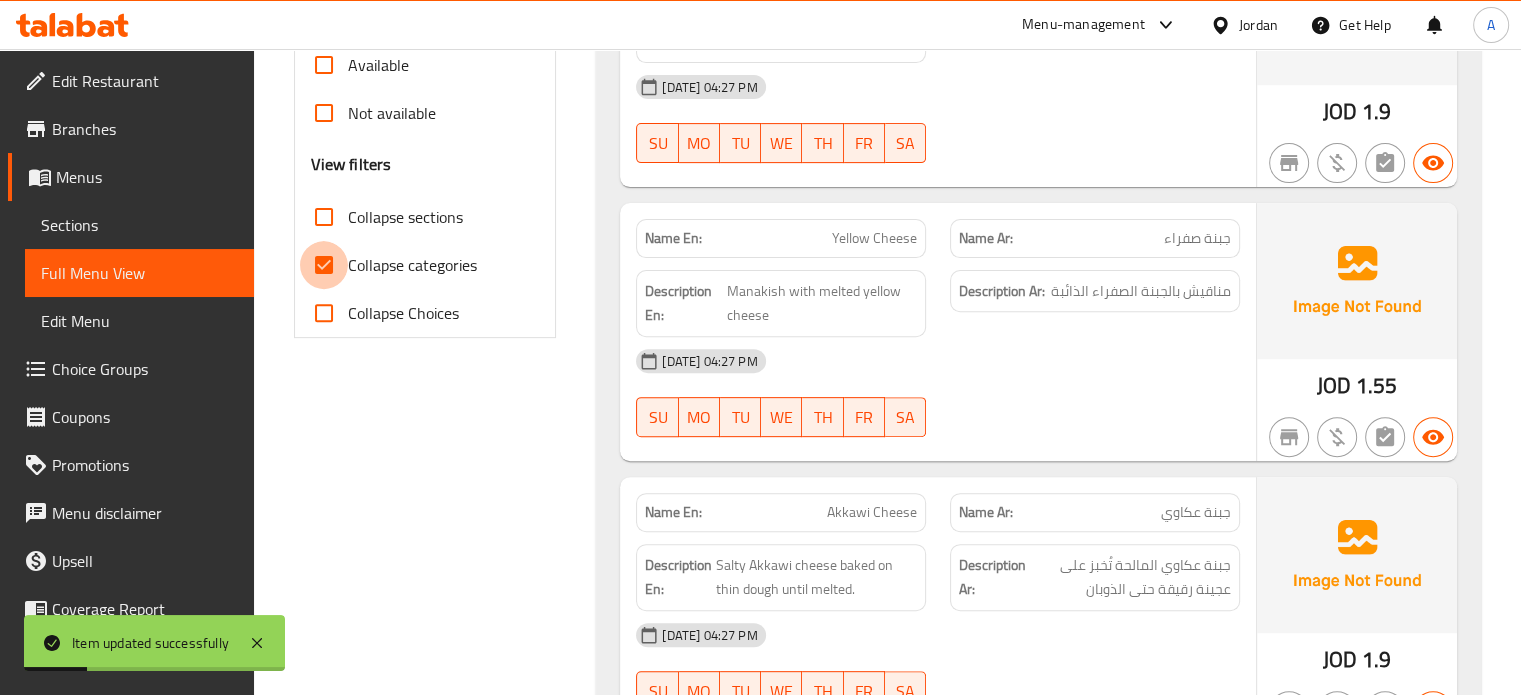 click on "Collapse categories" at bounding box center (324, 265) 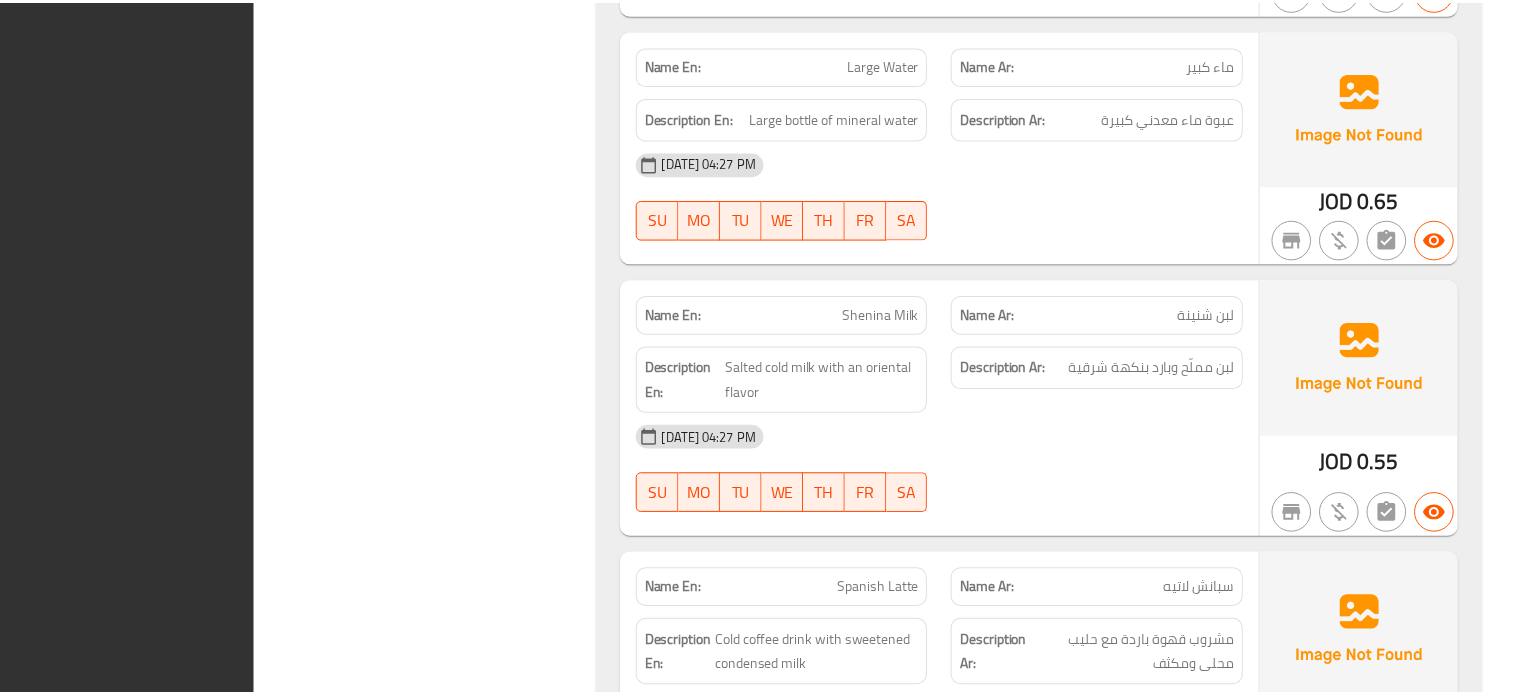 scroll, scrollTop: 23768, scrollLeft: 0, axis: vertical 